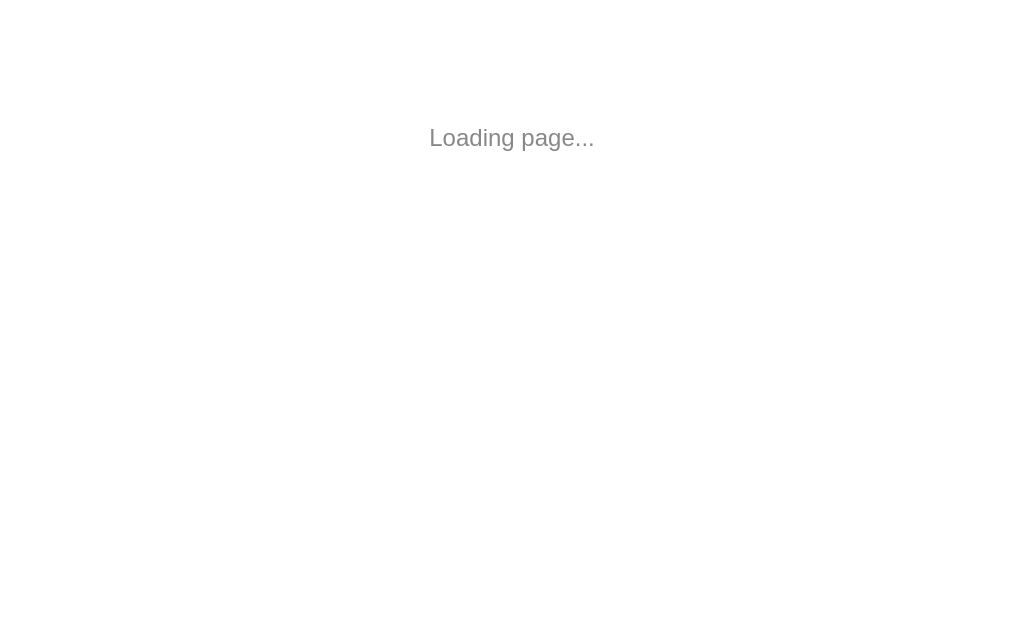 scroll, scrollTop: 0, scrollLeft: 0, axis: both 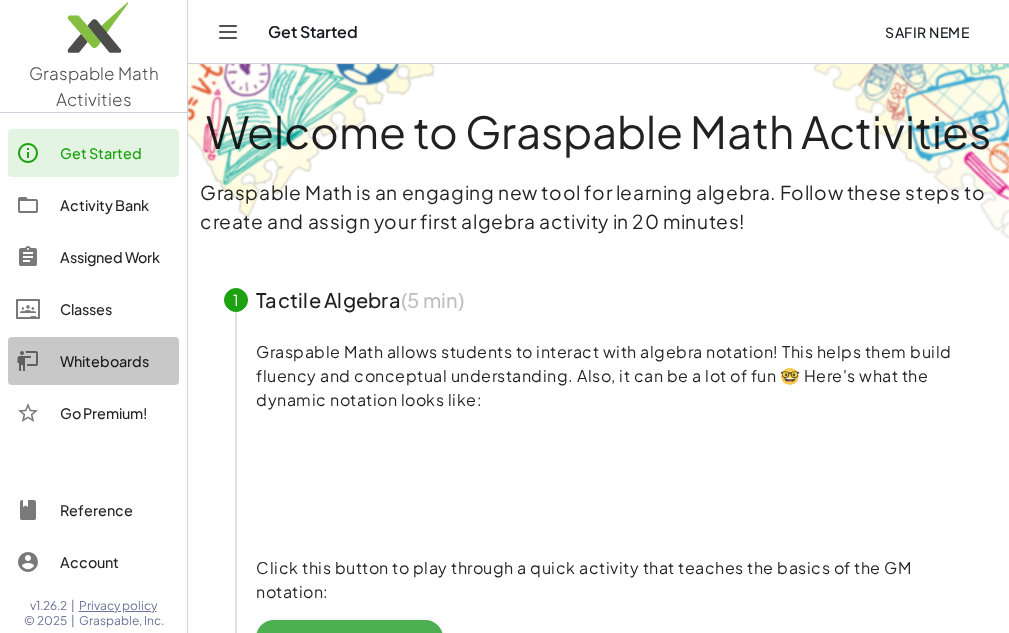 click on "Whiteboards" 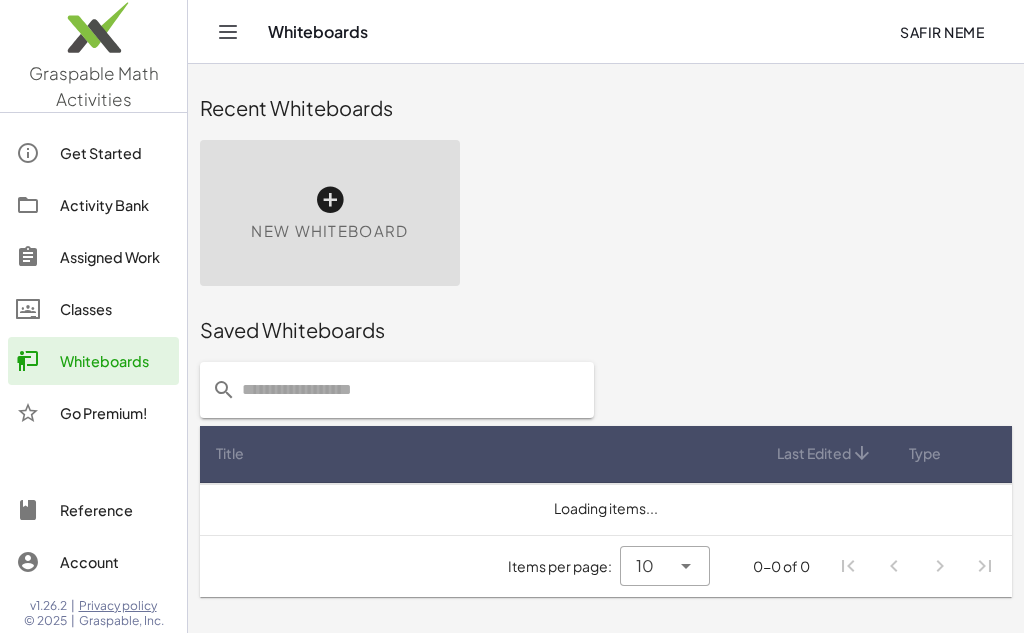 click on "New Whiteboard" at bounding box center (329, 231) 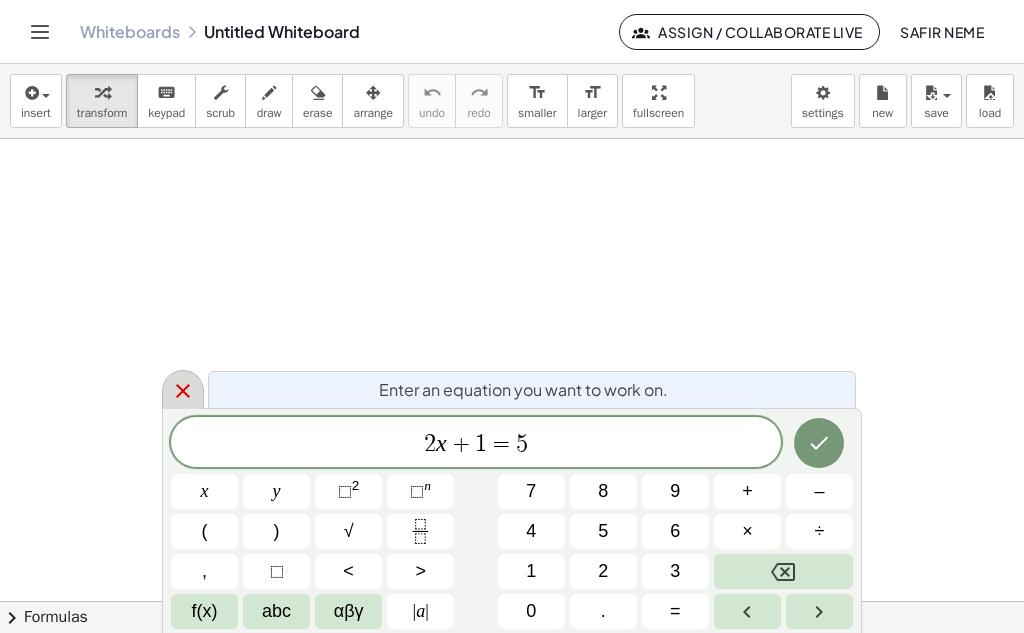 click at bounding box center [183, 389] 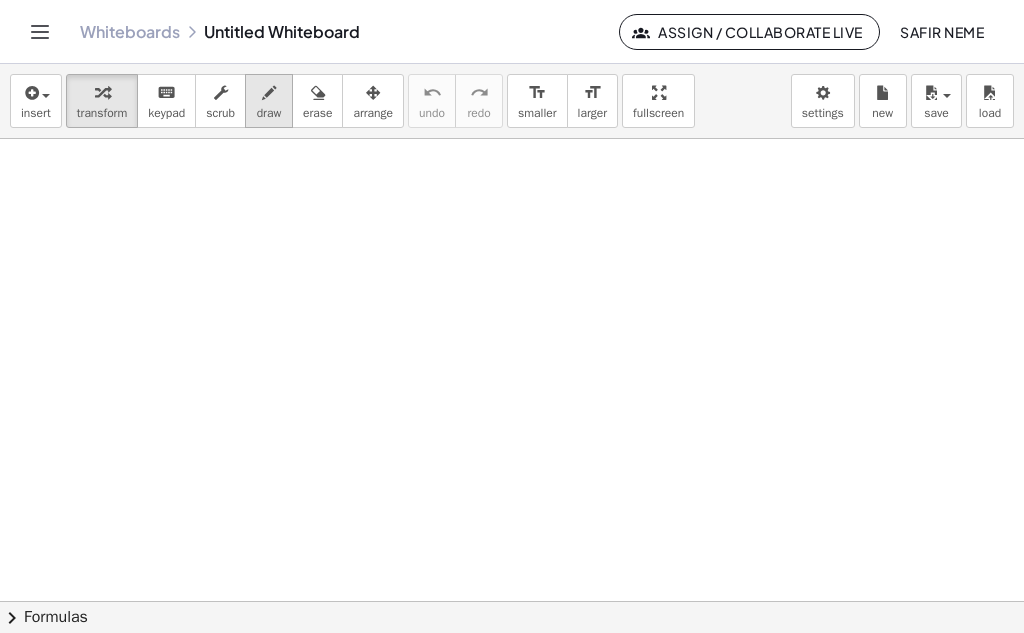 click on "draw" at bounding box center (269, 113) 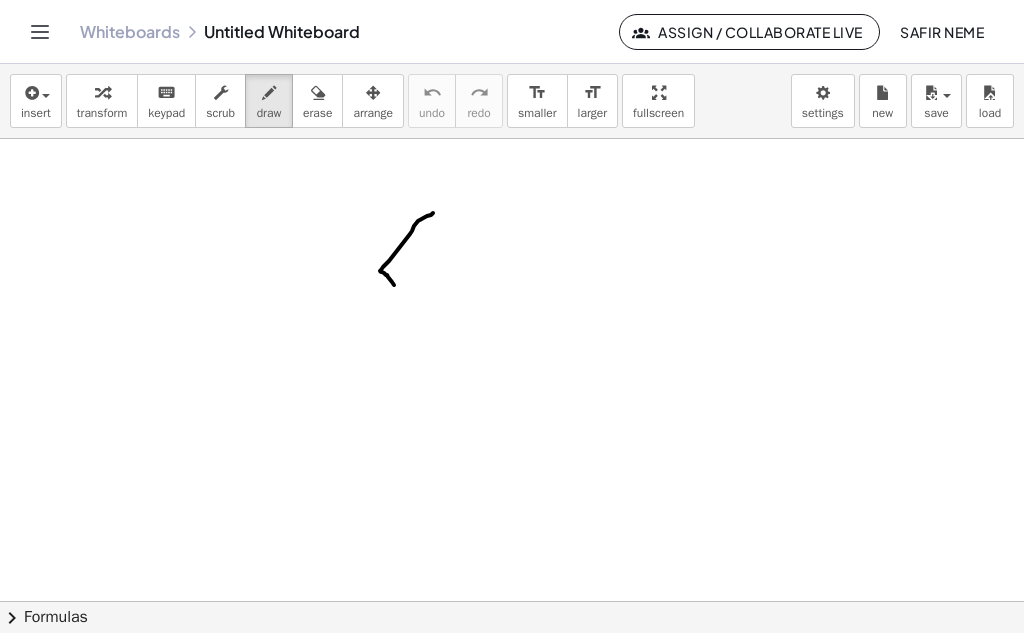 drag, startPoint x: 410, startPoint y: 234, endPoint x: 399, endPoint y: 311, distance: 77.781746 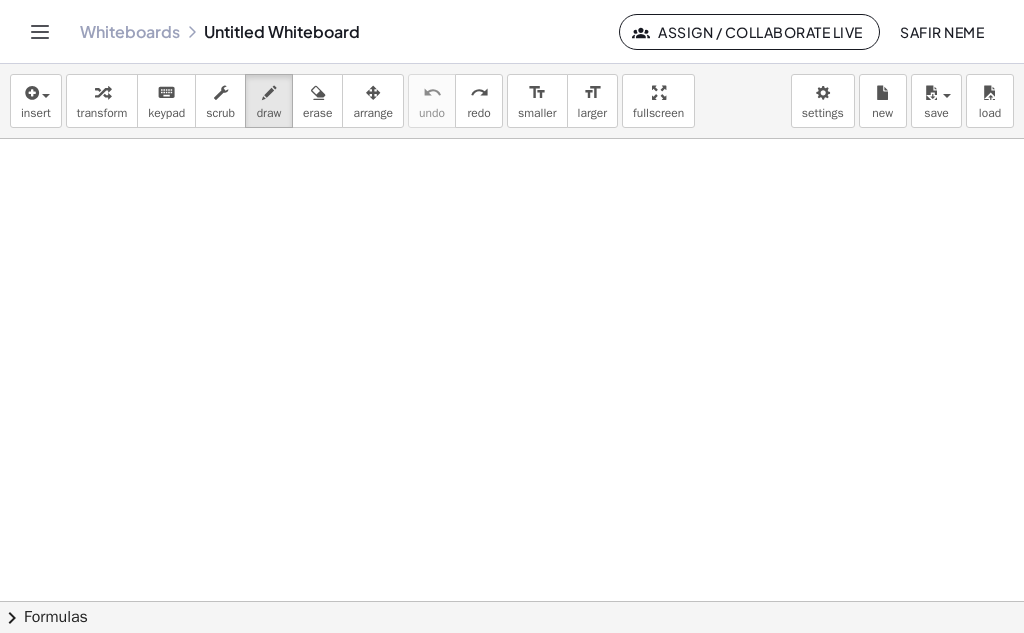 drag, startPoint x: 387, startPoint y: 222, endPoint x: 268, endPoint y: 266, distance: 126.873955 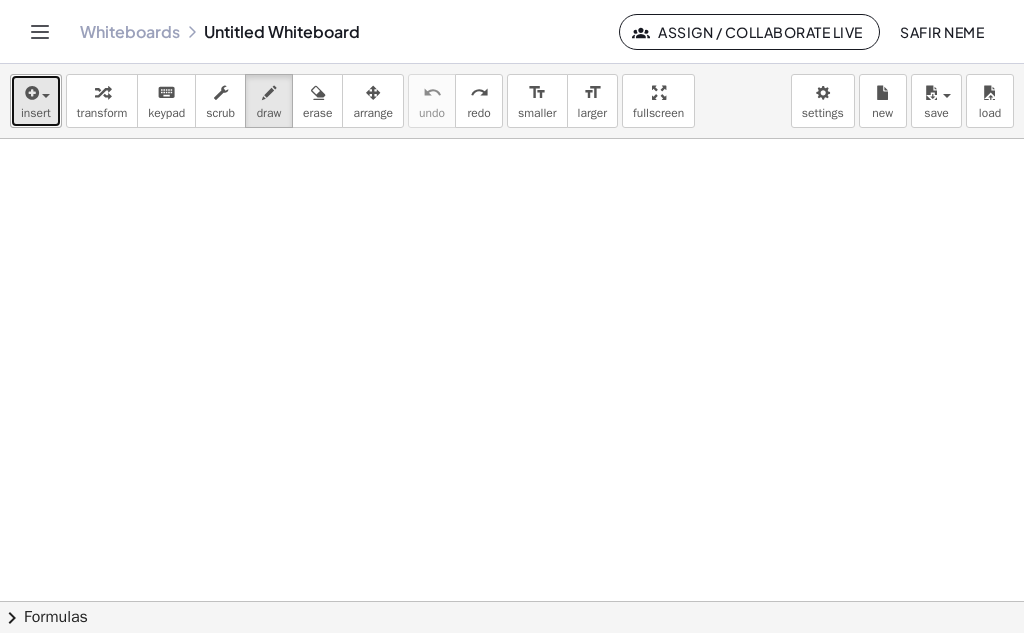 drag, startPoint x: 268, startPoint y: 266, endPoint x: 47, endPoint y: 114, distance: 268.22565 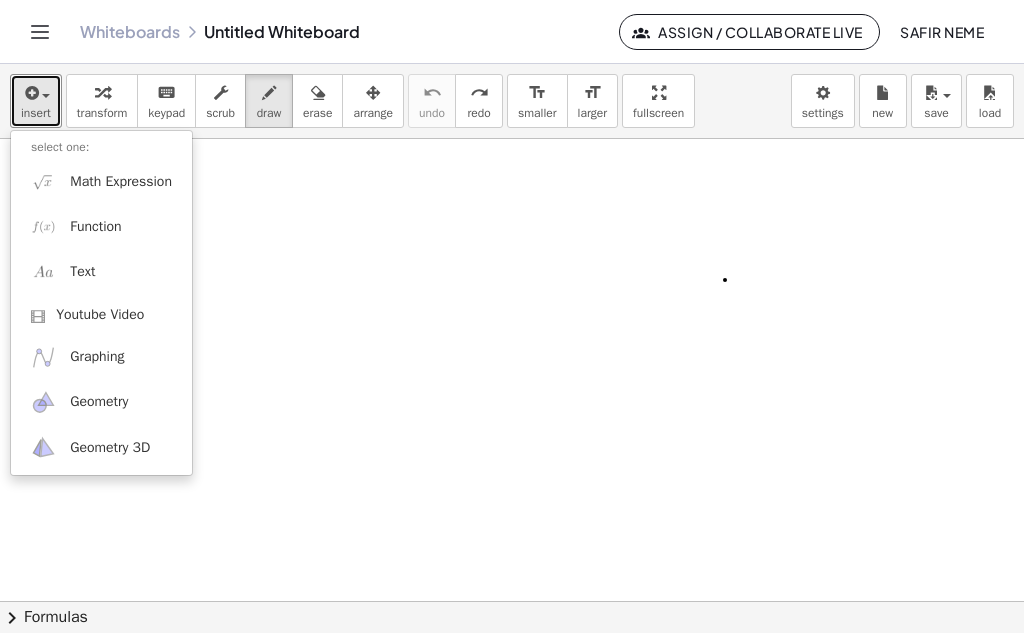 click at bounding box center (512, 601) 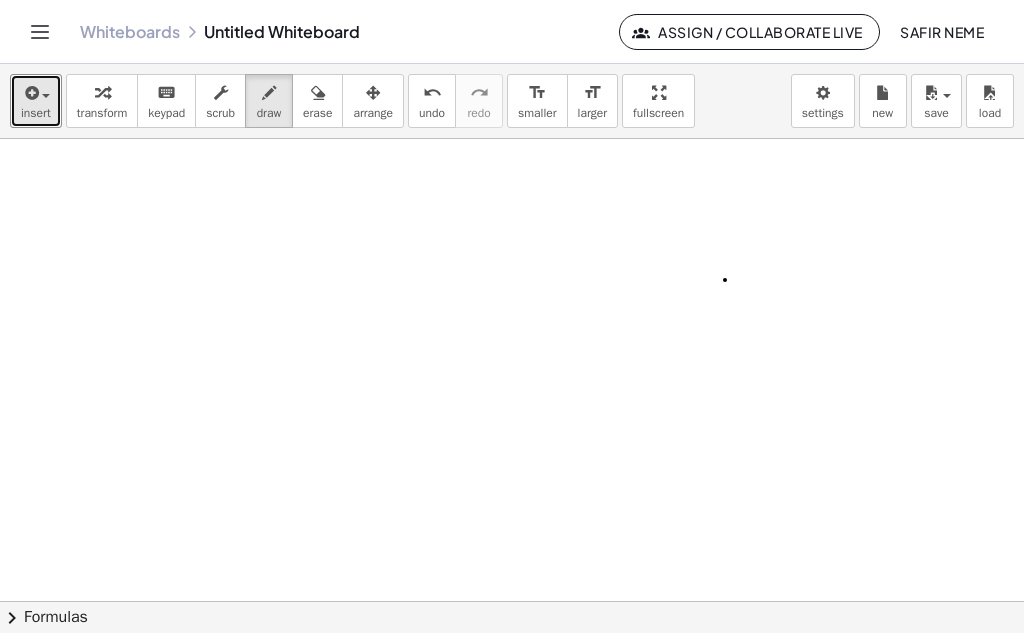 type 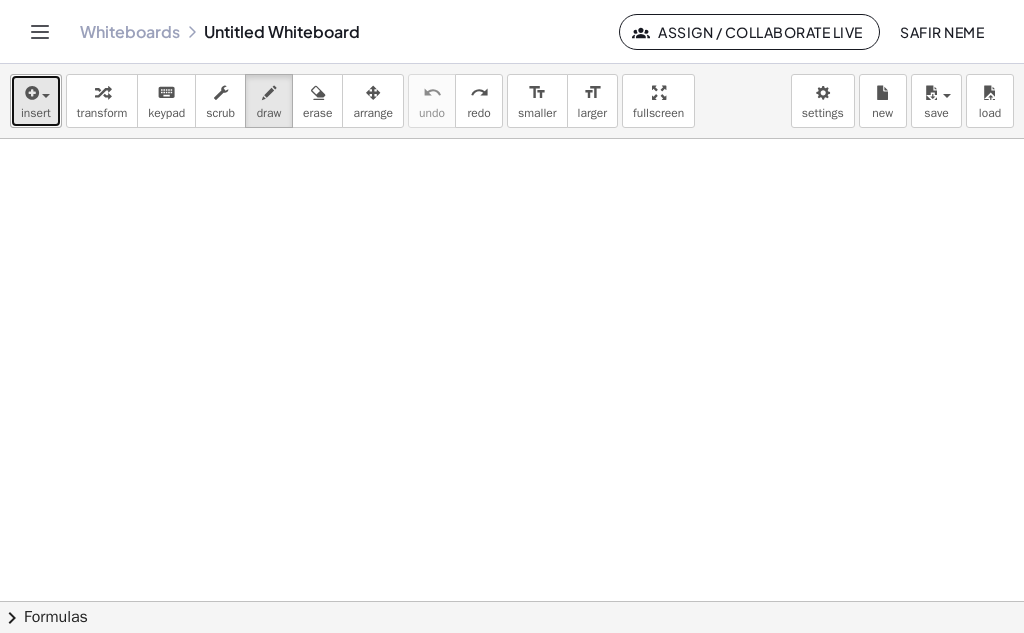 click on "insert" at bounding box center [36, 113] 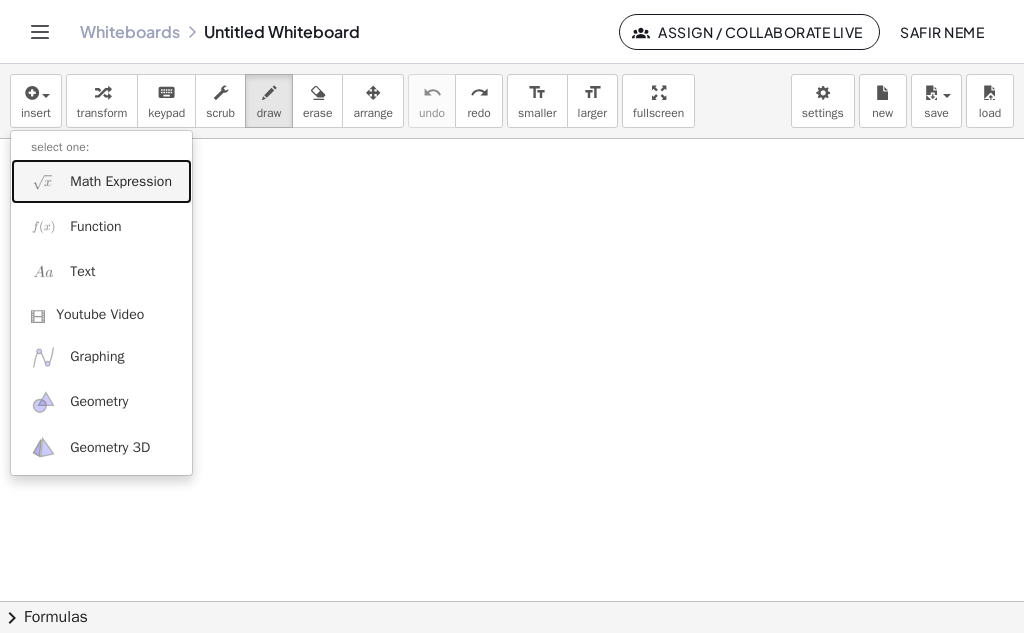 click on "Math Expression" at bounding box center [101, 181] 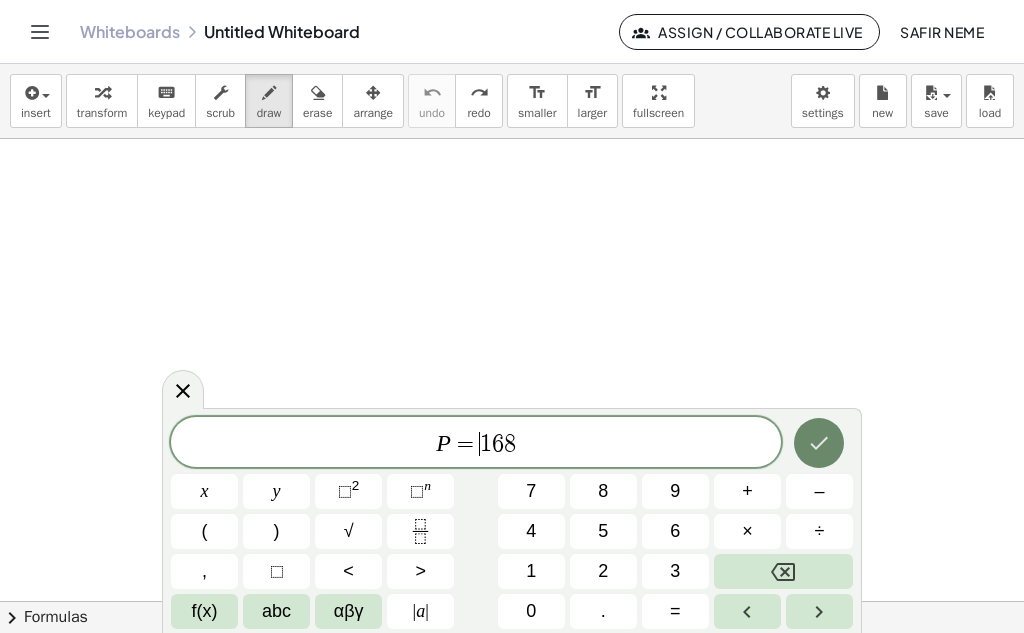 click 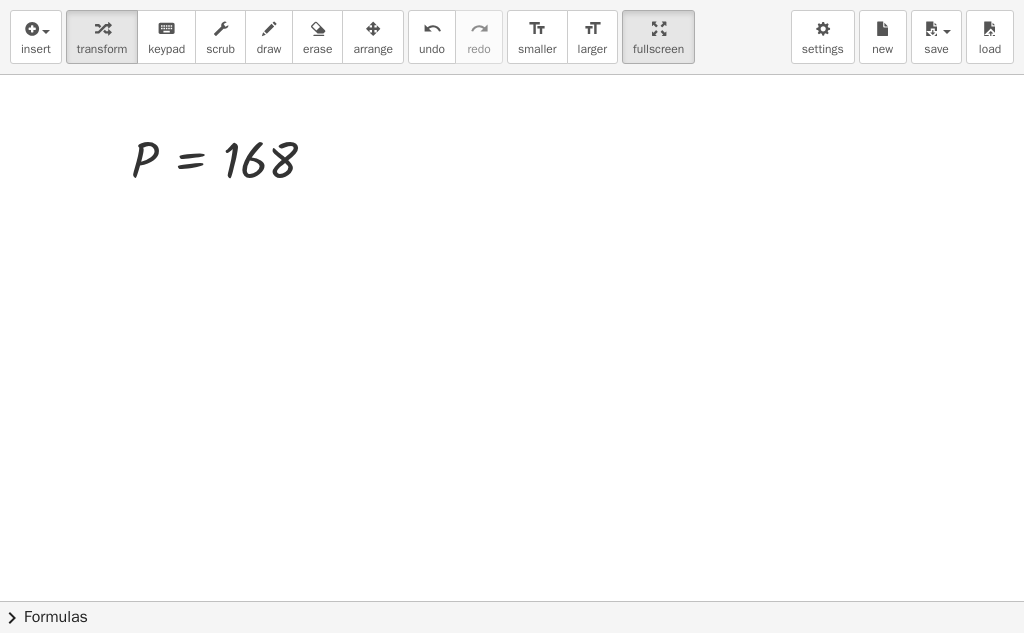 click on "insert select one: Math Expression Function Text Youtube Video Graphing Geometry Geometry 3D transform keyboard keypad scrub draw erase arrange undo undo redo redo format_size smaller format_size larger fullscreen load   save new settings P = 168 × chevron_right  Formulas
Drag one side of a formula onto a highlighted expression on the canvas to apply it.
Quadratic Formula
+ · a · x 2 + · b · x + c = 0
⇔
x = · ( − b ± 2 √ ( + b 2 − · 4 · a · c ) ) · 2 · a
+ x 2 + · p · x + q = 0
⇔
x = − · p · 2 ± 2 √ ( + ( · p · 2 ) 2 − q )
Manually Factoring a Quadratic
+ x 2 + · b · x + c
· ( + x + ⬚" at bounding box center [512, 316] 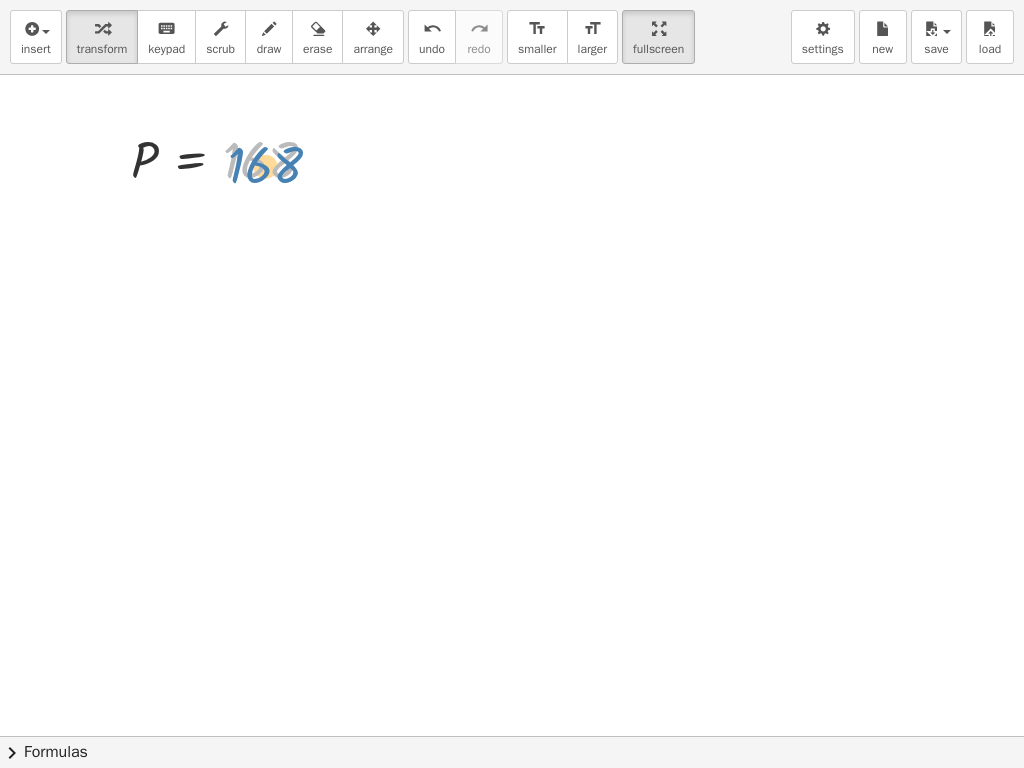 drag, startPoint x: 231, startPoint y: 156, endPoint x: 222, endPoint y: 150, distance: 10.816654 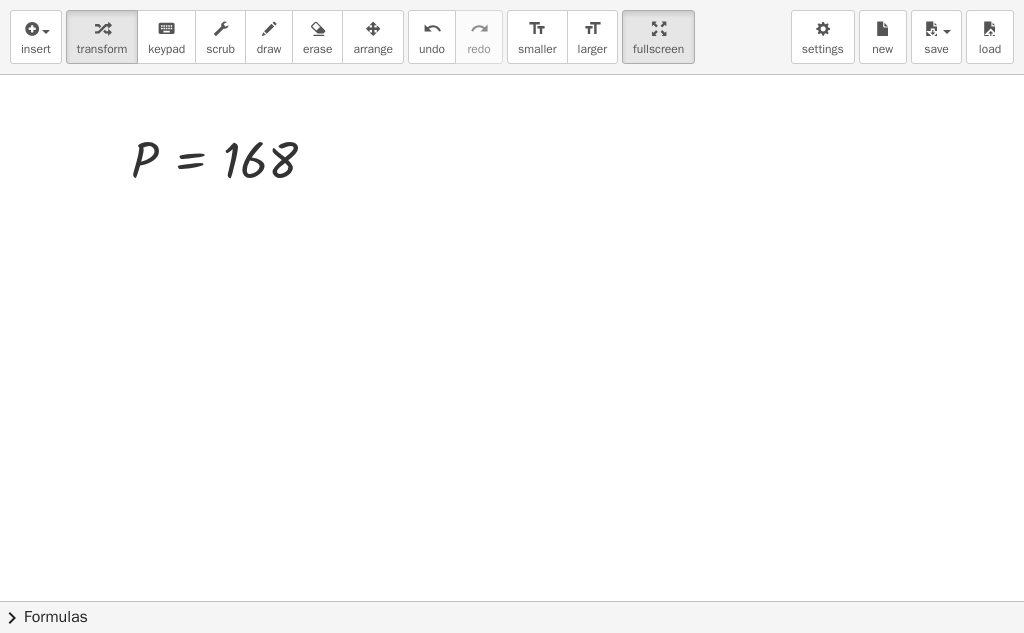 drag, startPoint x: 650, startPoint y: 31, endPoint x: 650, endPoint y: -57, distance: 88 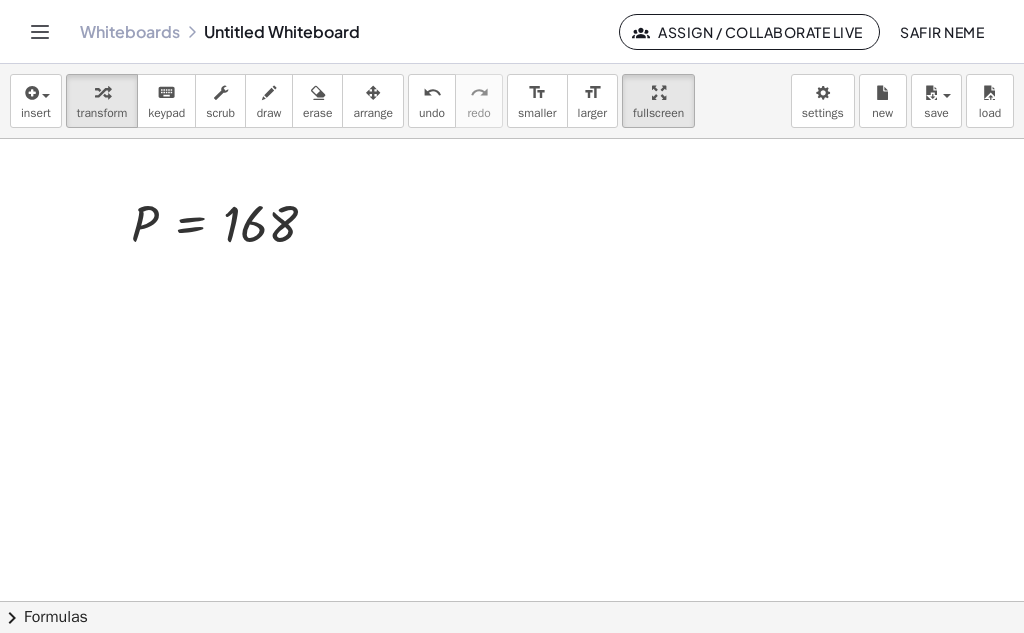 click on "Graspable Math Activities Get Started Activity Bank Assigned Work Classes Whiteboards Go Premium! Reference Account v1.26.2 | Privacy policy © 2025 | Graspable, Inc. Whiteboards Untitled Whiteboard Assign / Collaborate Live  [FIRST] [LAST]   insert select one: Math Expression Function Text Youtube Video Graphing Geometry Geometry 3D transform keyboard keypad scrub draw erase arrange undo undo redo redo format_size smaller format_size larger fullscreen load   save new settings P = 168 × chevron_right  Formulas
Drag one side of a formula onto a highlighted expression on the canvas to apply it.
Quadratic Formula
+ · a · x 2 + · b · x + c = 0
⇔
x = · ( − b ± 2 √ ( + b 2 − · 4 · a · c ) ) · 2 · a
+ x 2 + · p · x + q = 0
⇔
x = p" at bounding box center (512, 316) 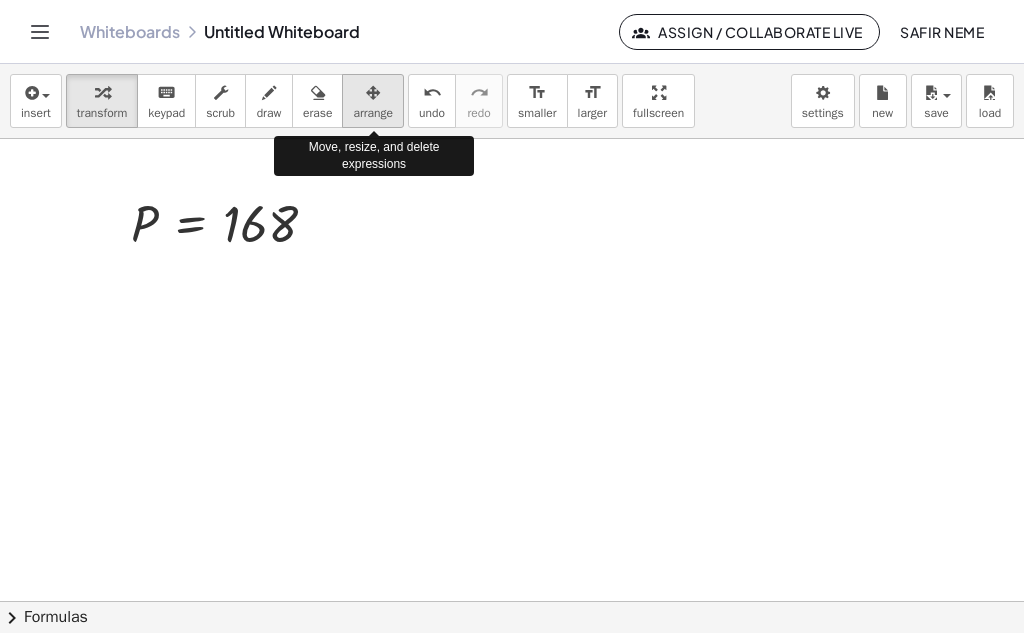 click at bounding box center (373, 92) 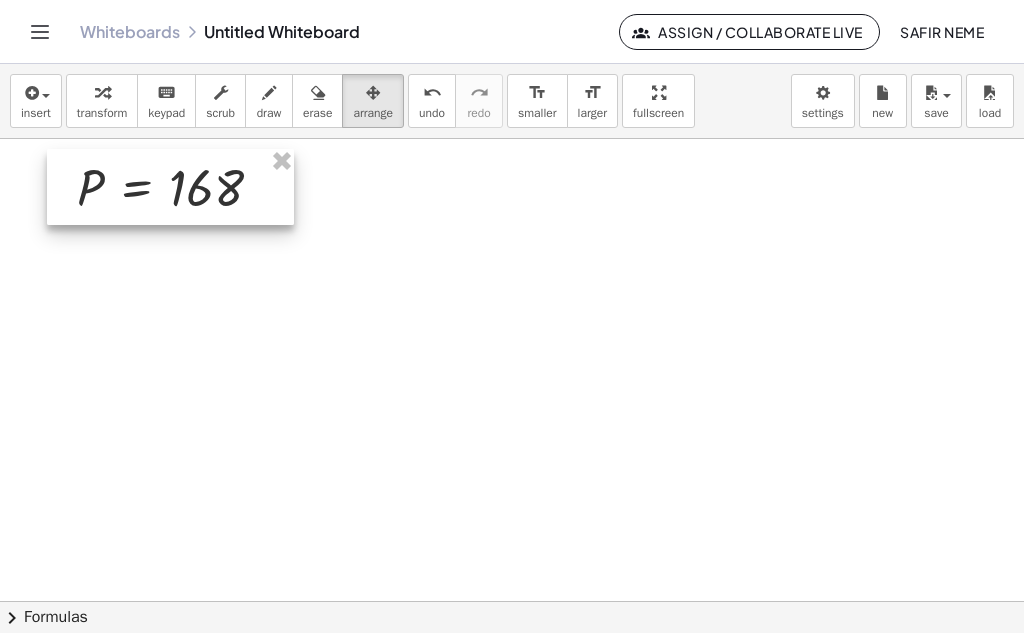 drag, startPoint x: 235, startPoint y: 220, endPoint x: 181, endPoint y: 184, distance: 64.899925 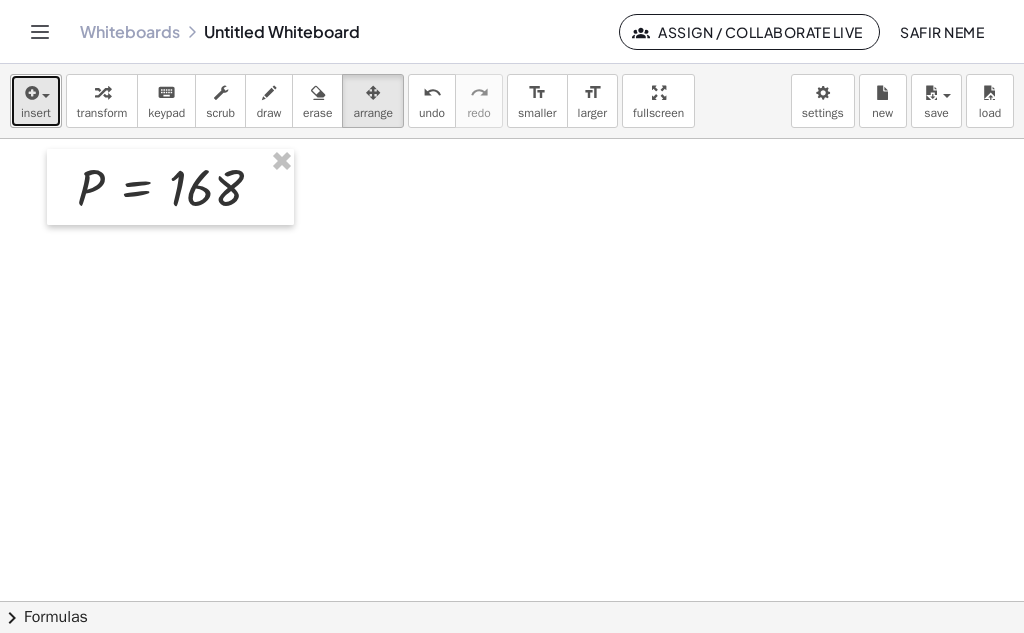 click at bounding box center (41, 95) 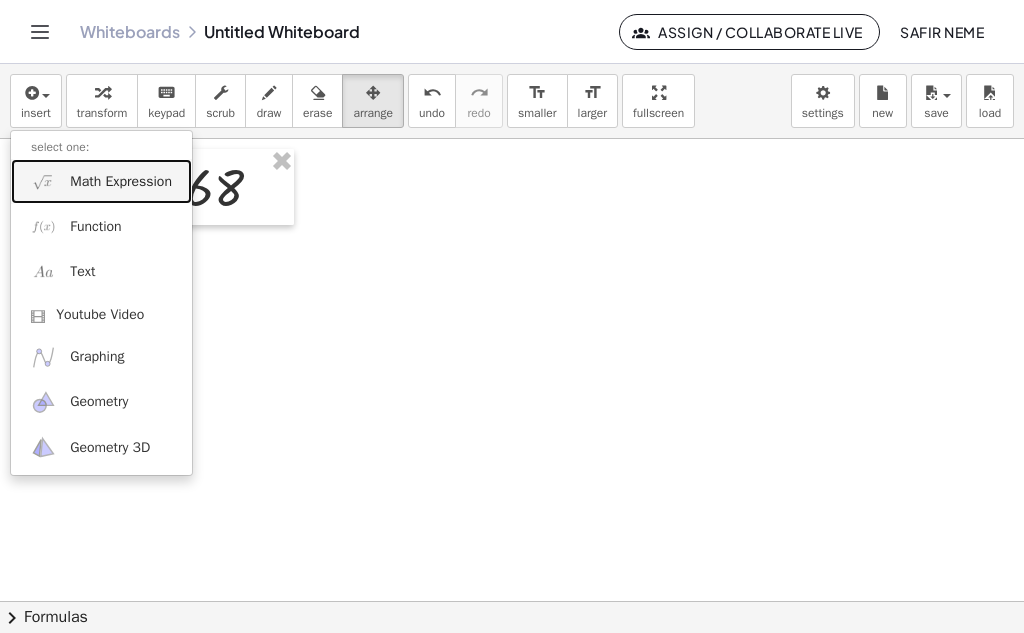 click on "Math Expression" at bounding box center [121, 182] 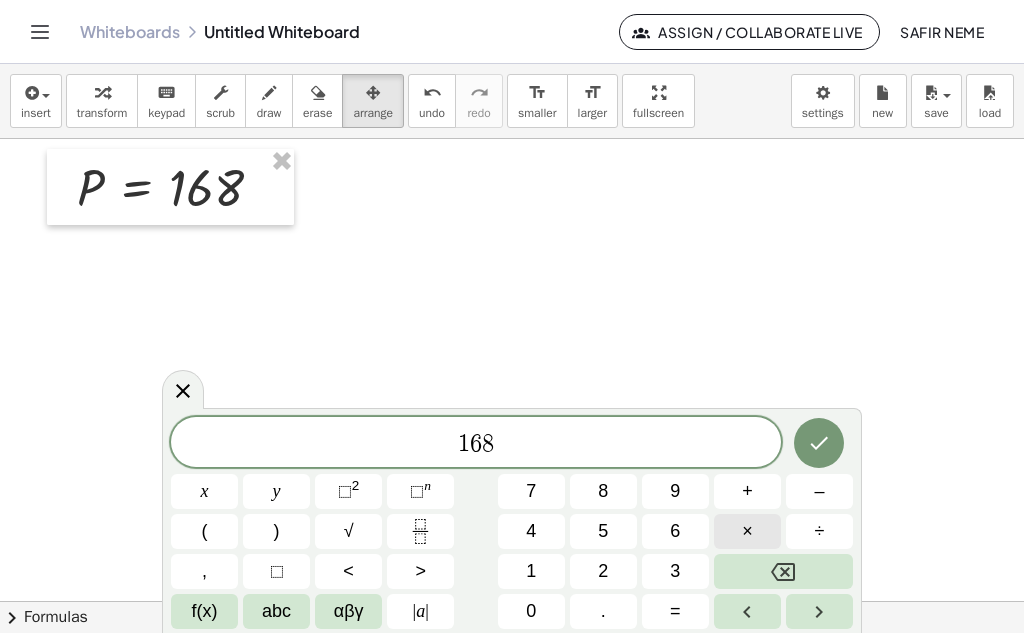 click on "×" at bounding box center [747, 531] 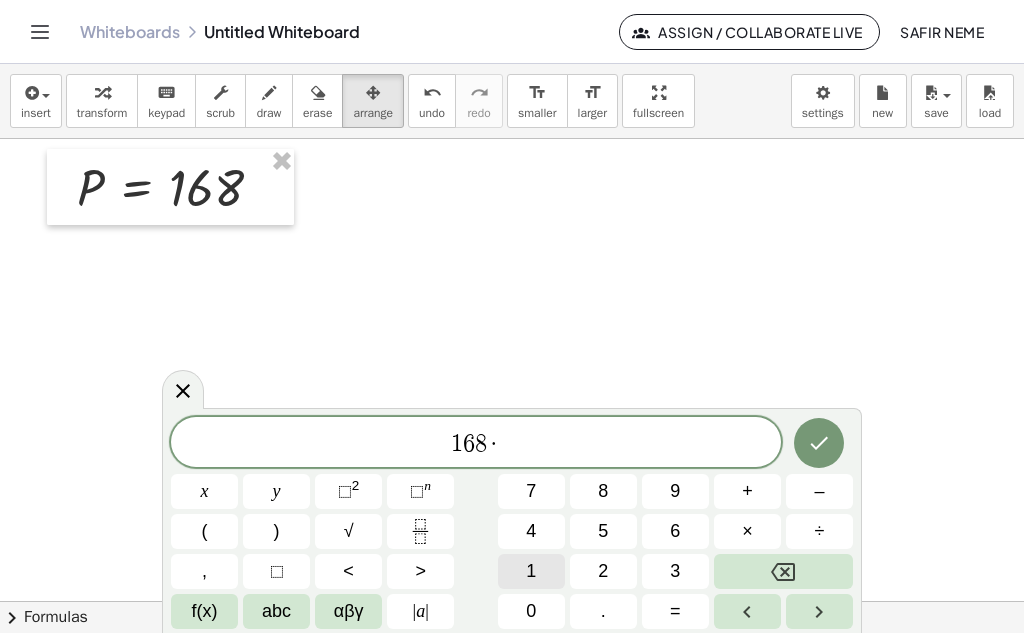 click on "1" at bounding box center [531, 571] 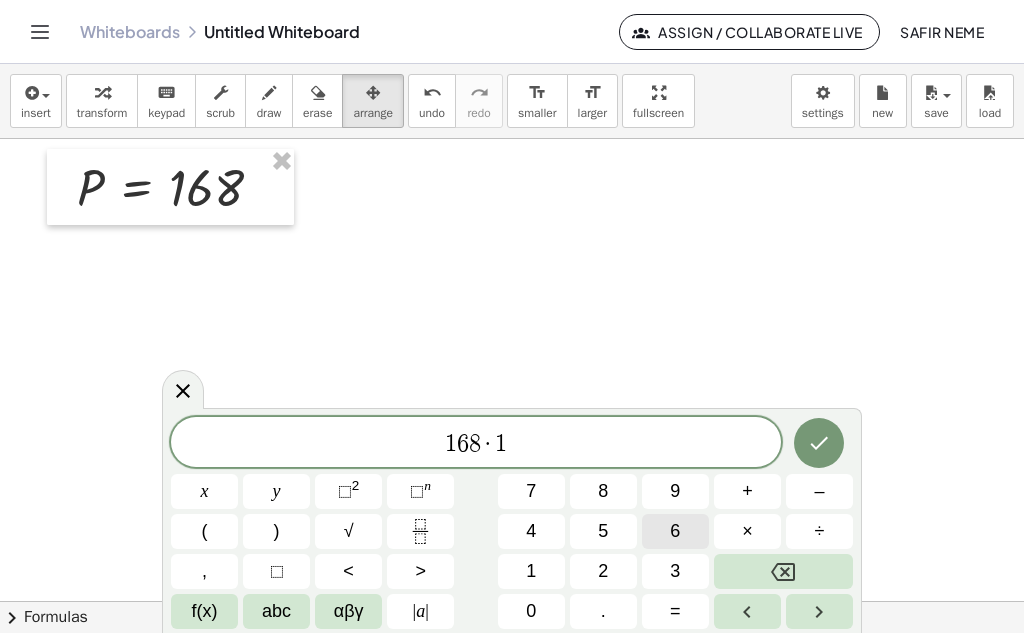 click on "6" at bounding box center (675, 531) 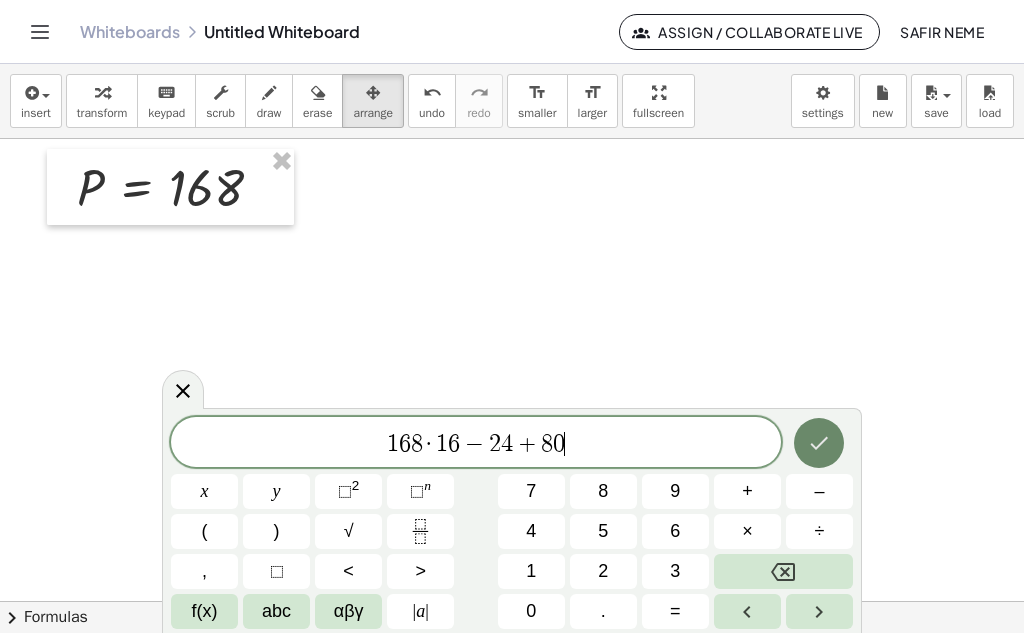 click at bounding box center (819, 443) 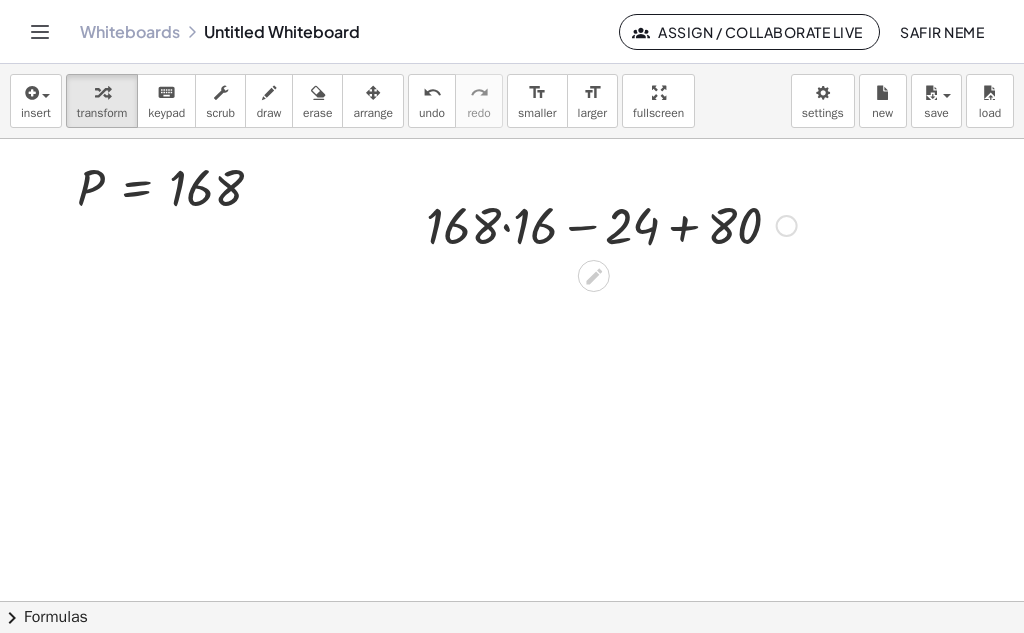 click at bounding box center [611, 224] 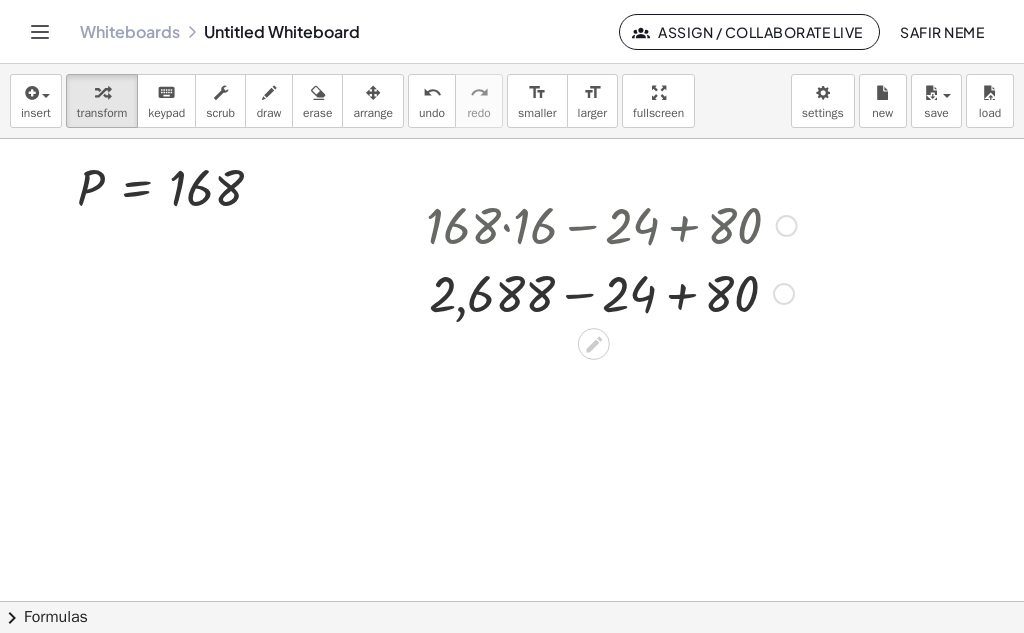 click at bounding box center [611, 292] 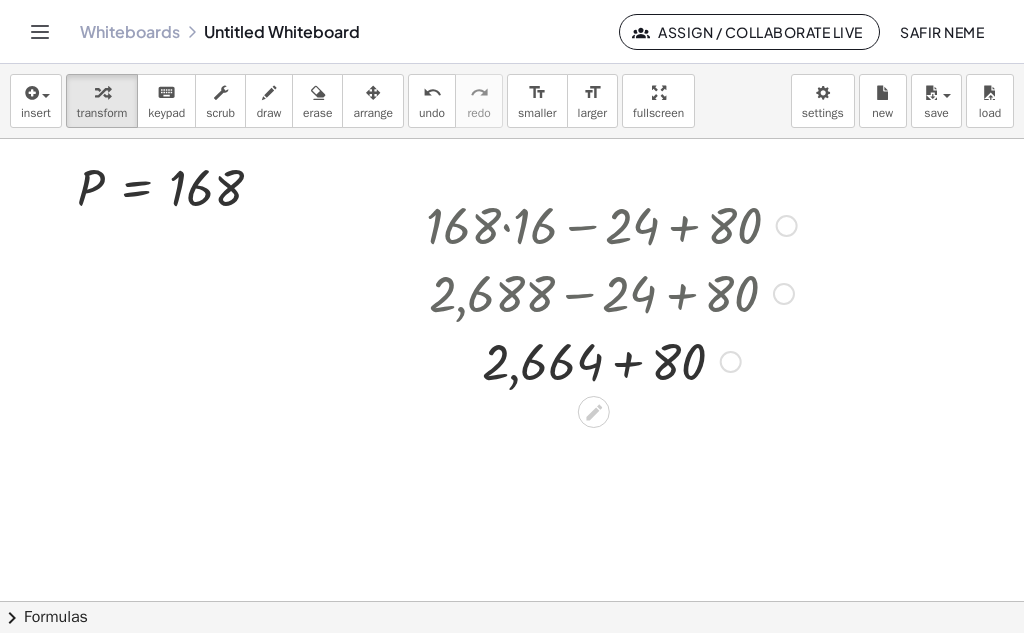 click at bounding box center (611, 360) 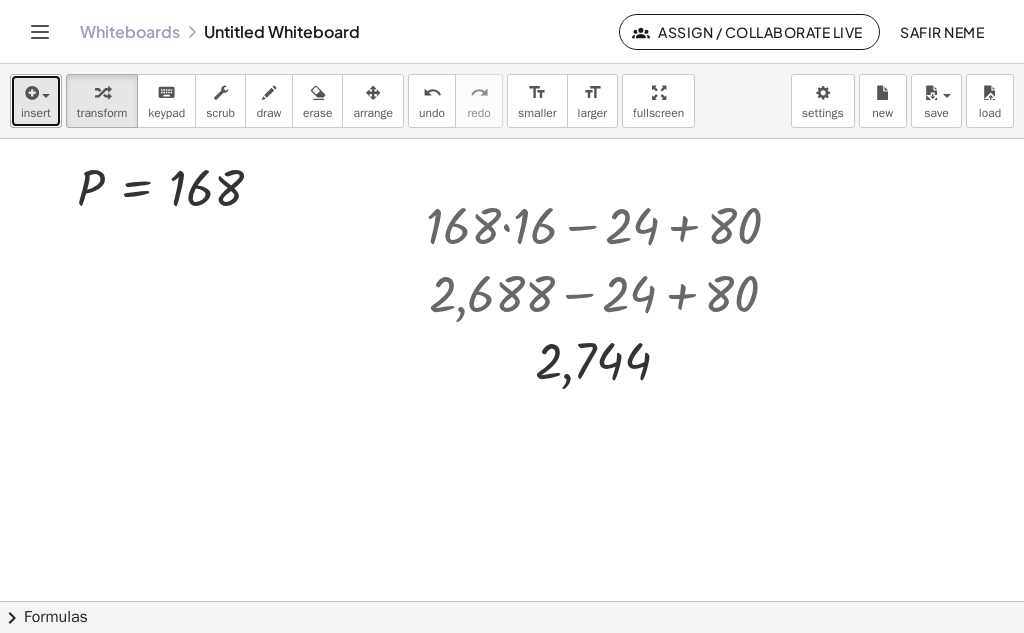 click on "insert" at bounding box center (36, 101) 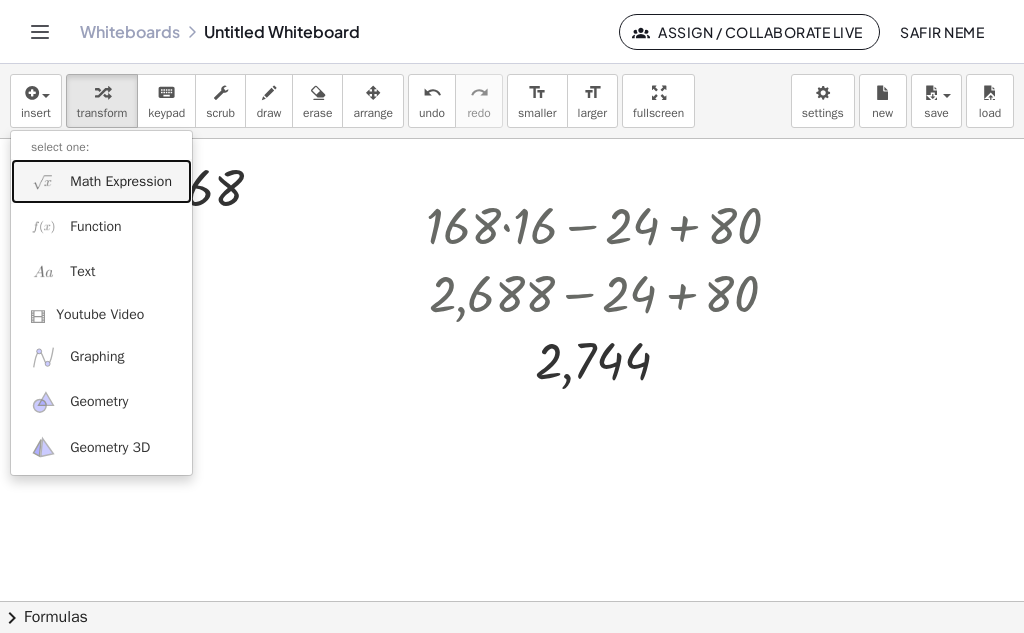 click on "Math Expression" at bounding box center [121, 182] 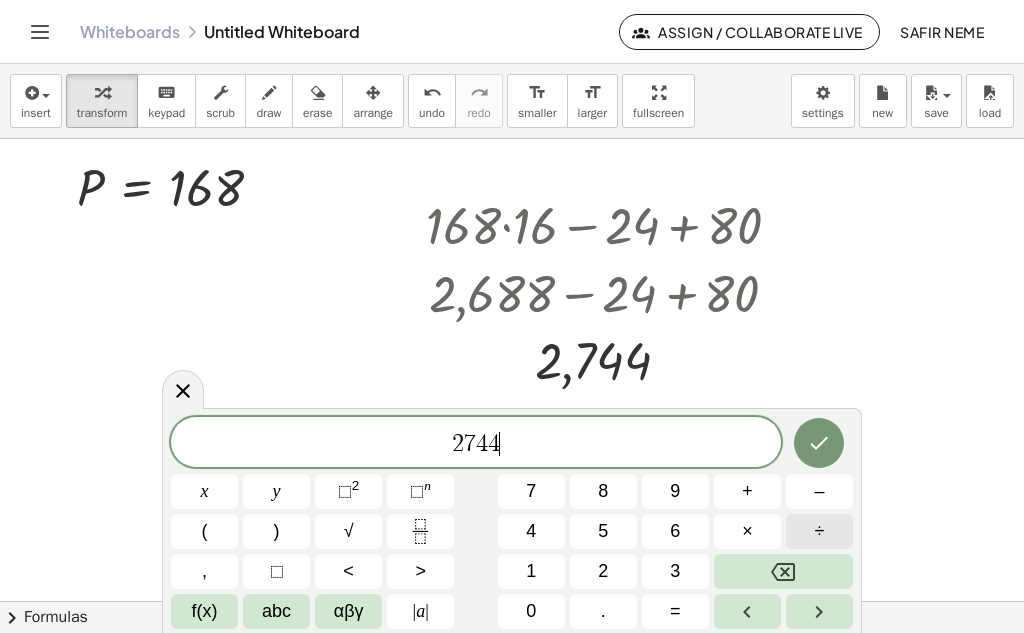 click on "÷" at bounding box center (819, 531) 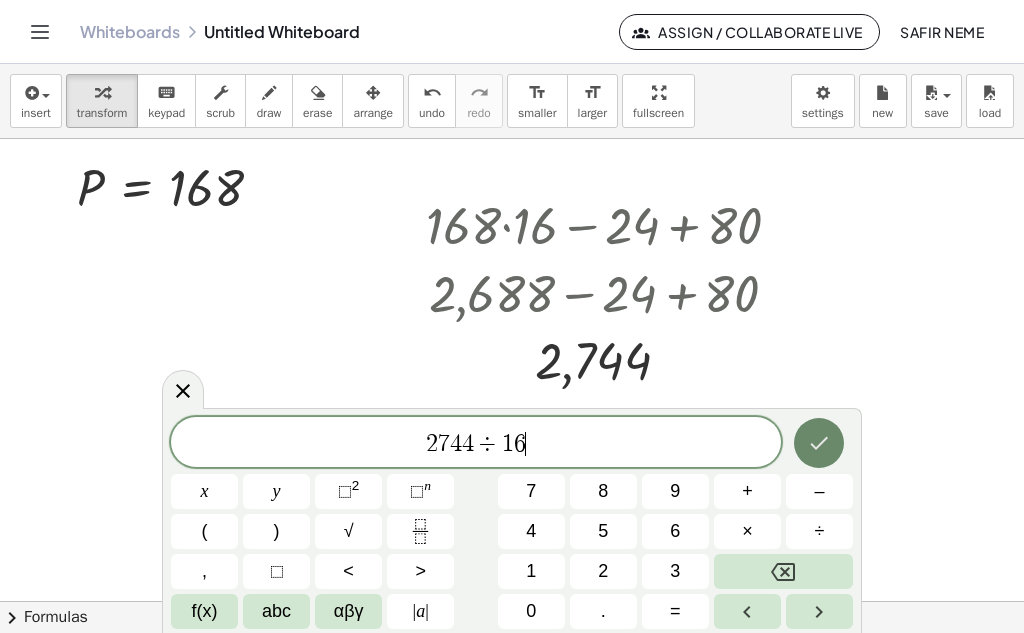 click 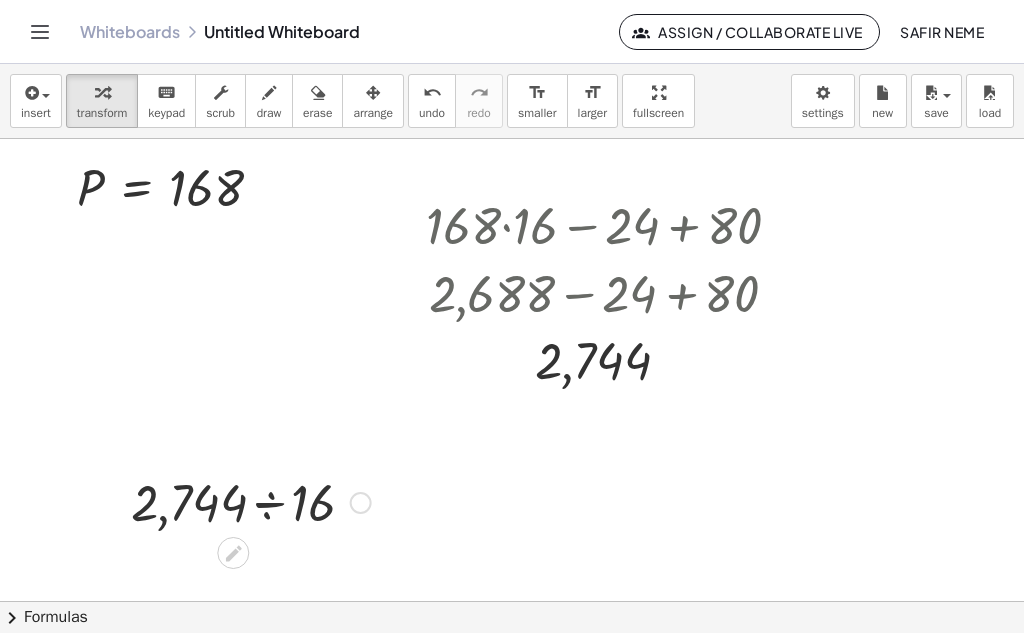 click at bounding box center [251, 501] 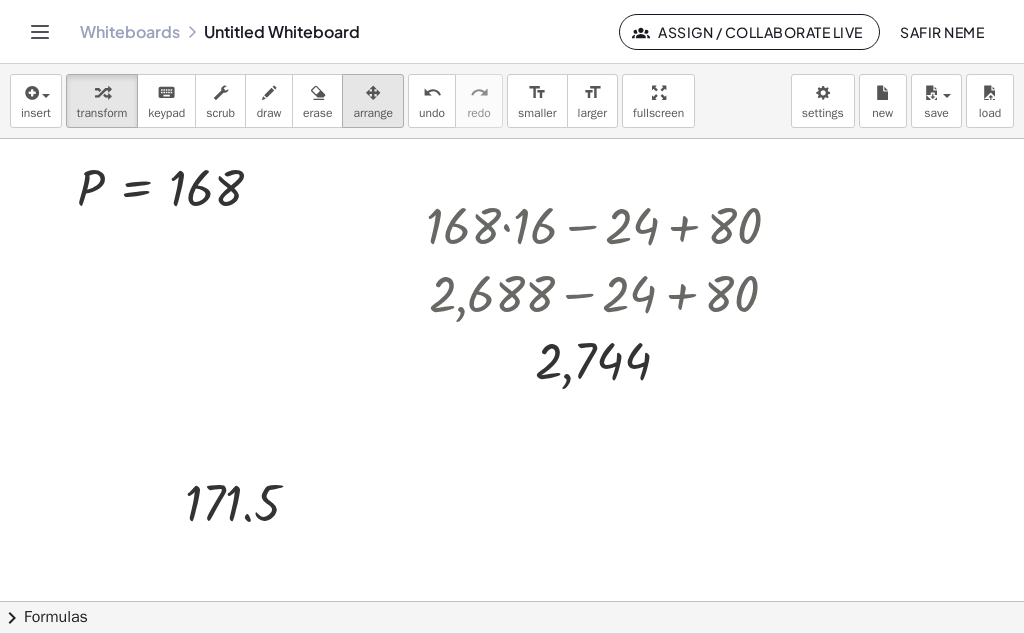 click at bounding box center (373, 93) 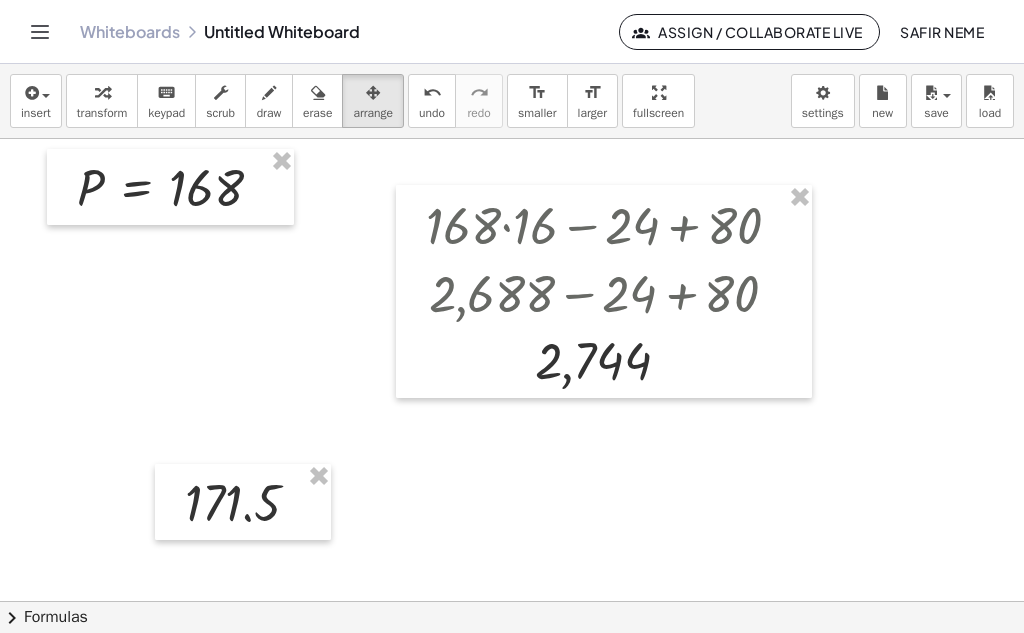 click on "insert select one: Math Expression Function Text Youtube Video Graphing Geometry Geometry 3D transform keyboard keypad scrub draw erase arrange undo undo redo redo format_size smaller format_size larger fullscreen load   save new settings P = 168 + · 168 · 16 − 24 + 80 + 2,688 − 24 + 80 + 2,664 + 80 2,744 · 2,744 ÷ 16 171.5 × chevron_right  Formulas
Drag one side of a formula onto a highlighted expression on the canvas to apply it.
Quadratic Formula
+ · a · x 2 + · b · x + c = 0
⇔
x = · ( − b ± 2 √ ( + b 2 − · 4 · a · c ) ) · 2 · a
+ x 2 + · p · x + q = 0
⇔
x = − · p · 2 ± 2 √ ( + ( · p · 2 ) 2 − q )
Manually Factoring a Quadratic
+ x 2" at bounding box center (512, 348) 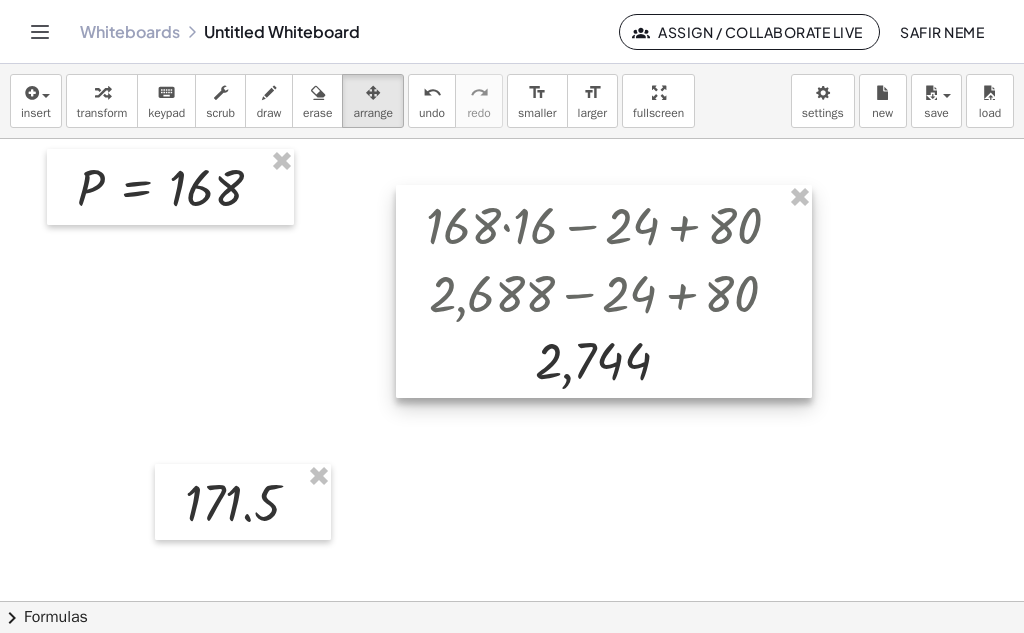drag, startPoint x: 465, startPoint y: 459, endPoint x: 460, endPoint y: 345, distance: 114.1096 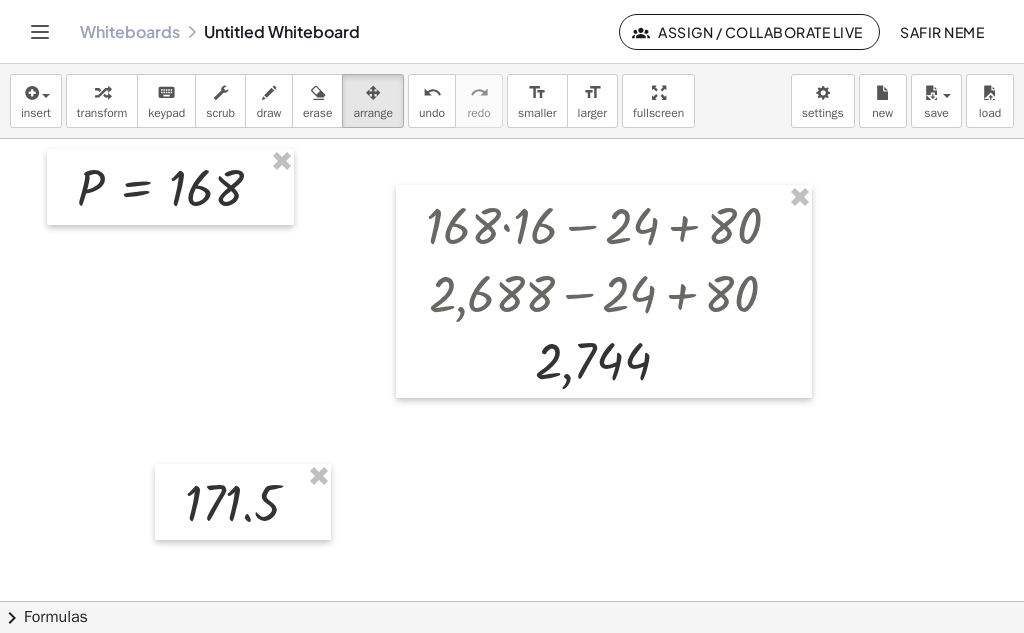 click at bounding box center [512, 601] 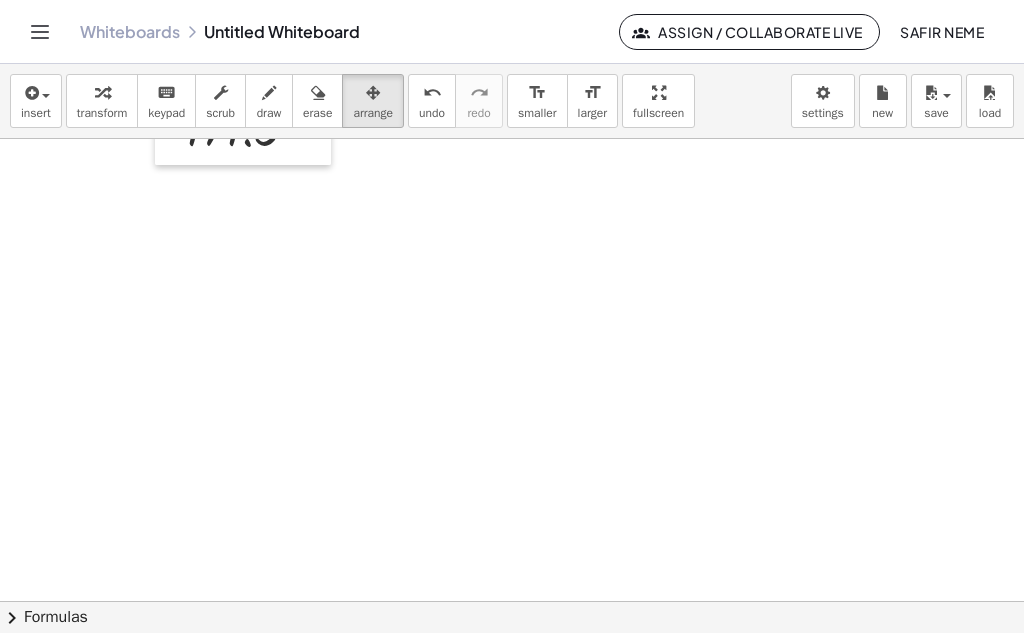 scroll, scrollTop: 362, scrollLeft: 0, axis: vertical 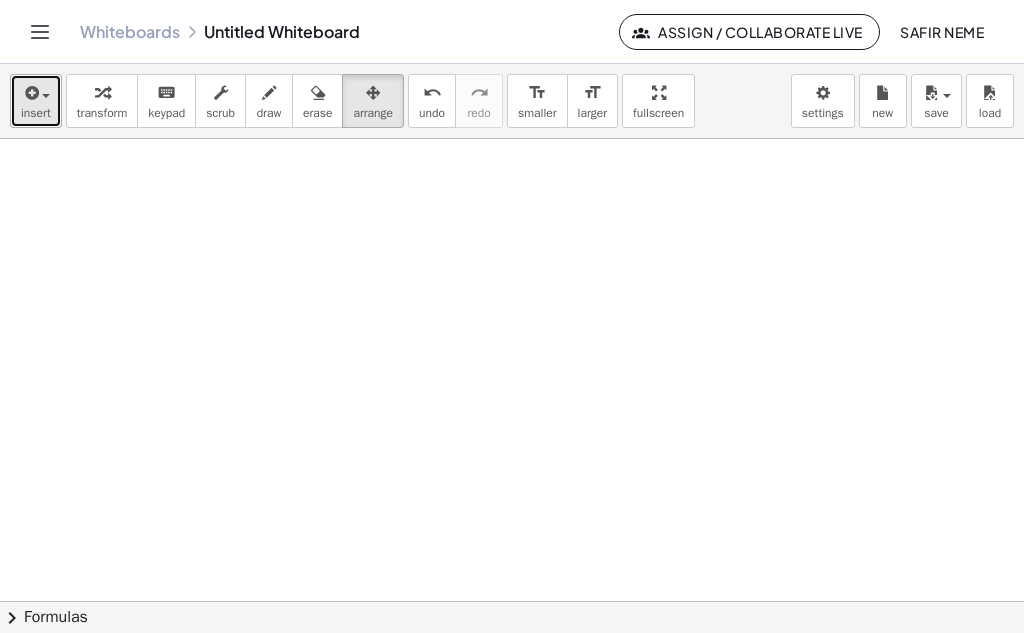 click on "insert" at bounding box center (36, 113) 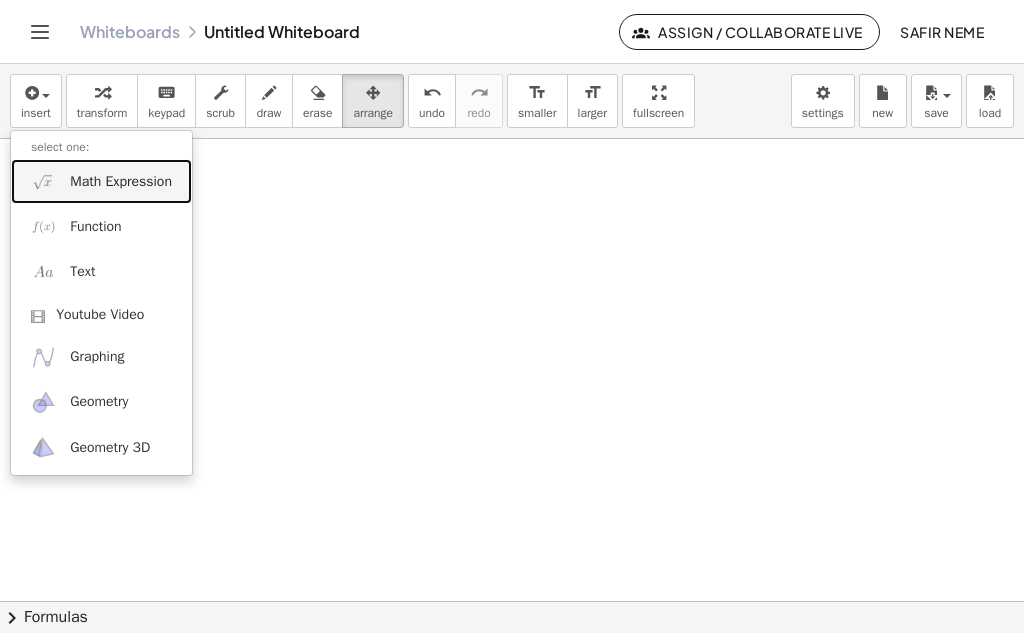 click on "Math Expression" at bounding box center (121, 182) 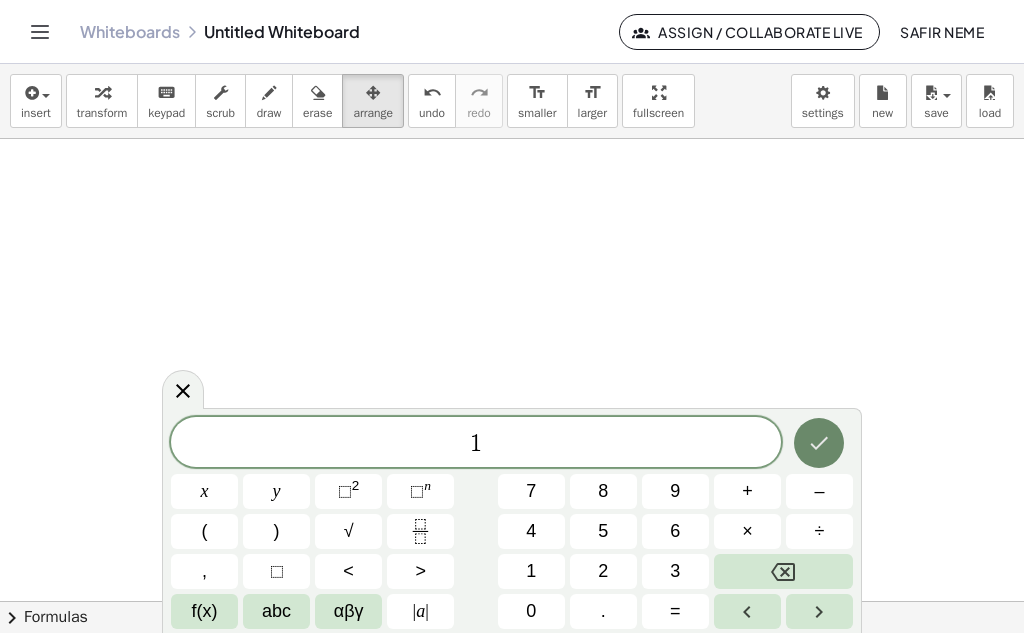 click at bounding box center [819, 443] 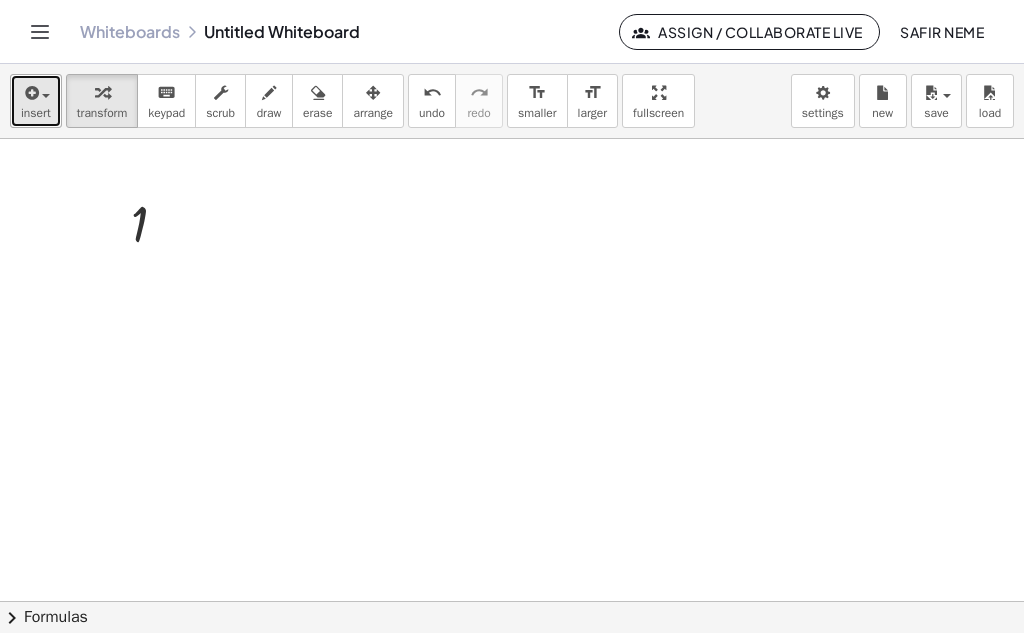 click on "insert" at bounding box center (36, 113) 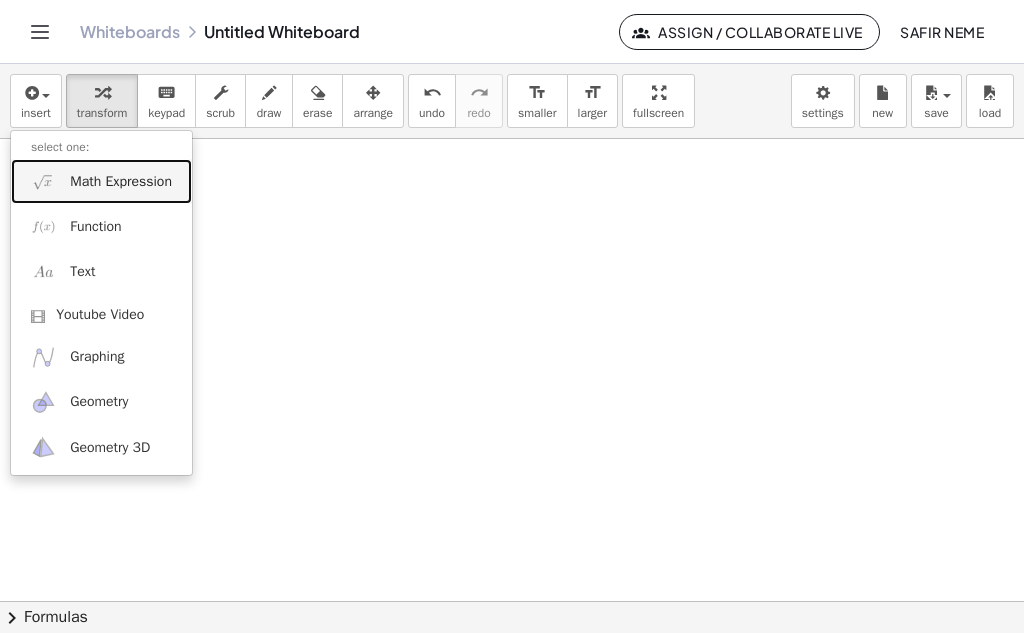 click on "Math Expression" at bounding box center [101, 181] 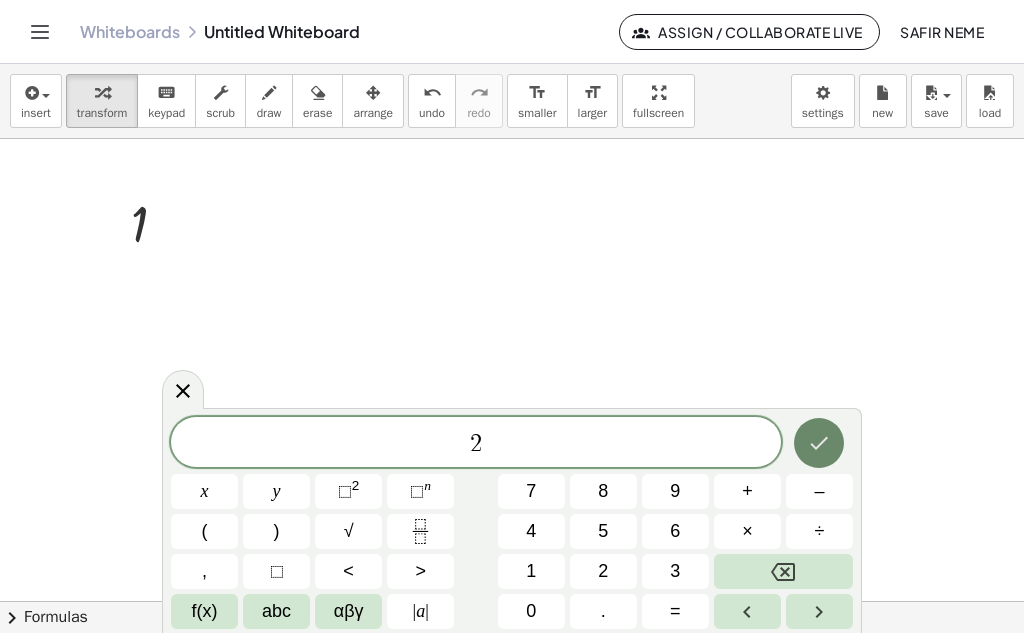 click 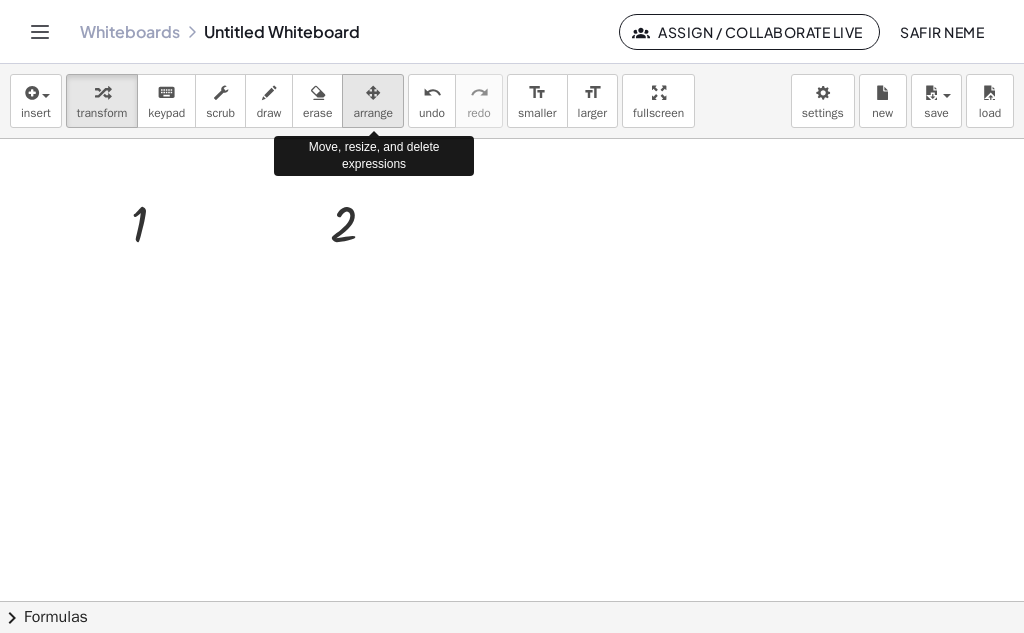 click on "arrange" at bounding box center [373, 113] 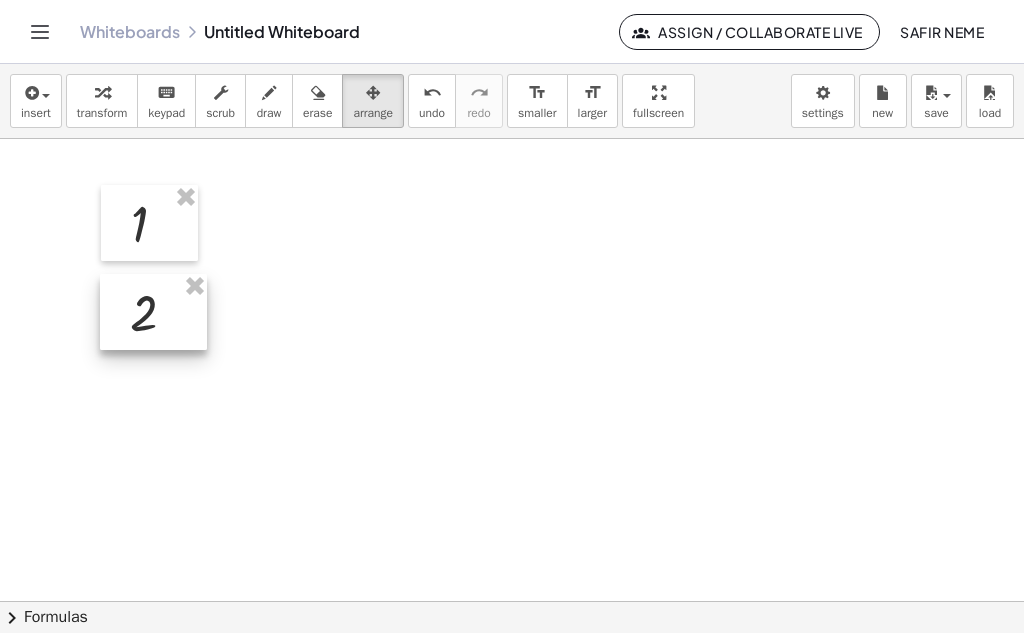 drag, startPoint x: 360, startPoint y: 226, endPoint x: 156, endPoint y: 315, distance: 222.56909 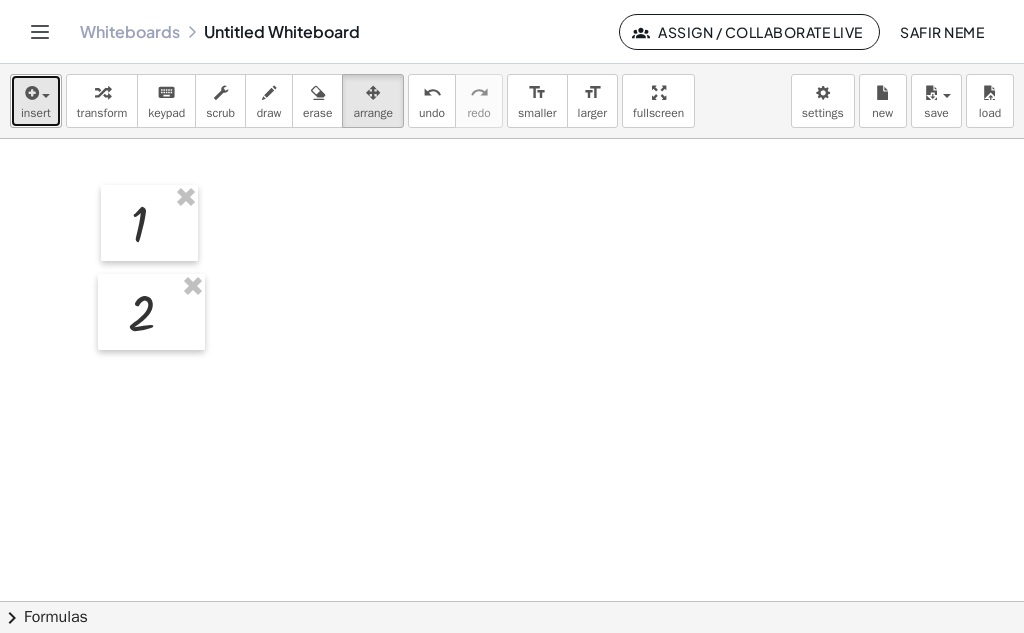 click on "insert" at bounding box center [36, 113] 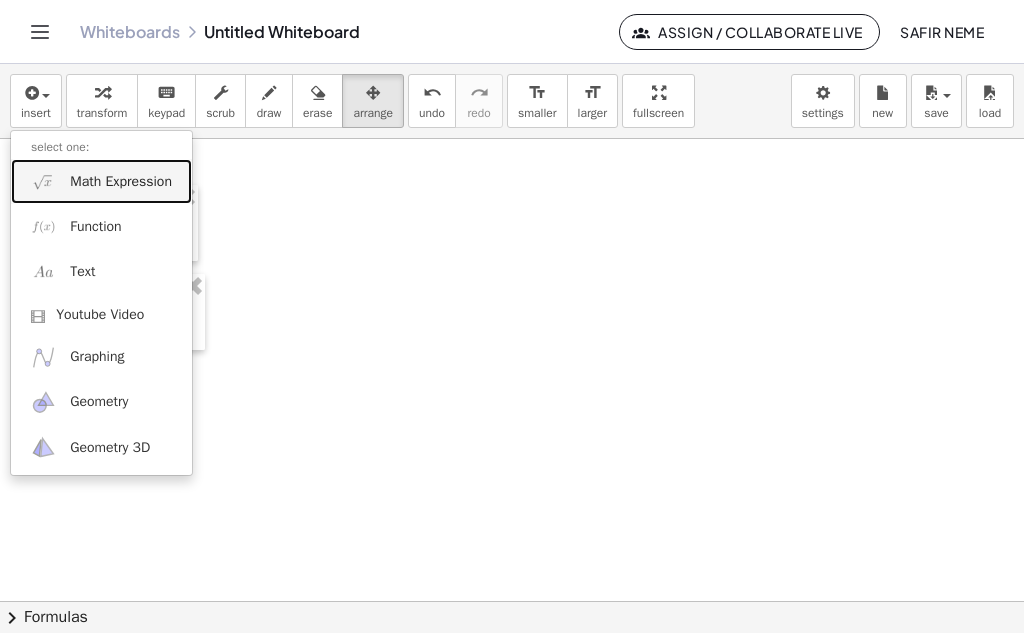 click on "Math Expression" at bounding box center (121, 182) 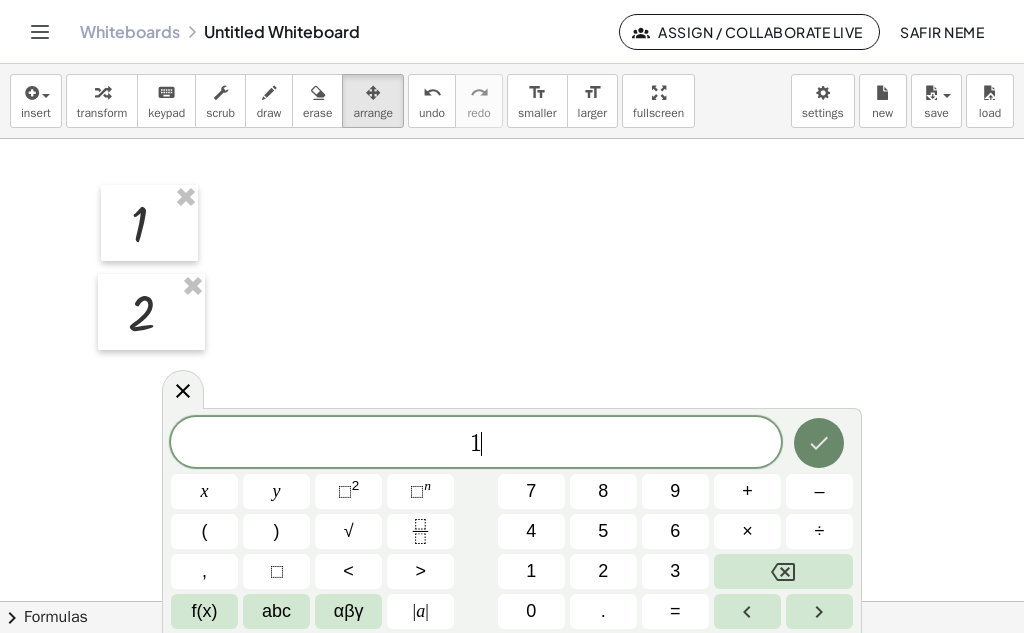 click 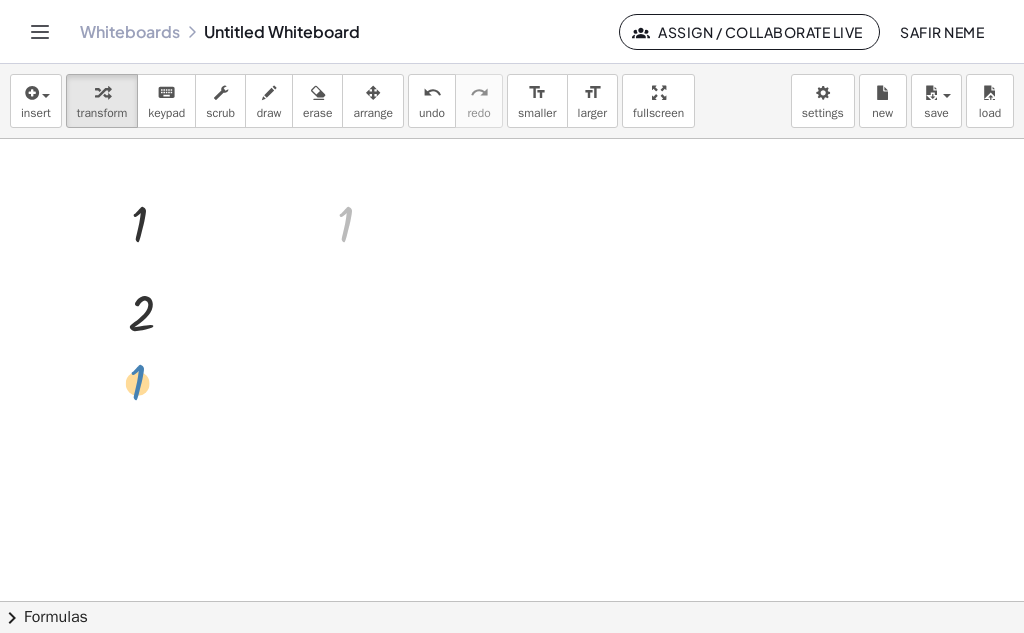 drag, startPoint x: 352, startPoint y: 214, endPoint x: 132, endPoint y: 374, distance: 272.02942 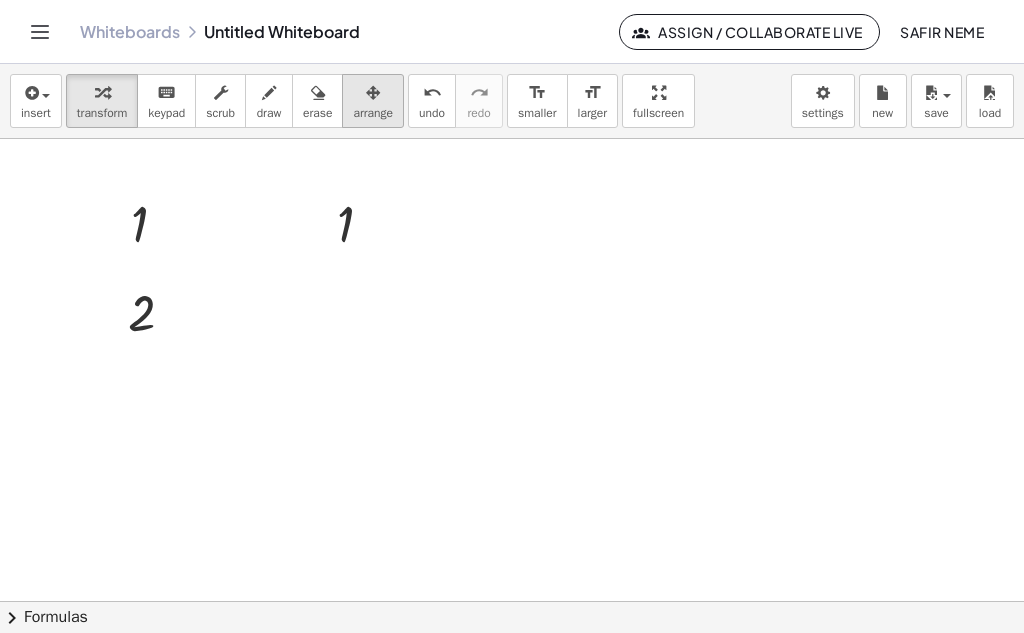 click on "arrange" at bounding box center [373, 113] 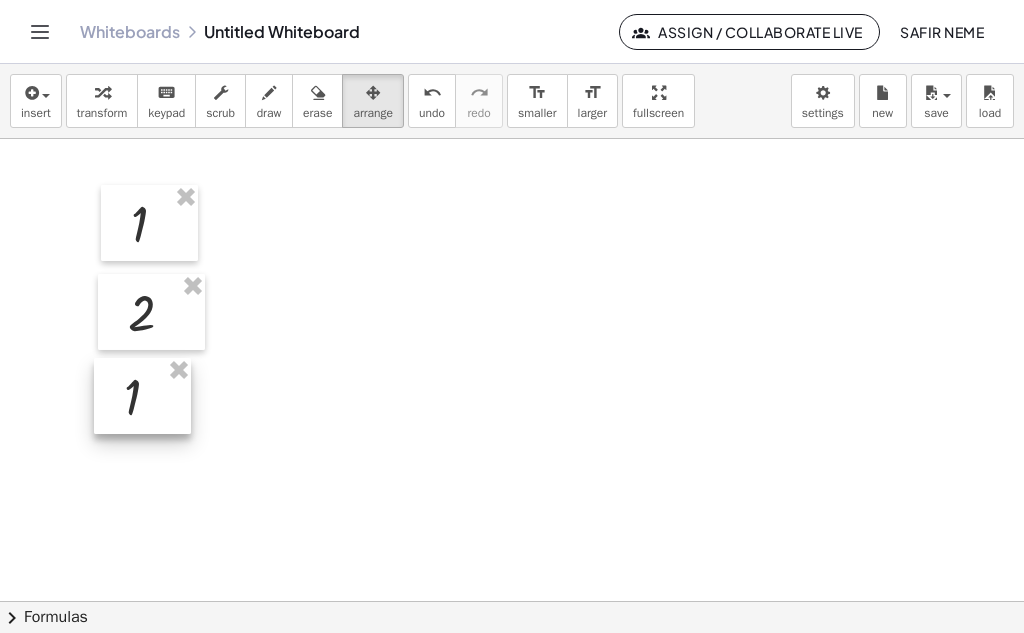 drag, startPoint x: 351, startPoint y: 238, endPoint x: 141, endPoint y: 404, distance: 267.68637 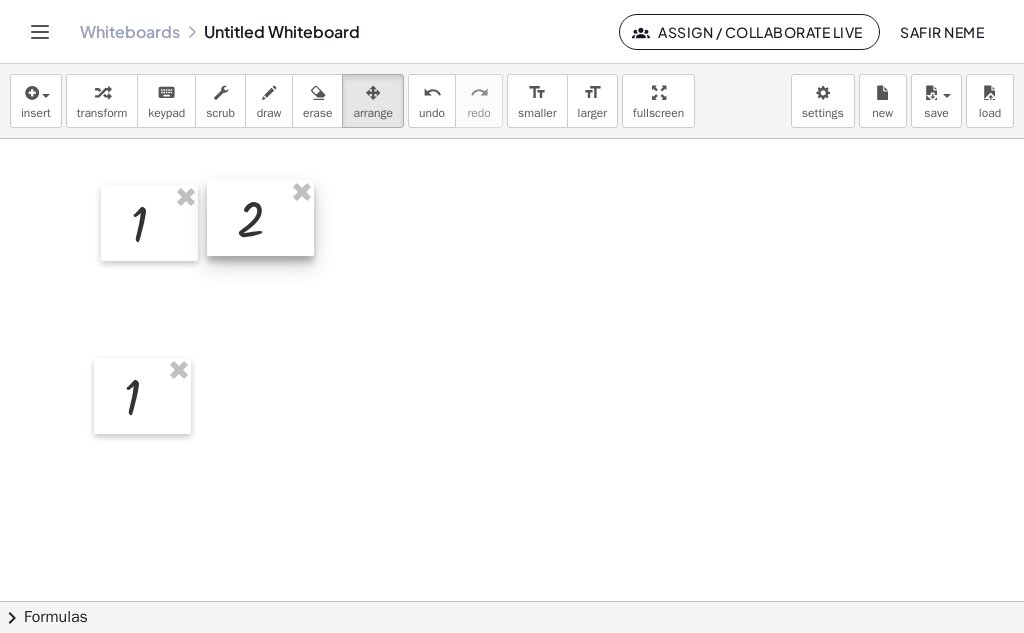 drag, startPoint x: 134, startPoint y: 338, endPoint x: 240, endPoint y: 252, distance: 136.49908 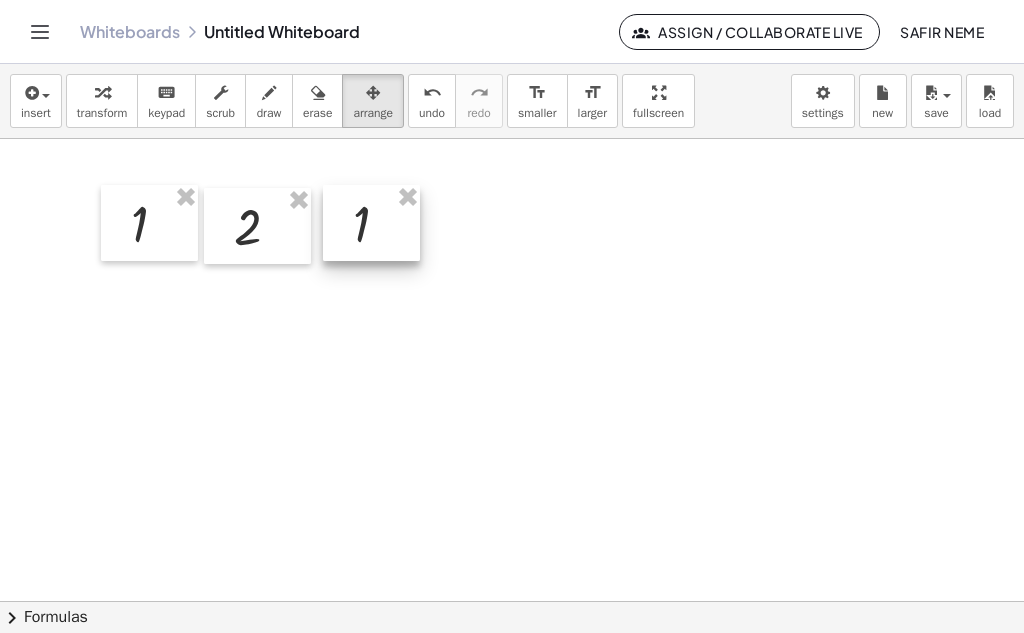 drag, startPoint x: 148, startPoint y: 385, endPoint x: 378, endPoint y: 212, distance: 287.8003 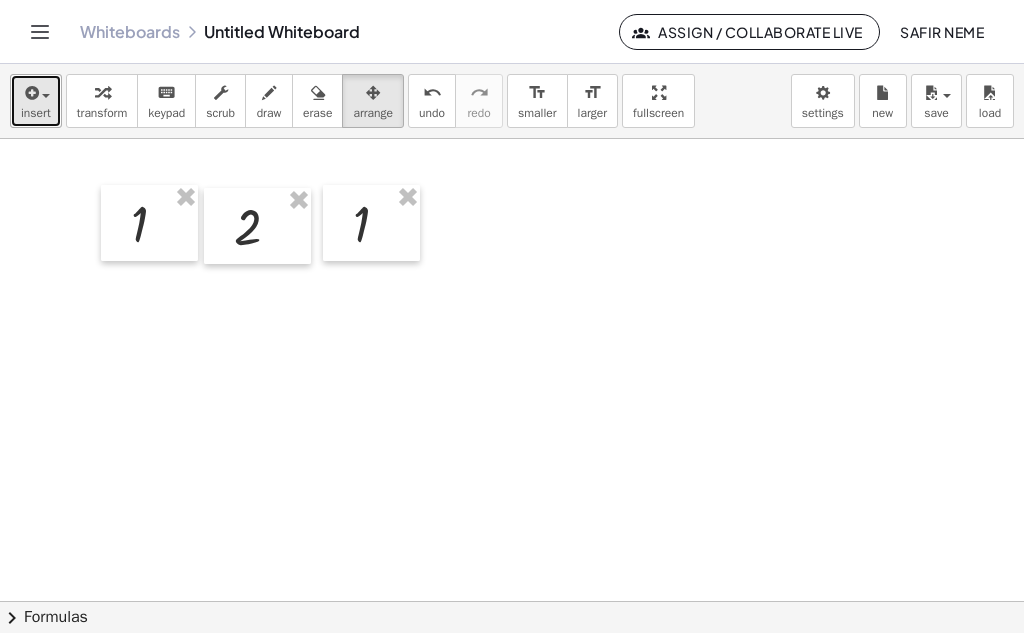 click at bounding box center [30, 93] 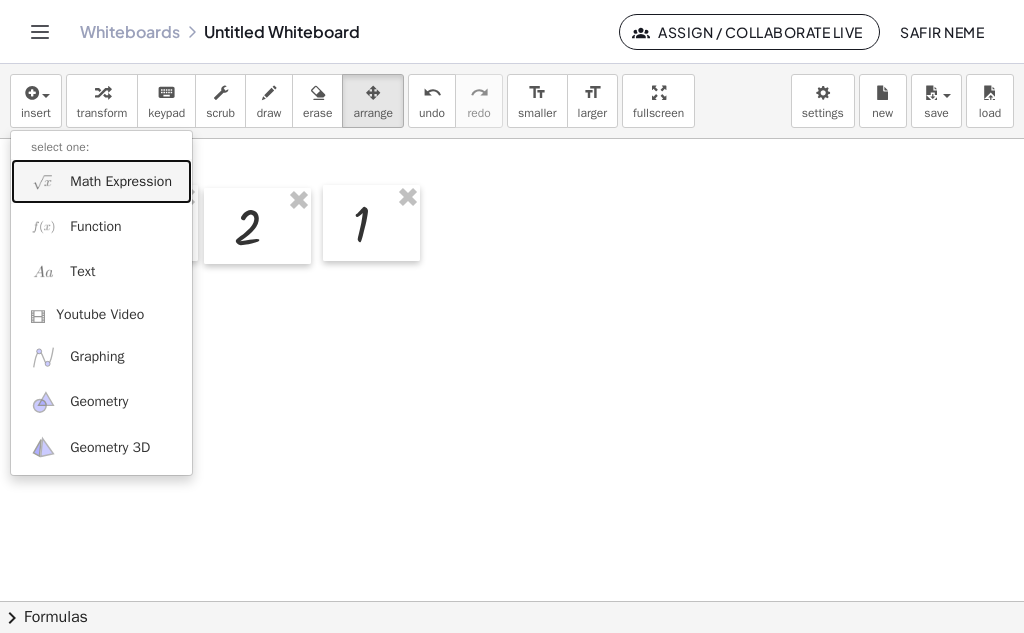 click on "Math Expression" at bounding box center [121, 182] 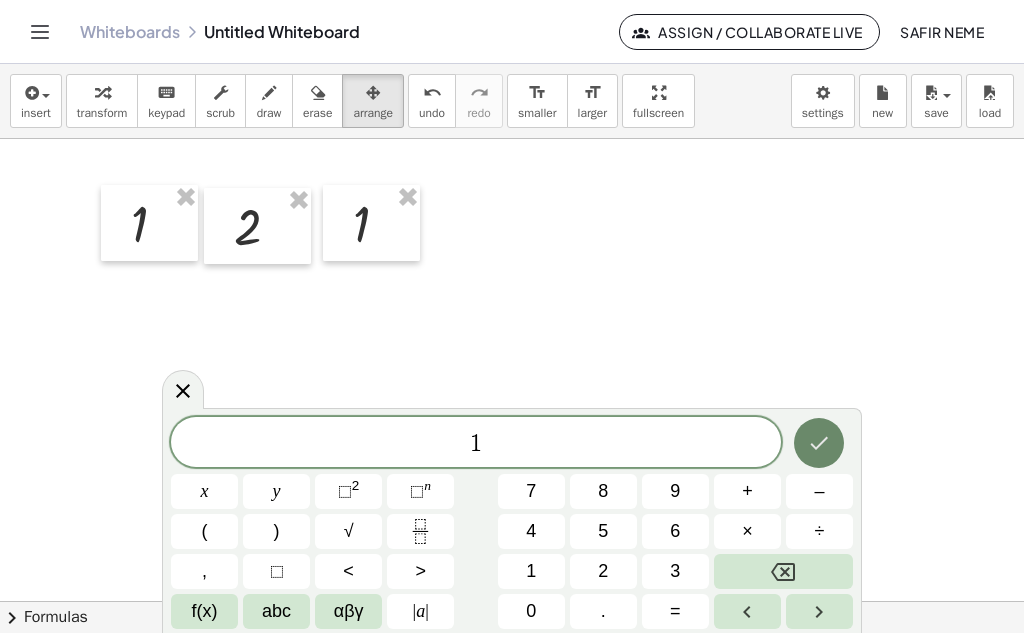 click 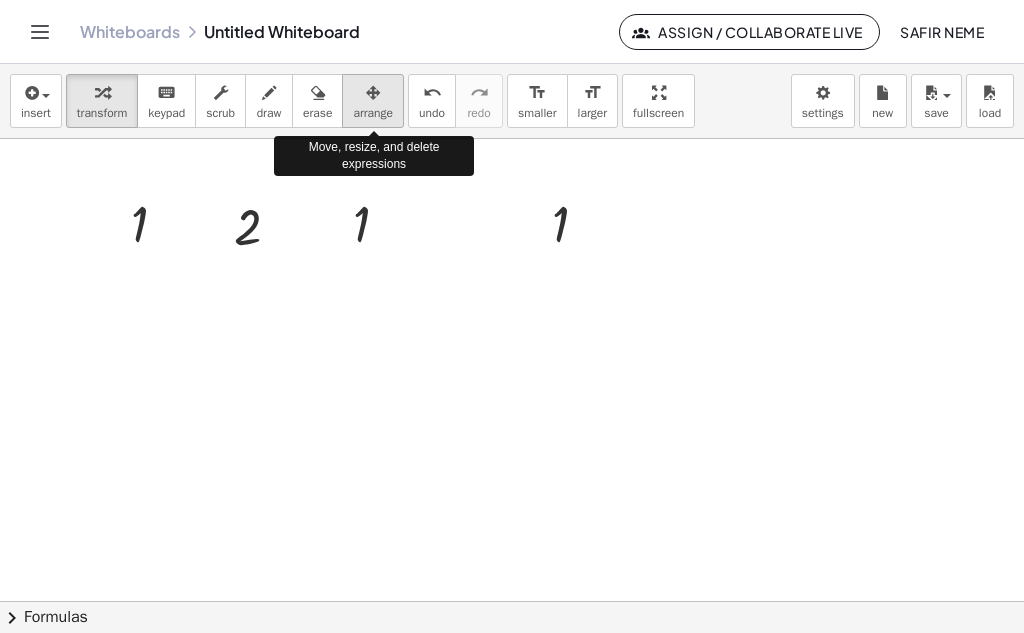 click at bounding box center [373, 93] 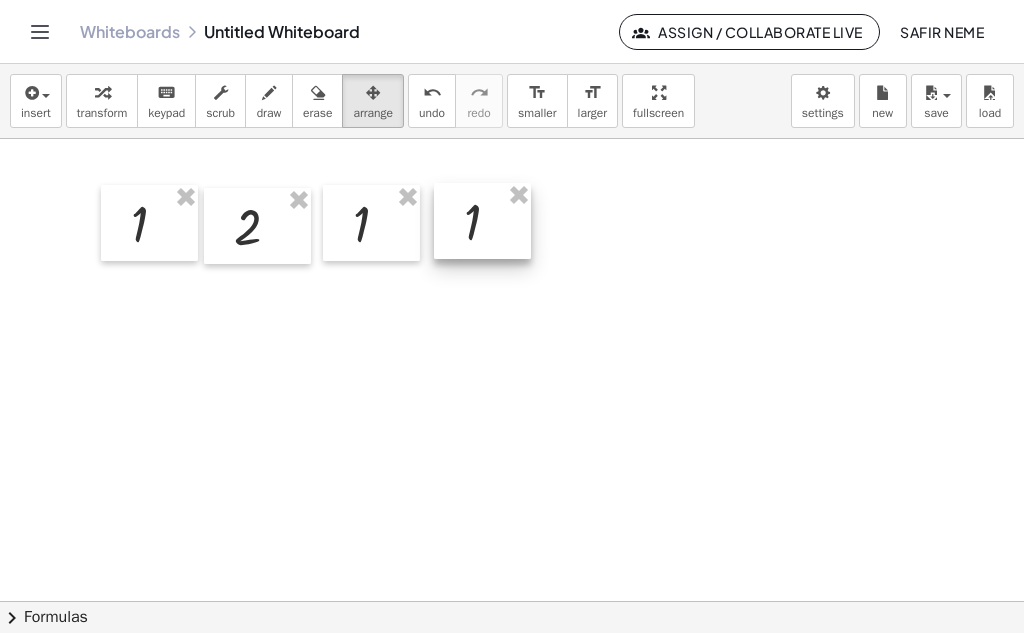 drag, startPoint x: 561, startPoint y: 208, endPoint x: 469, endPoint y: 204, distance: 92.086914 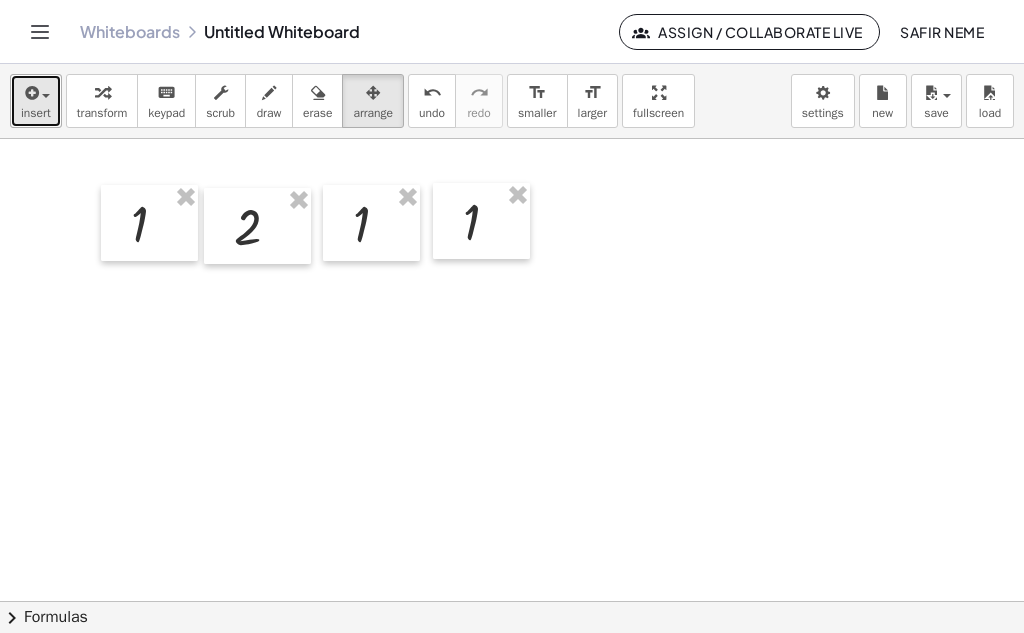 click on "insert" at bounding box center [36, 113] 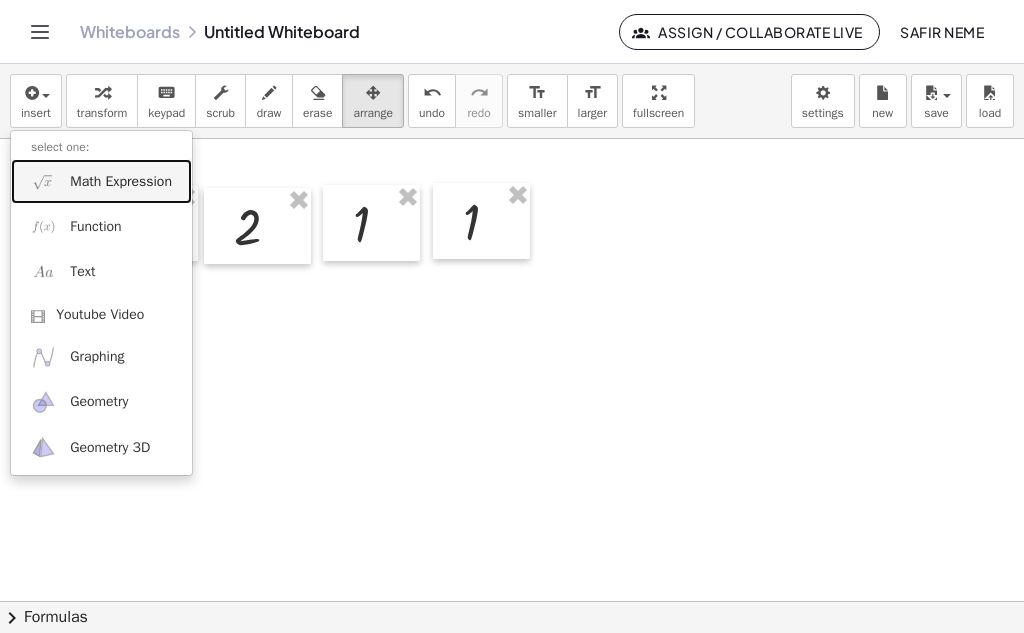 click on "Math Expression" at bounding box center [121, 182] 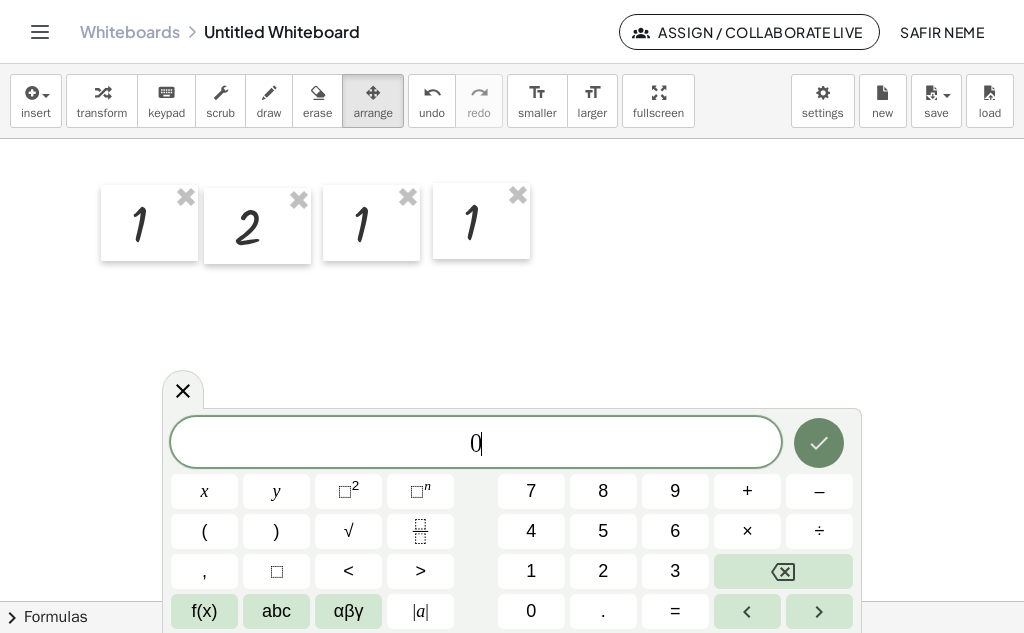 click 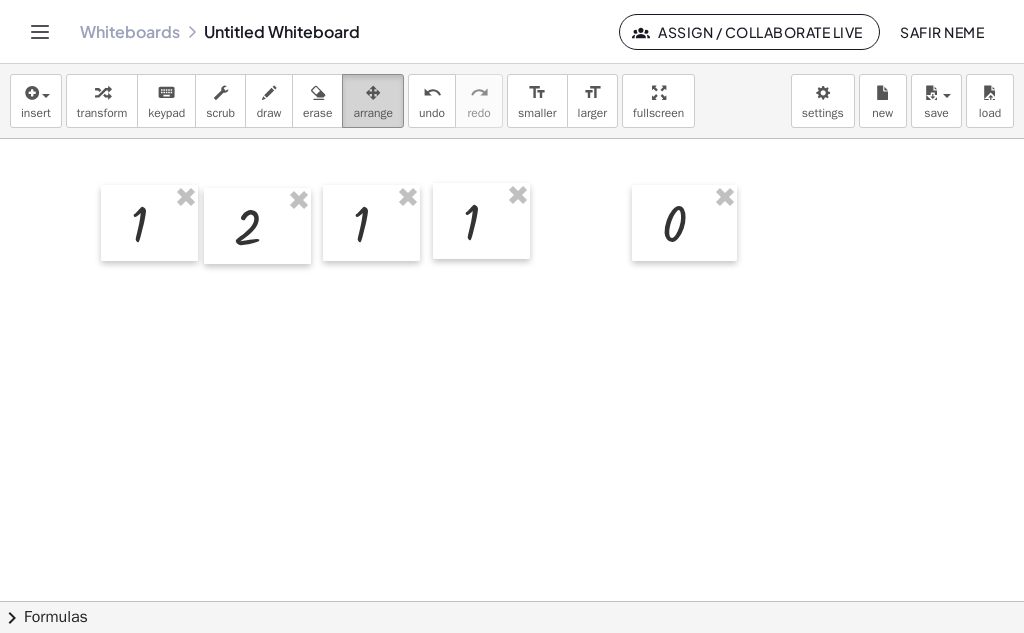 click at bounding box center (373, 93) 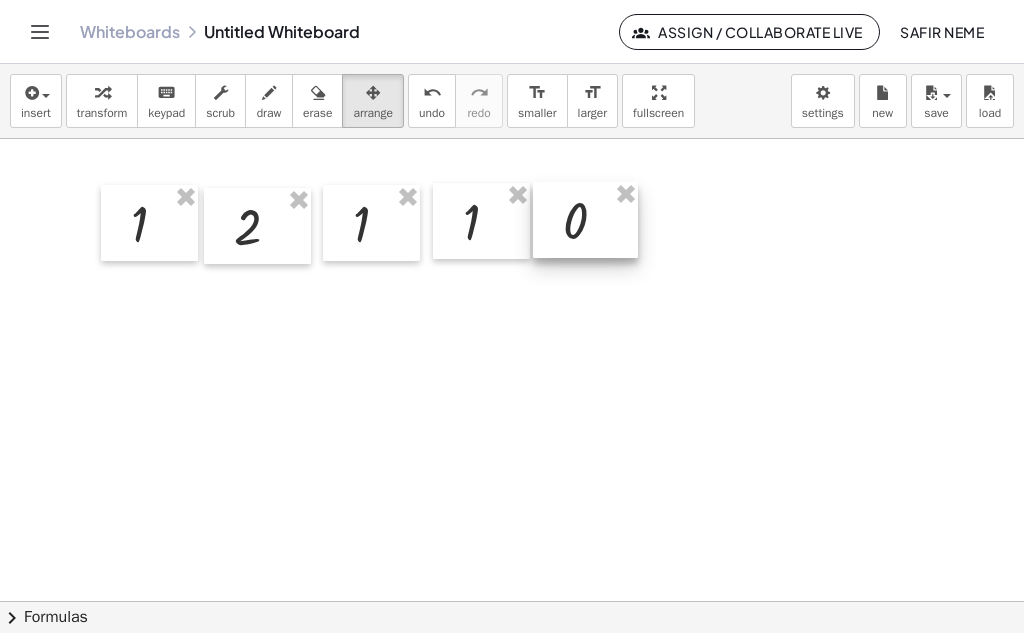 drag, startPoint x: 680, startPoint y: 224, endPoint x: 580, endPoint y: 221, distance: 100.04499 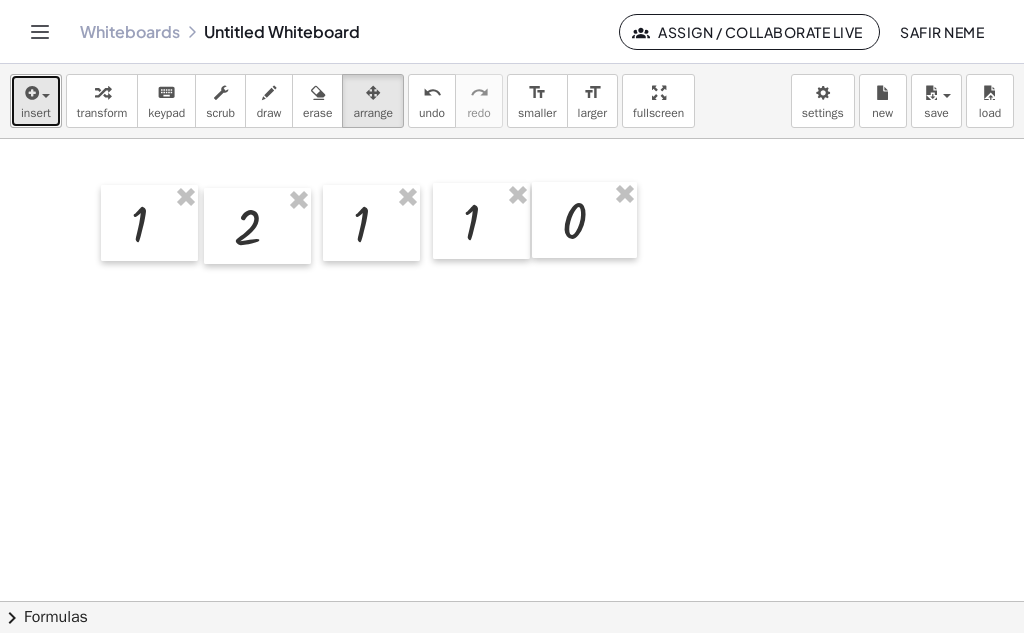 click at bounding box center (41, 95) 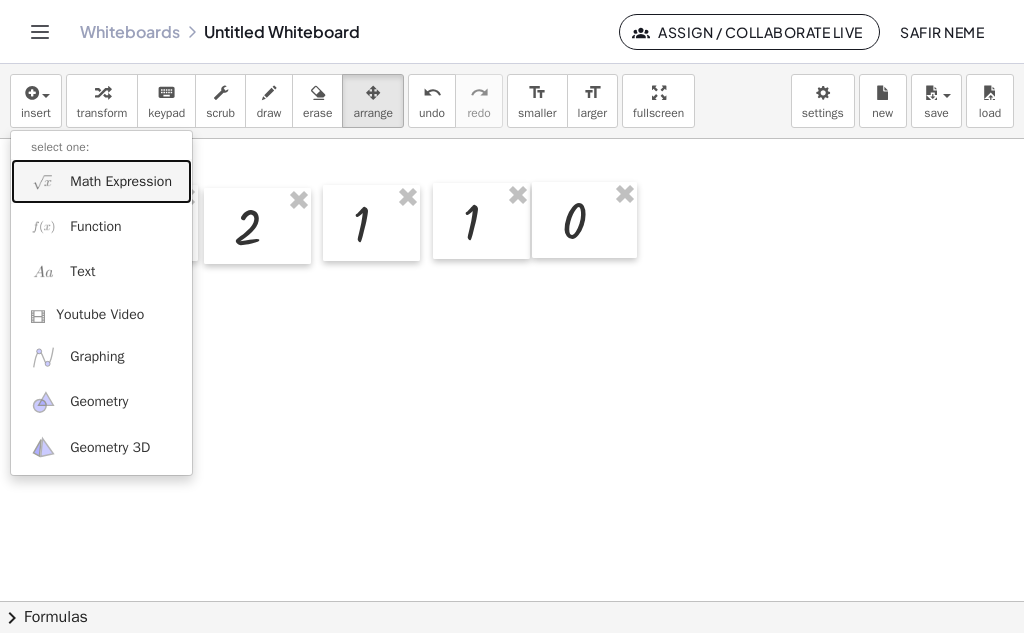 click on "Math Expression" at bounding box center [101, 181] 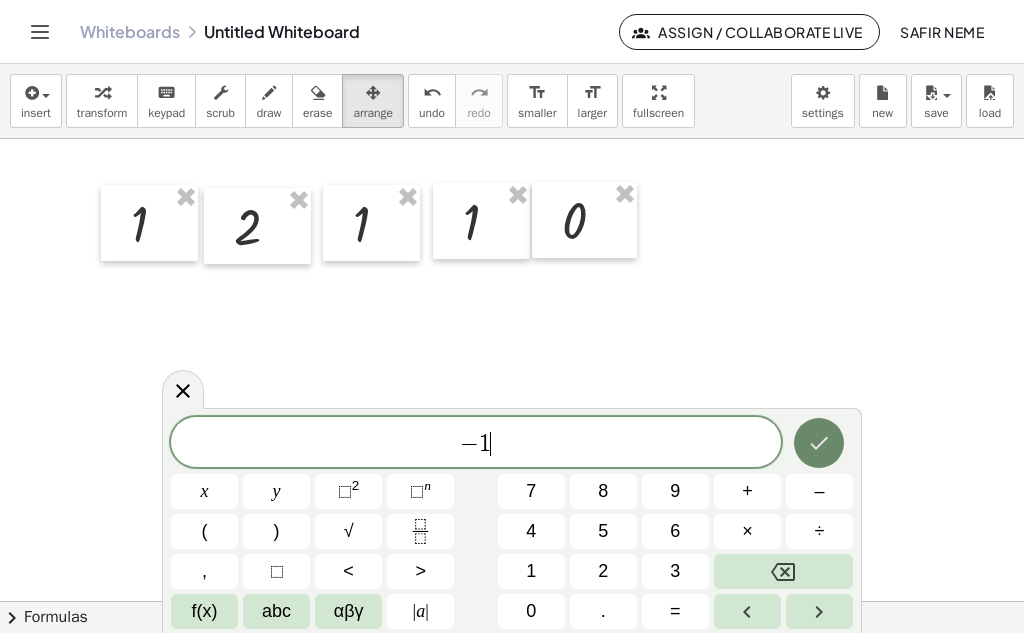 click at bounding box center (819, 443) 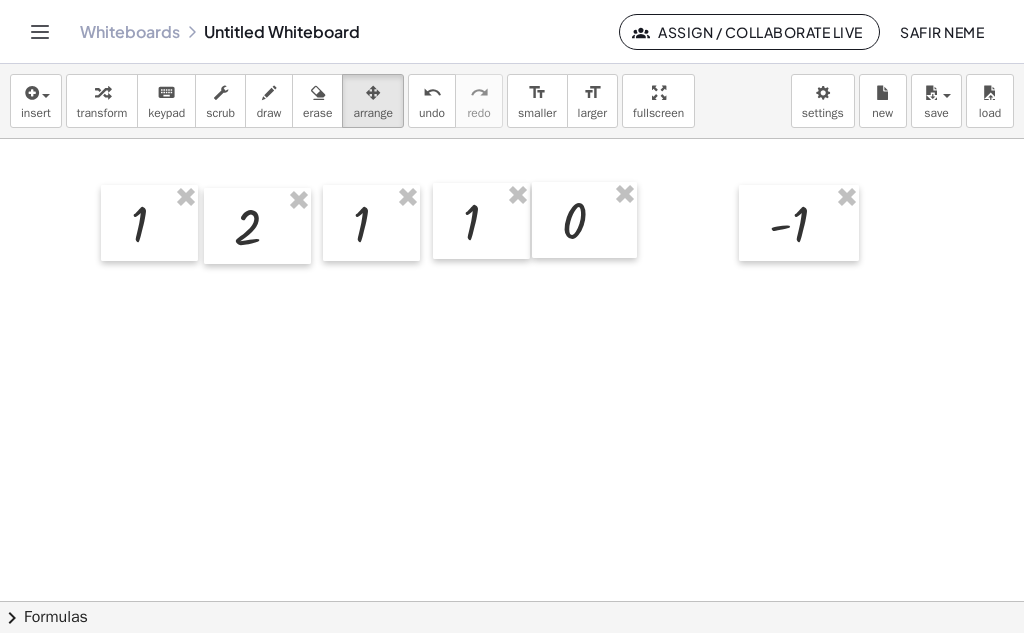 drag, startPoint x: 380, startPoint y: 105, endPoint x: 476, endPoint y: 130, distance: 99.20181 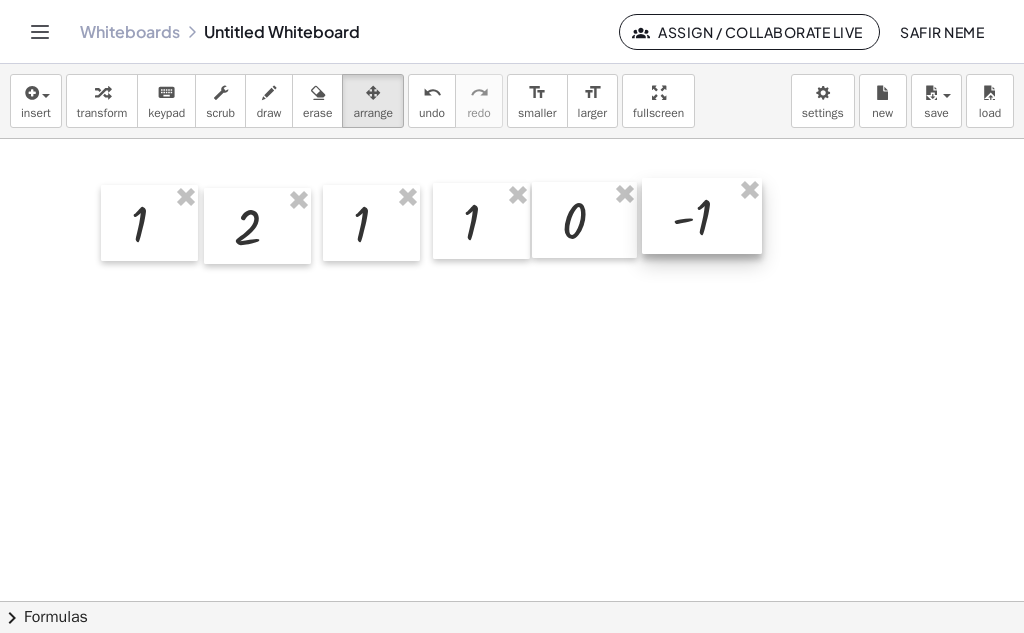 drag, startPoint x: 776, startPoint y: 225, endPoint x: 679, endPoint y: 218, distance: 97.25225 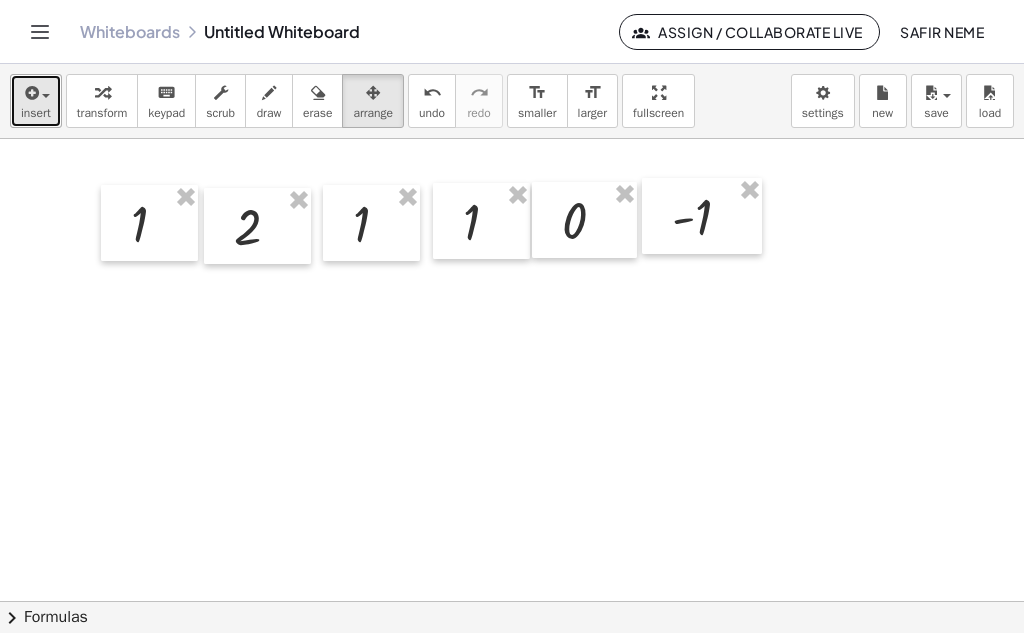 click on "insert" at bounding box center [36, 101] 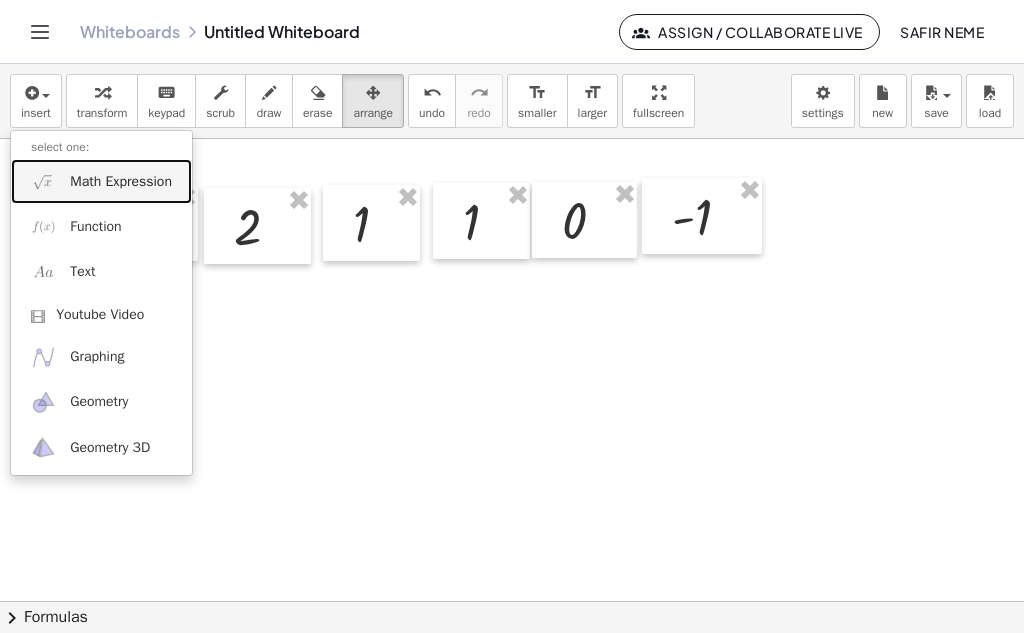 click on "Math Expression" at bounding box center (121, 182) 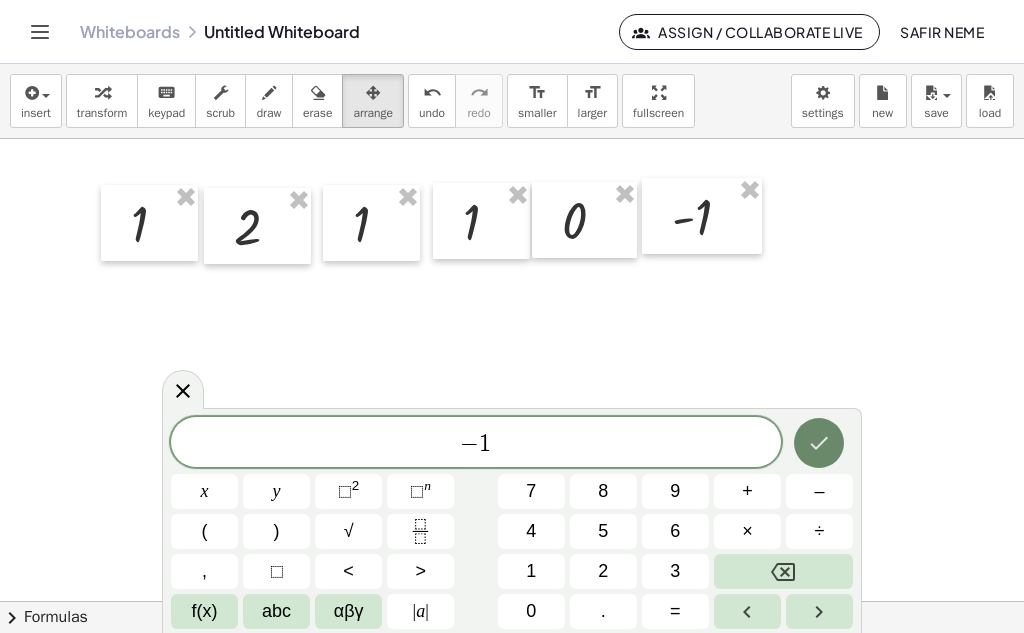 click 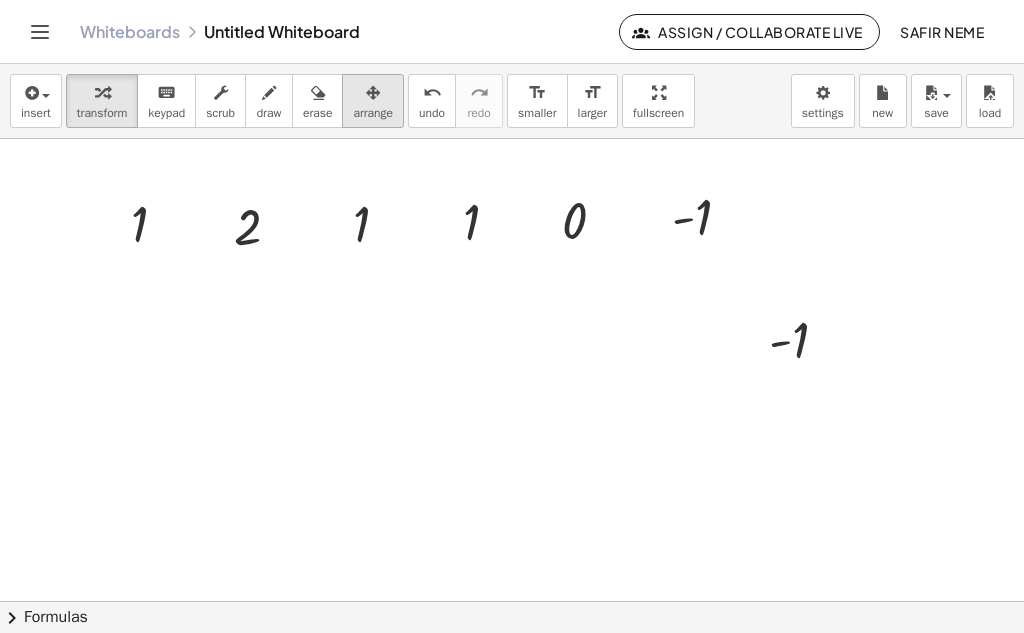click at bounding box center (373, 93) 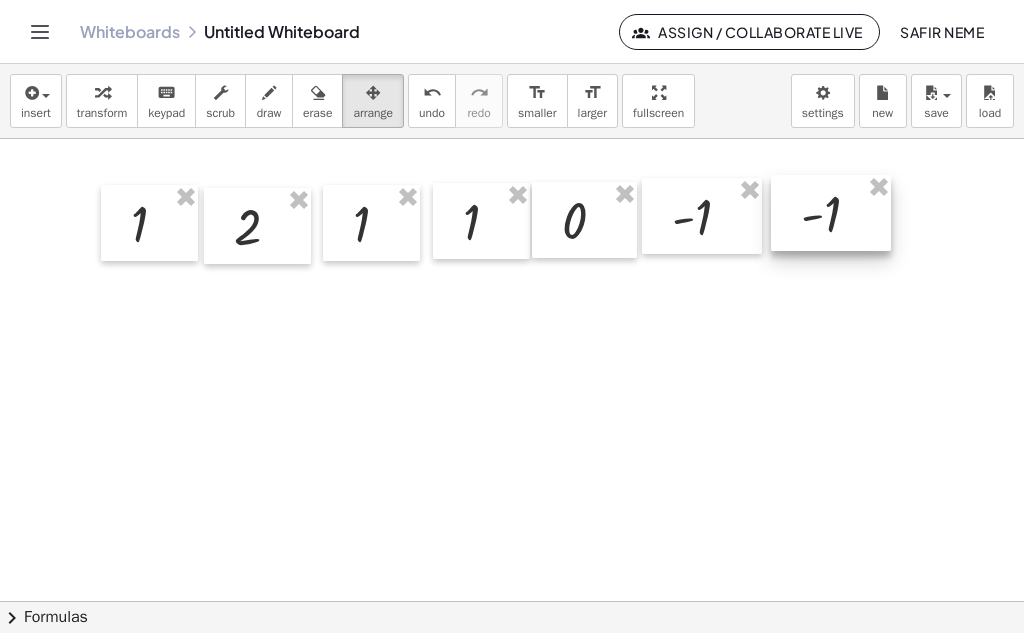 drag, startPoint x: 789, startPoint y: 344, endPoint x: 746, endPoint y: 237, distance: 115.316956 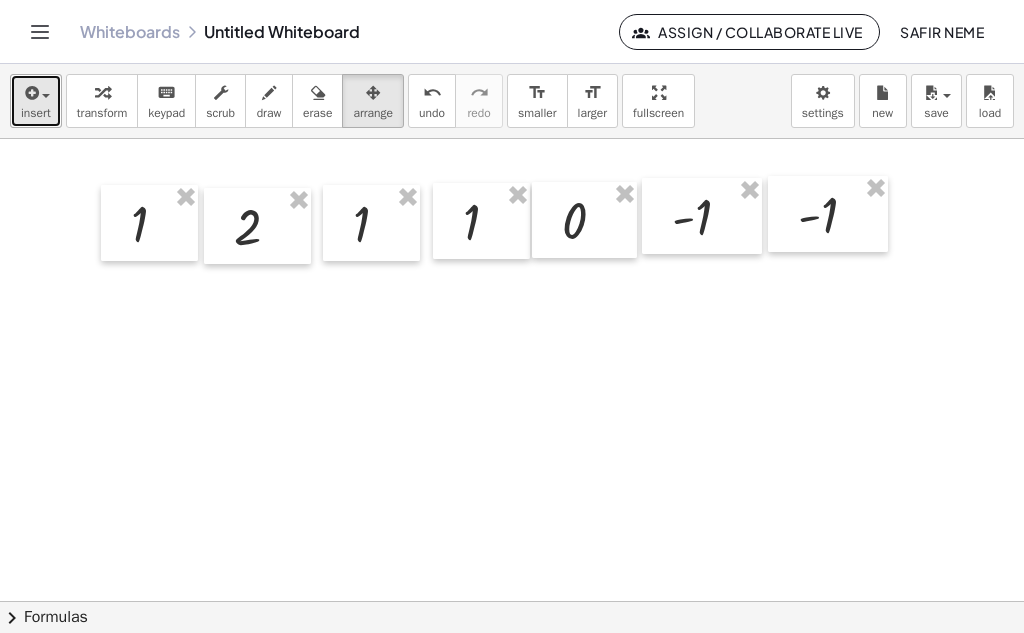 click at bounding box center (30, 93) 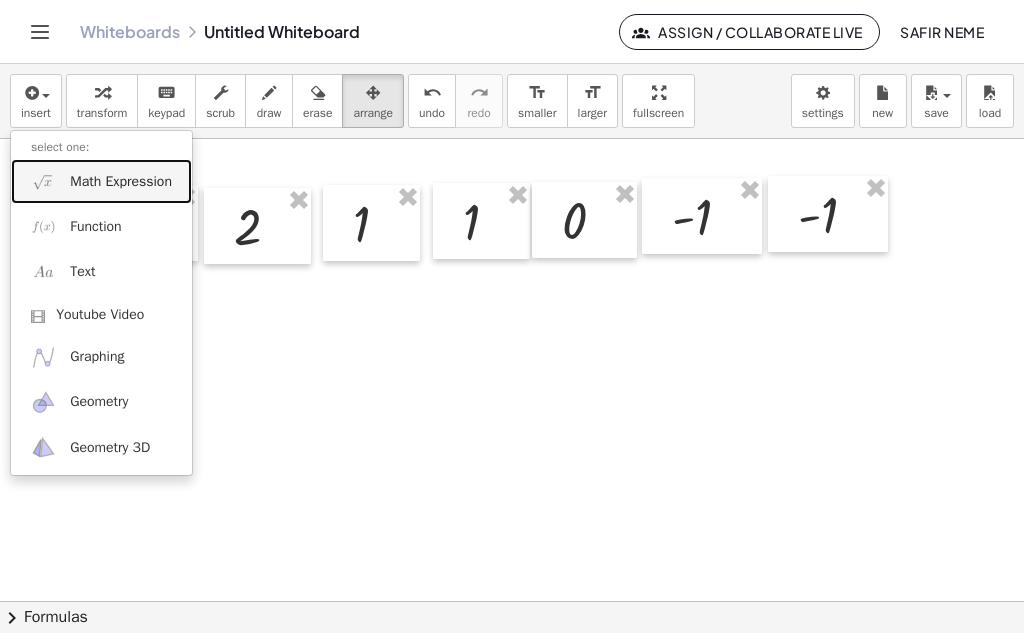 click on "Math Expression" at bounding box center [101, 181] 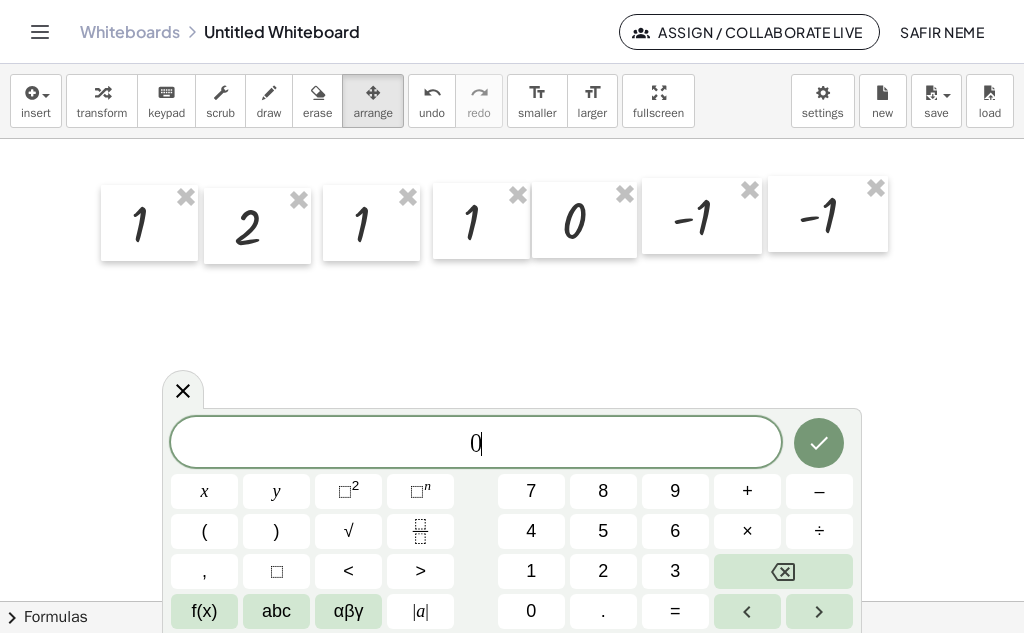 click 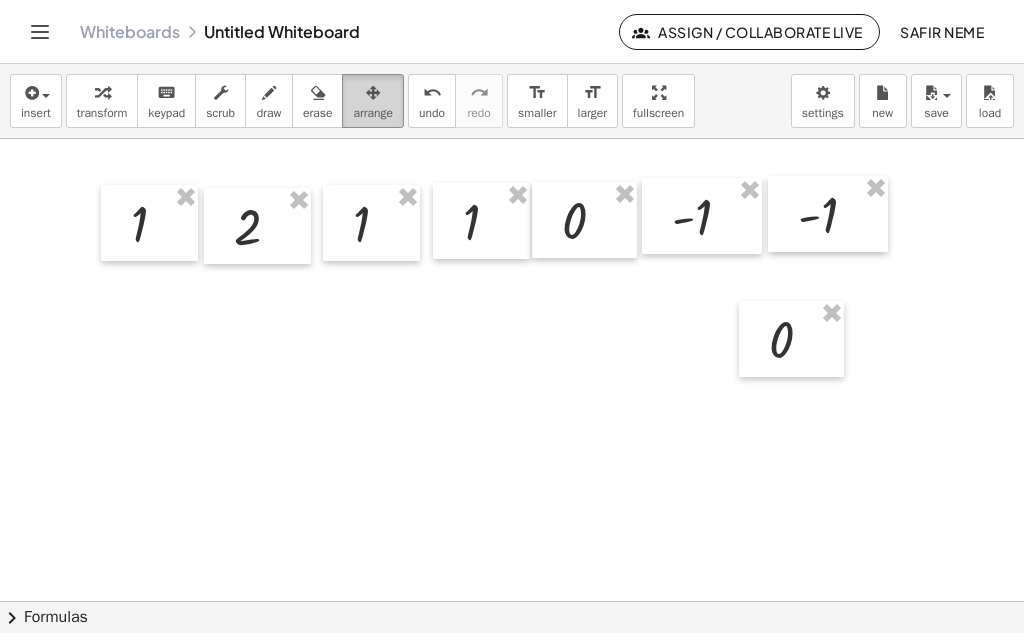 click at bounding box center (373, 92) 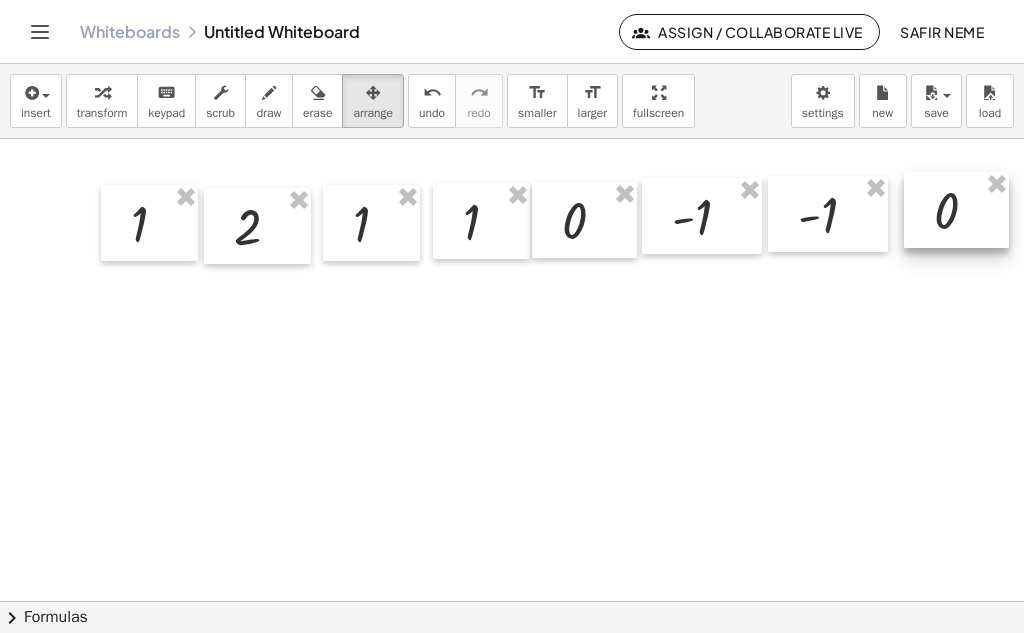 drag, startPoint x: 774, startPoint y: 347, endPoint x: 939, endPoint y: 218, distance: 209.44212 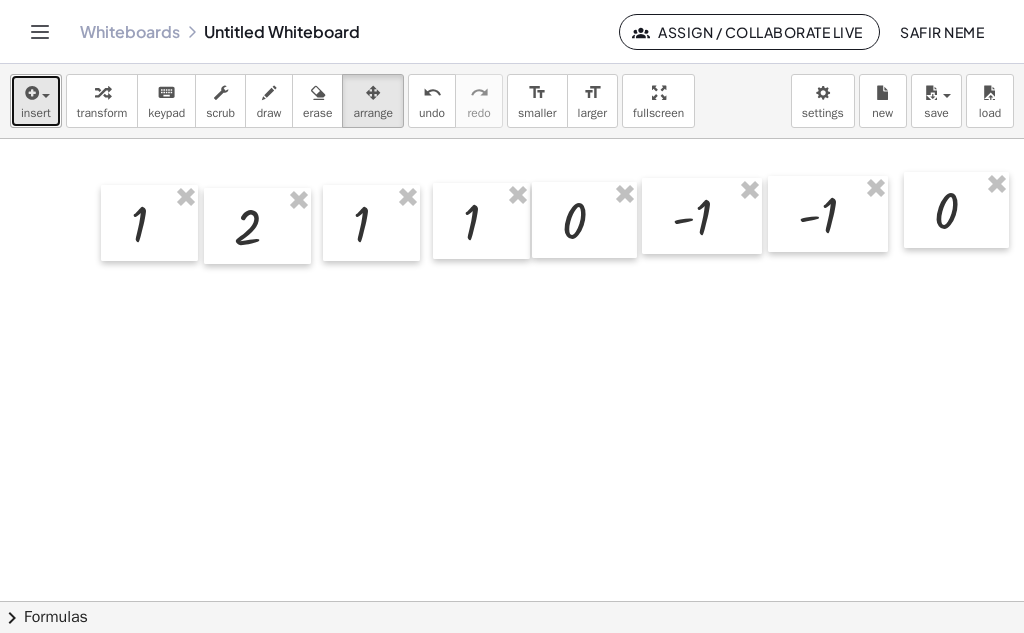 click at bounding box center [30, 93] 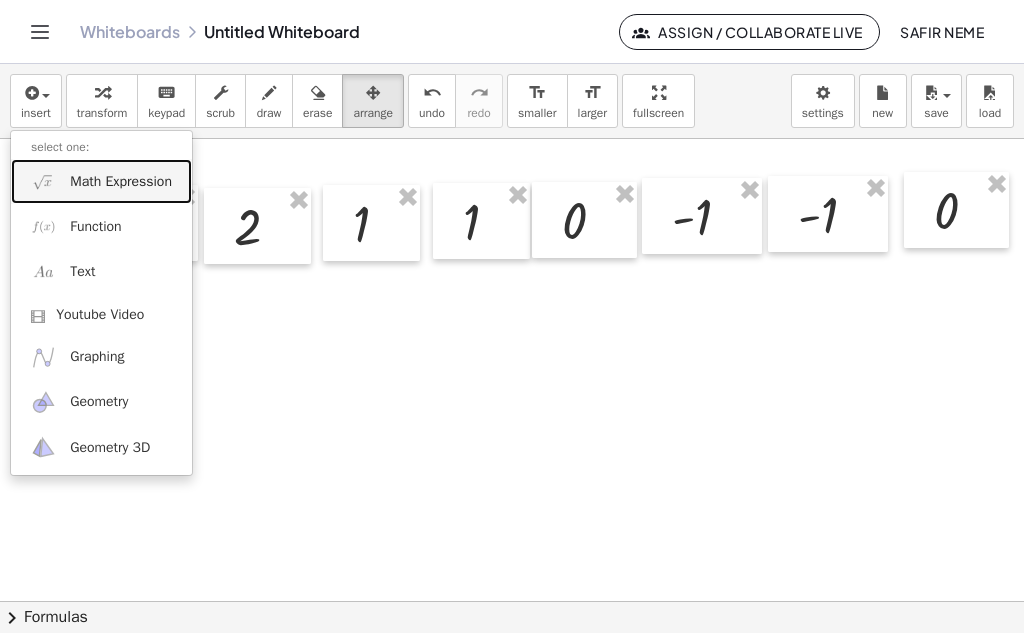 click on "Math Expression" at bounding box center (121, 182) 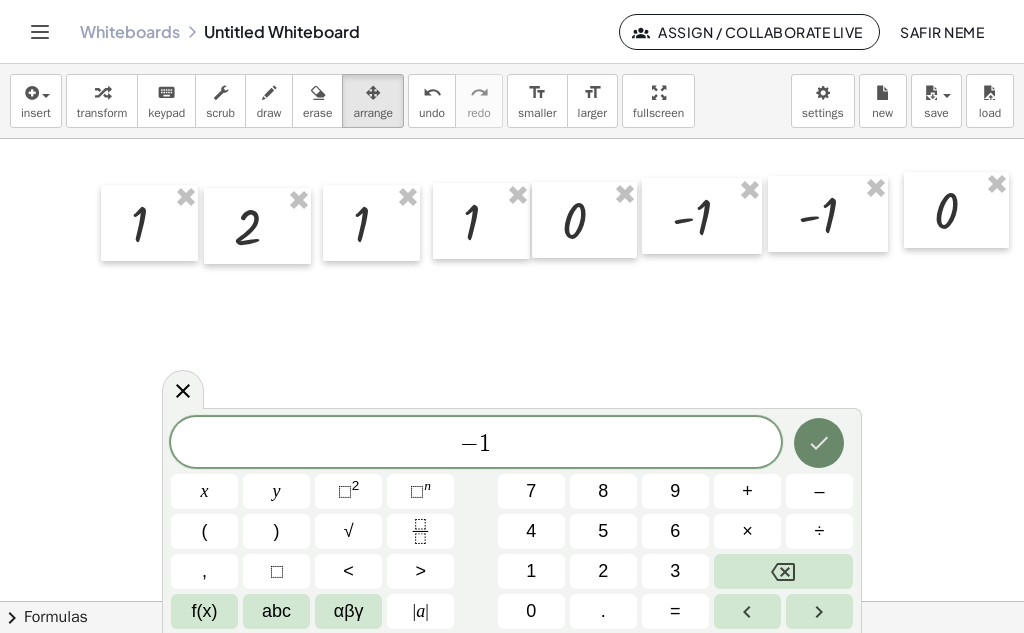 click 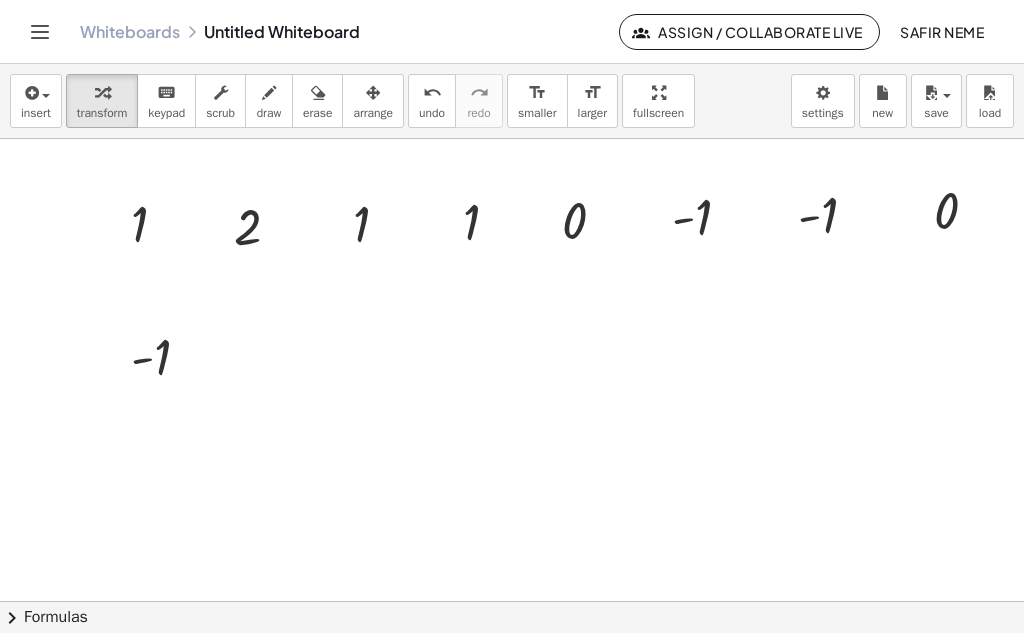 drag, startPoint x: 362, startPoint y: 106, endPoint x: 316, endPoint y: 166, distance: 75.60423 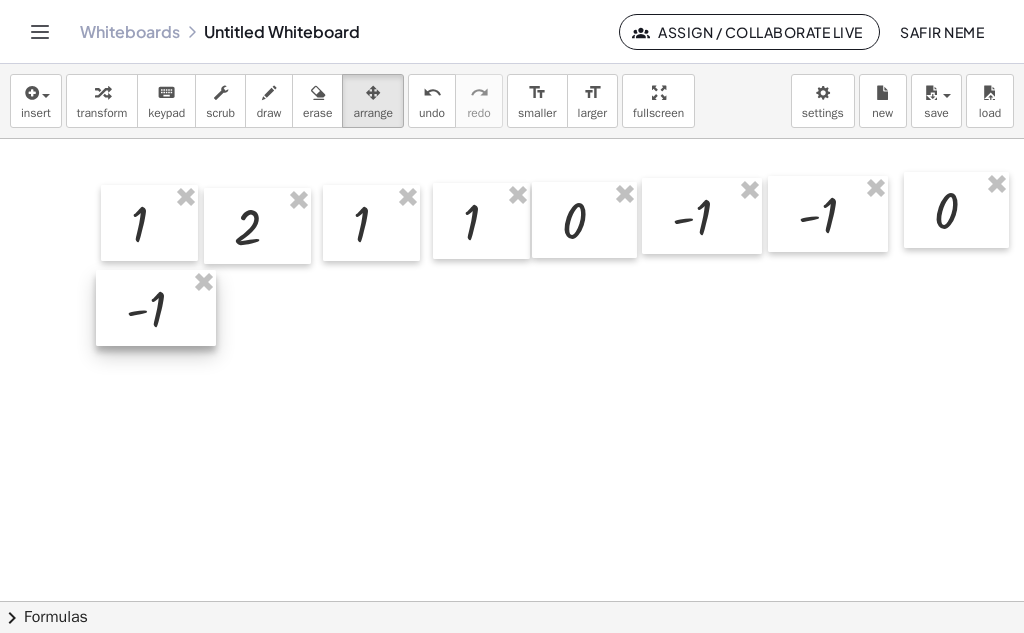 drag, startPoint x: 167, startPoint y: 334, endPoint x: 162, endPoint y: 286, distance: 48.259712 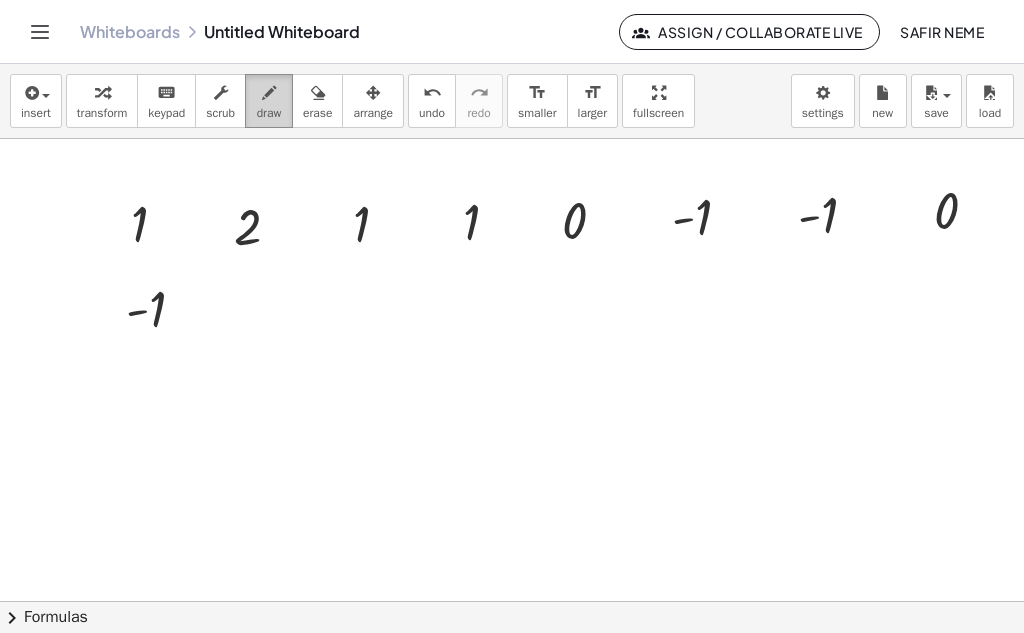 click at bounding box center (269, 93) 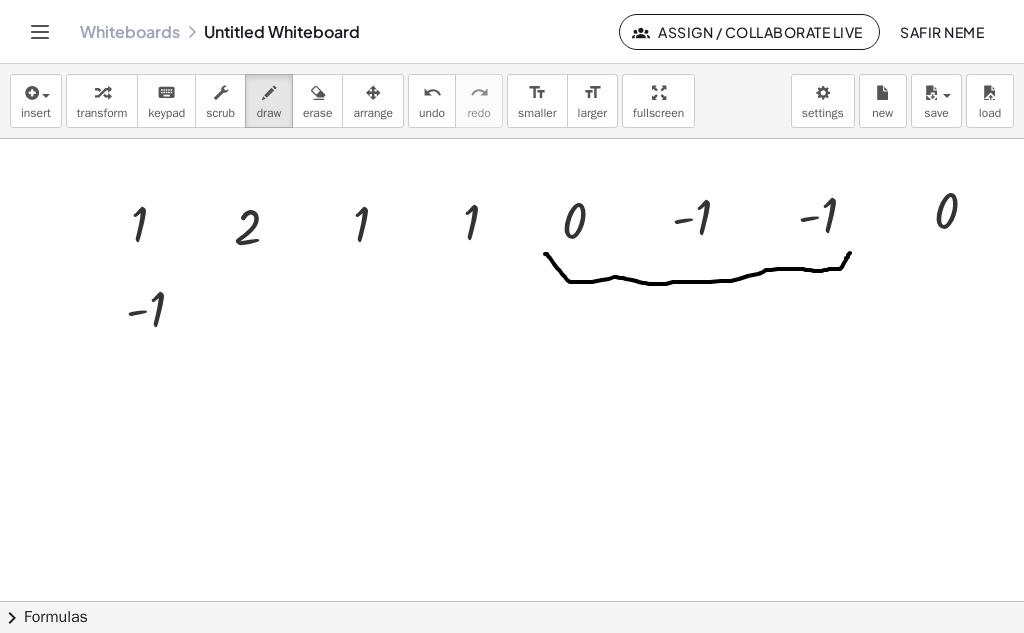 drag, startPoint x: 545, startPoint y: 254, endPoint x: 838, endPoint y: 257, distance: 293.01535 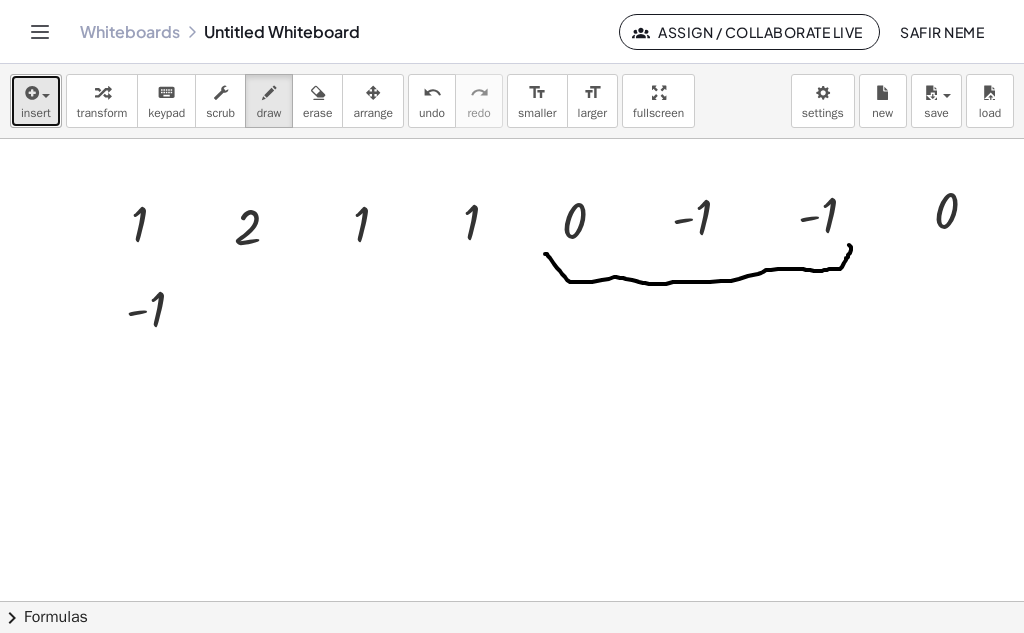 click on "insert" at bounding box center (36, 113) 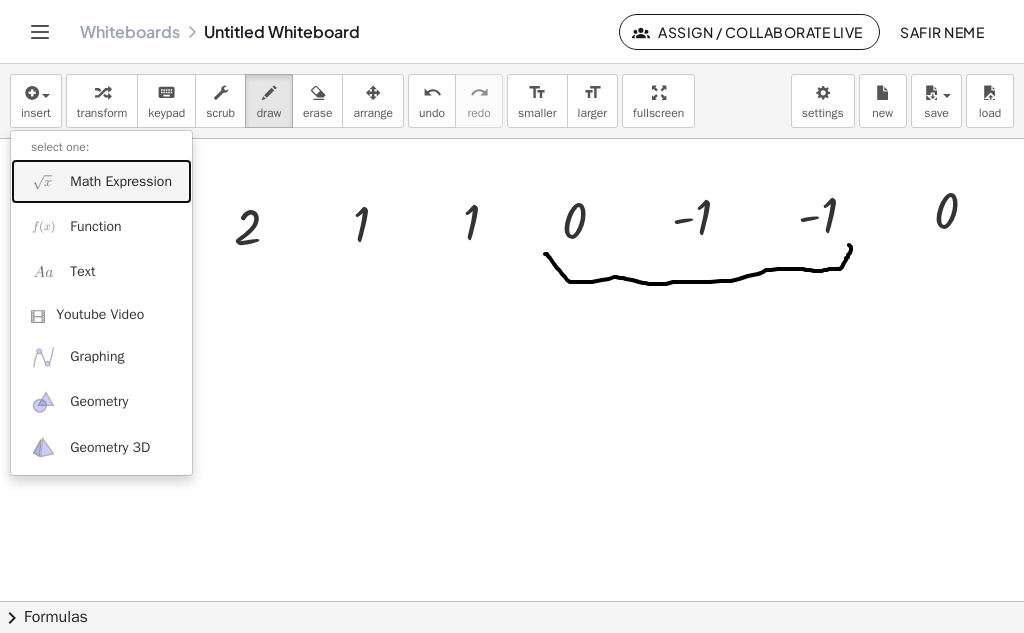 click on "Math Expression" at bounding box center [121, 182] 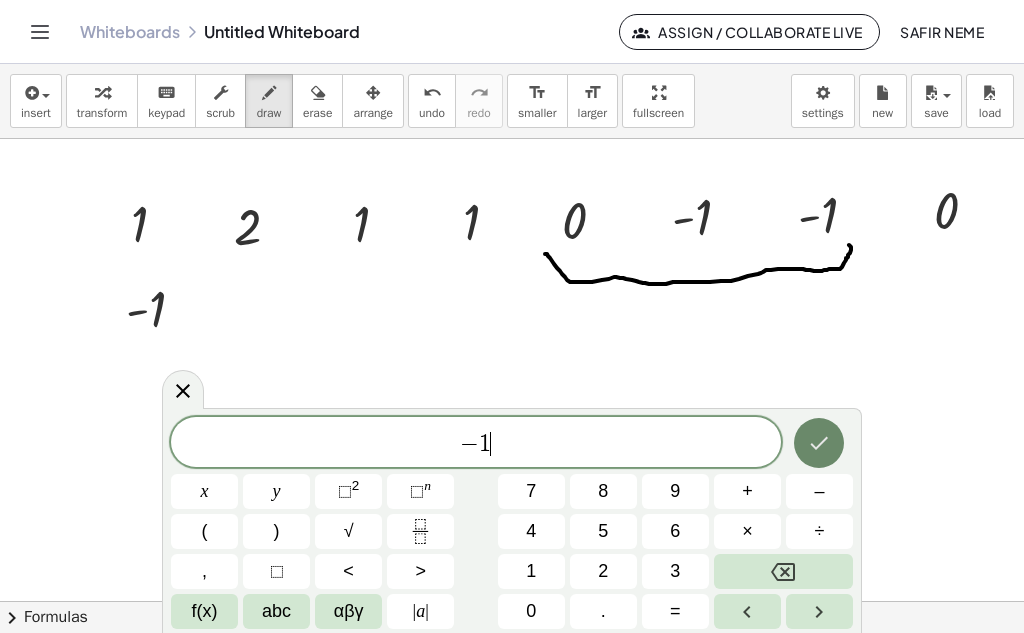 click 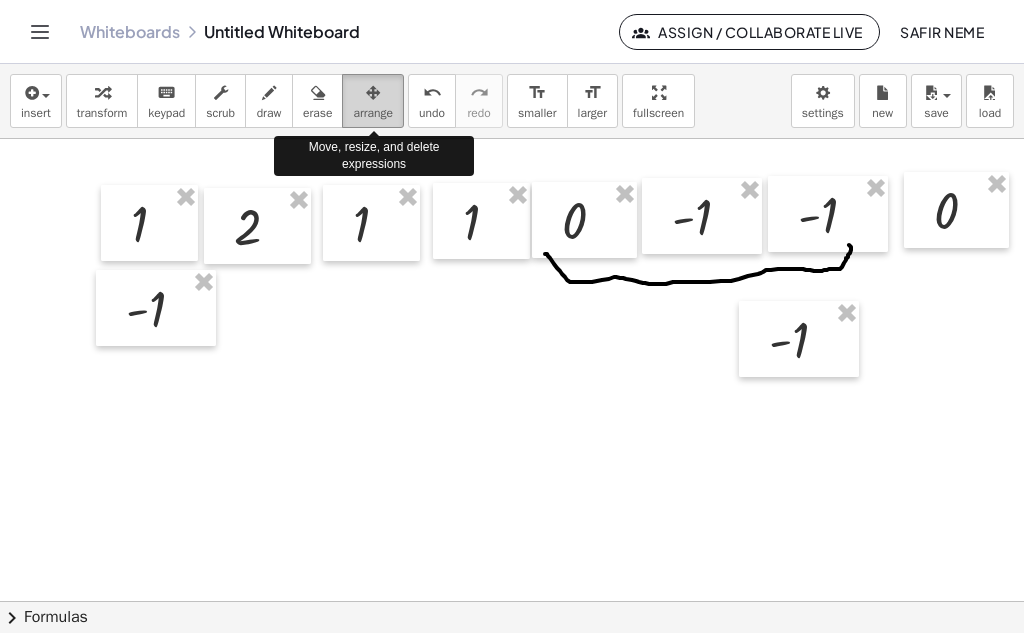 click at bounding box center (373, 93) 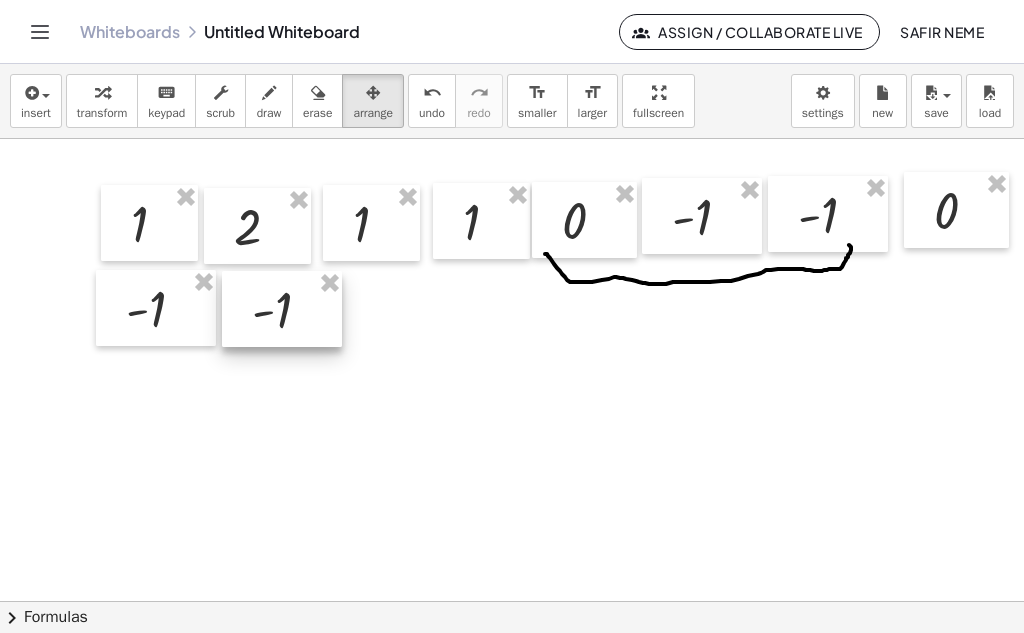 drag, startPoint x: 786, startPoint y: 351, endPoint x: 268, endPoint y: 321, distance: 518.868 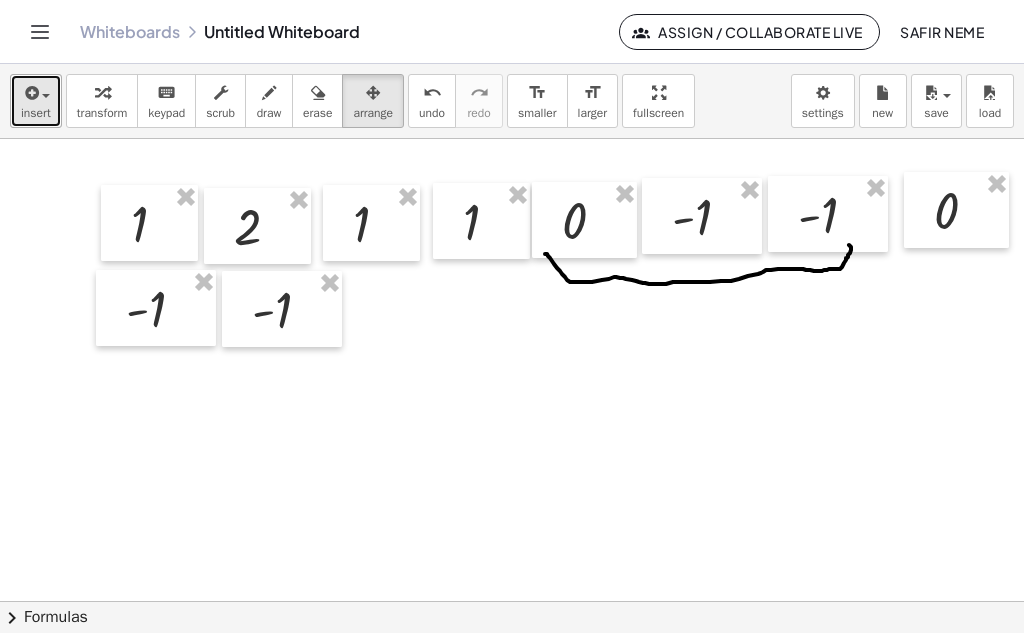 click at bounding box center [36, 92] 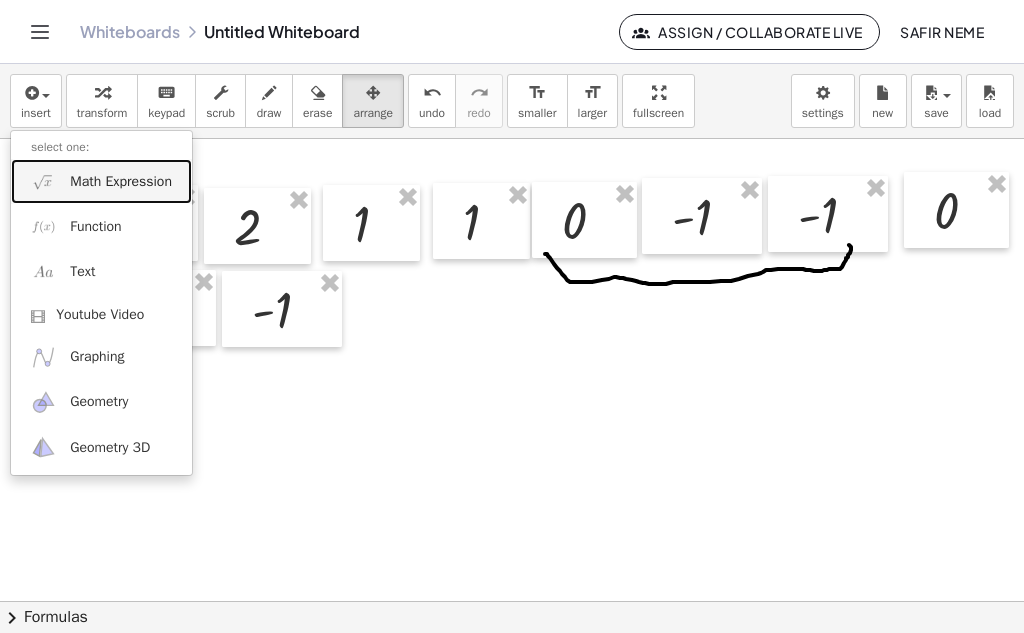 click on "Math Expression" at bounding box center [121, 182] 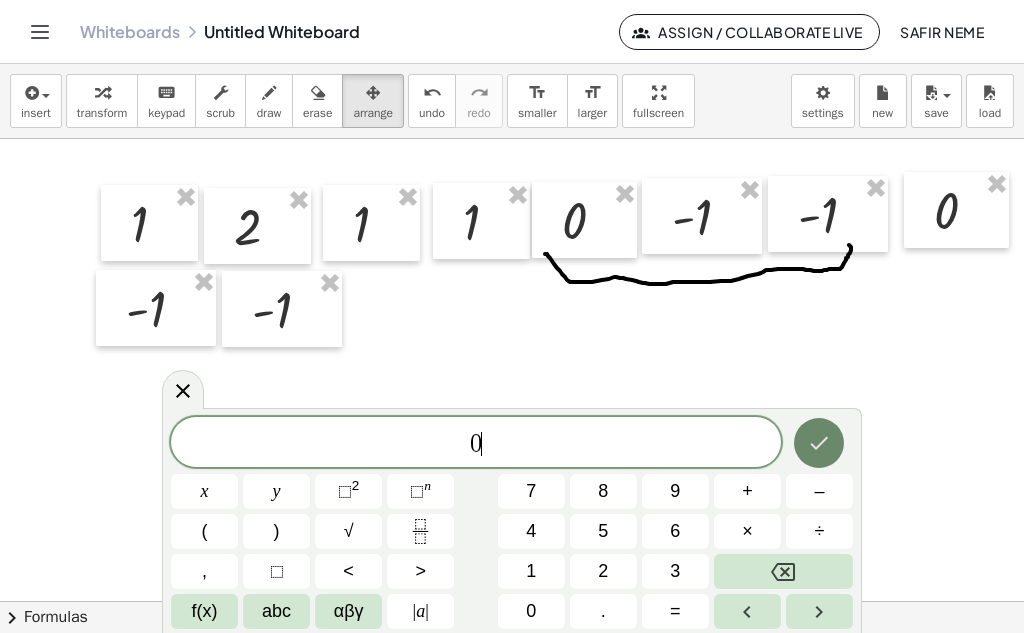 click 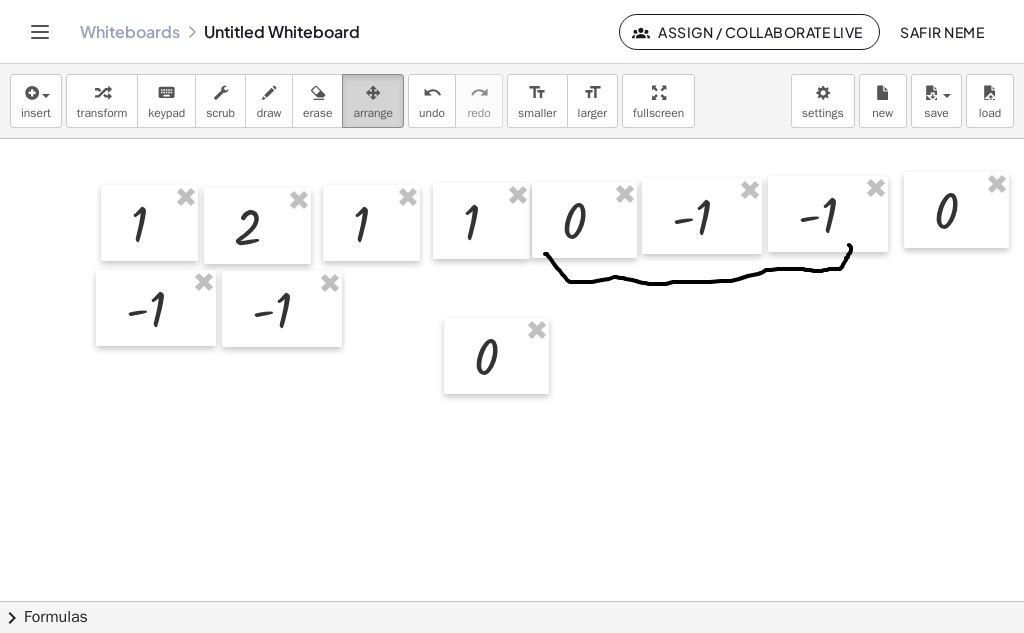 click at bounding box center (373, 92) 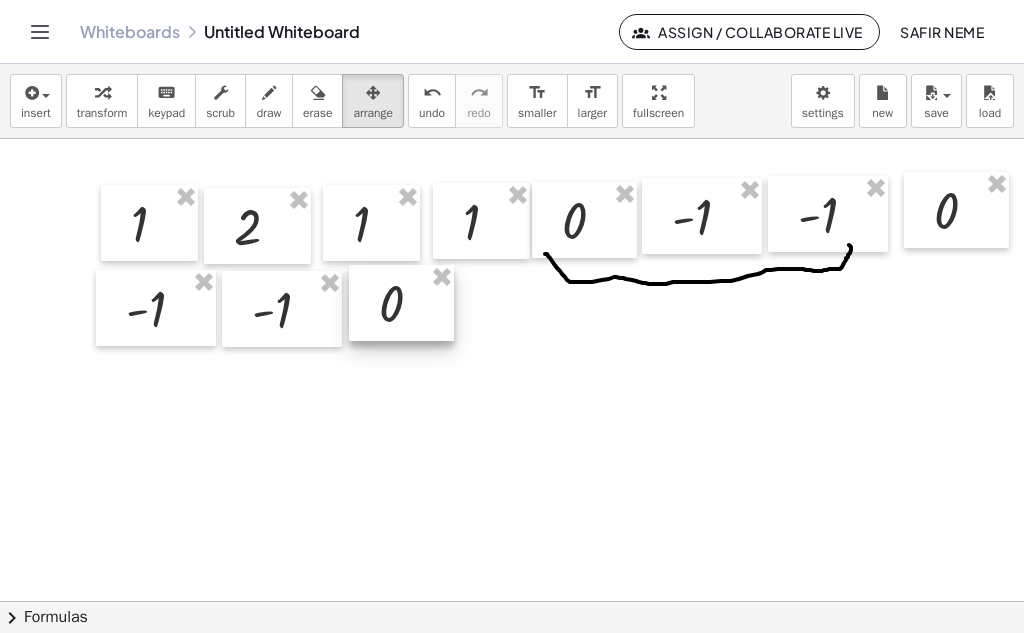 drag, startPoint x: 473, startPoint y: 342, endPoint x: 379, endPoint y: 289, distance: 107.912 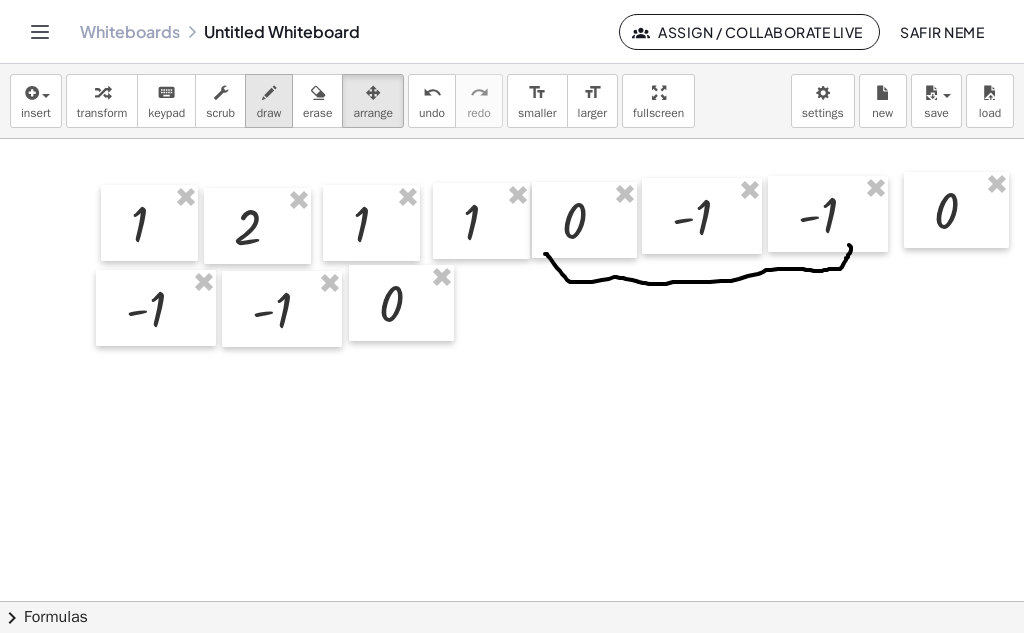 click at bounding box center (269, 93) 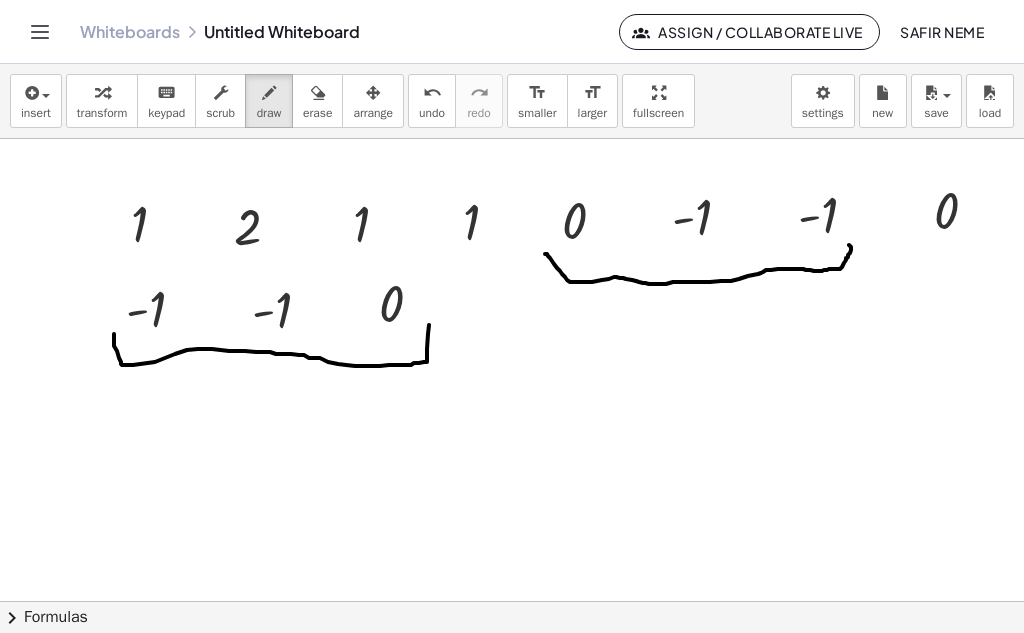drag, startPoint x: 114, startPoint y: 334, endPoint x: 432, endPoint y: 315, distance: 318.5671 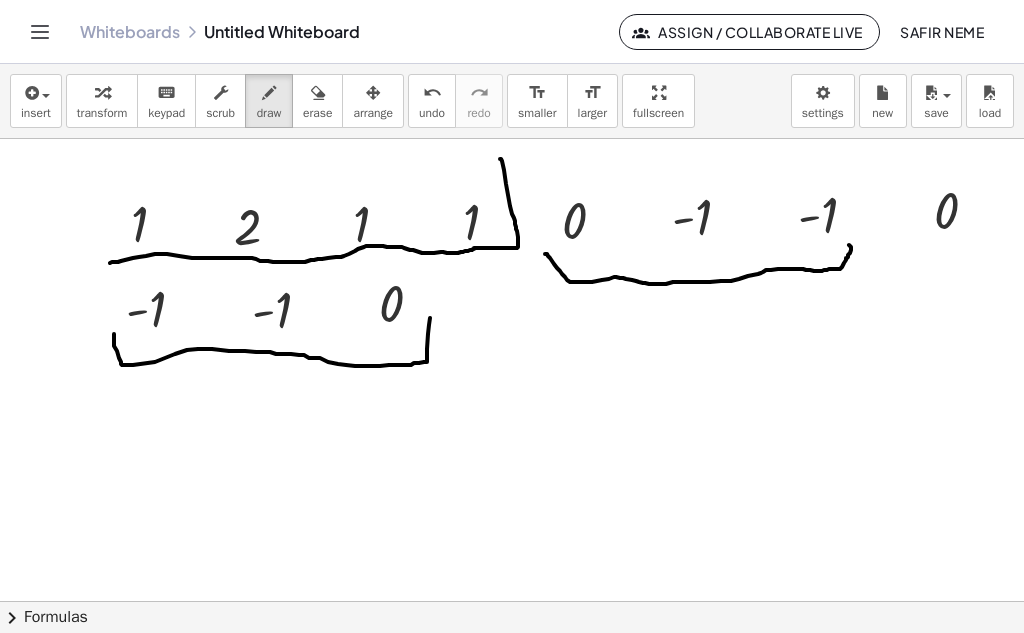 drag, startPoint x: 500, startPoint y: 159, endPoint x: 99, endPoint y: 265, distance: 414.77344 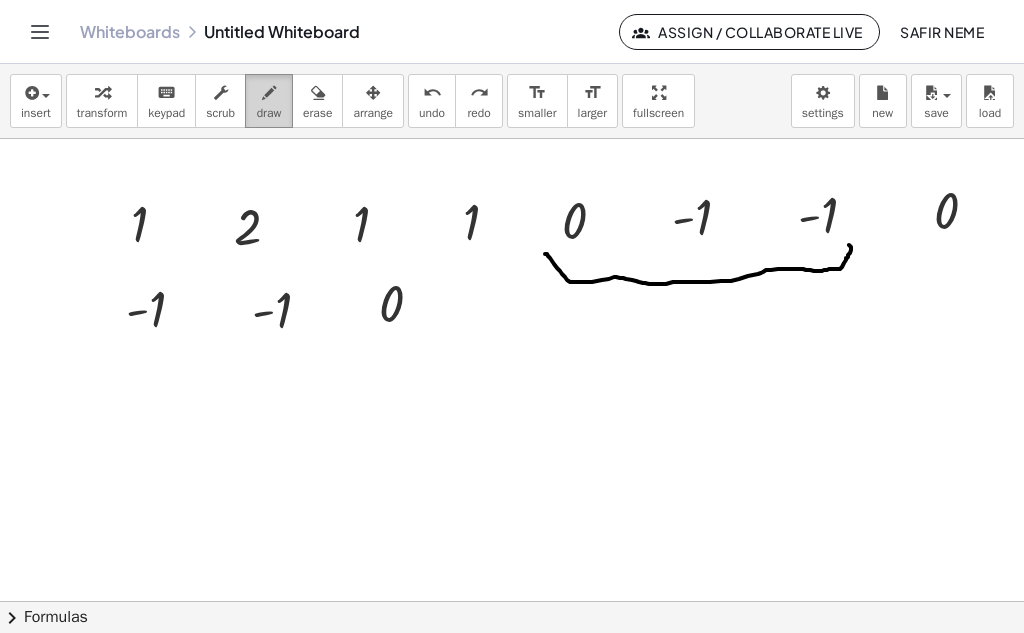 click on "draw" at bounding box center (269, 113) 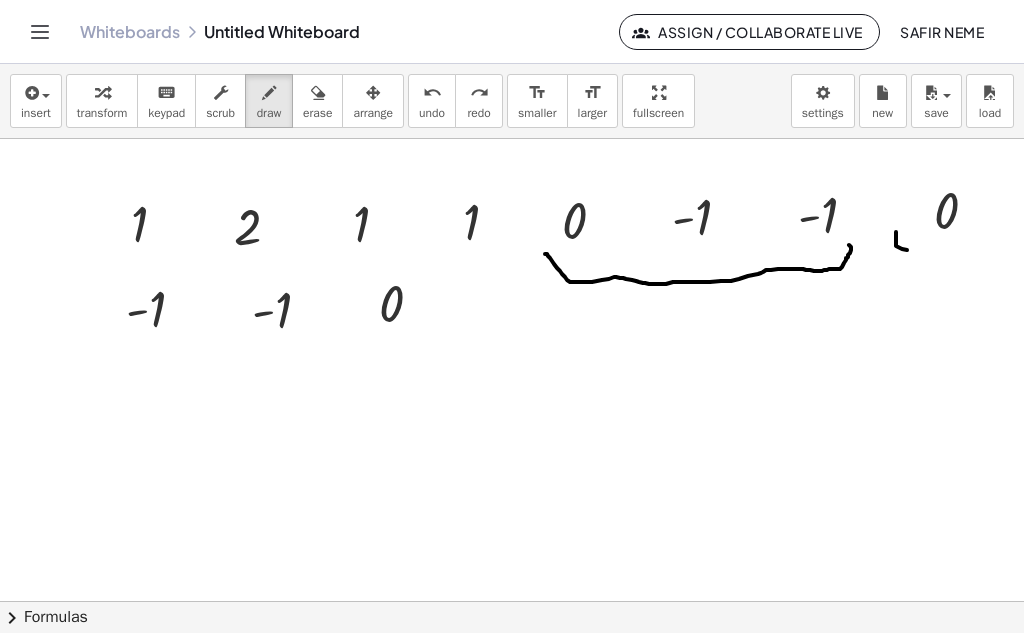 drag, startPoint x: 896, startPoint y: 232, endPoint x: 1023, endPoint y: 263, distance: 130.72873 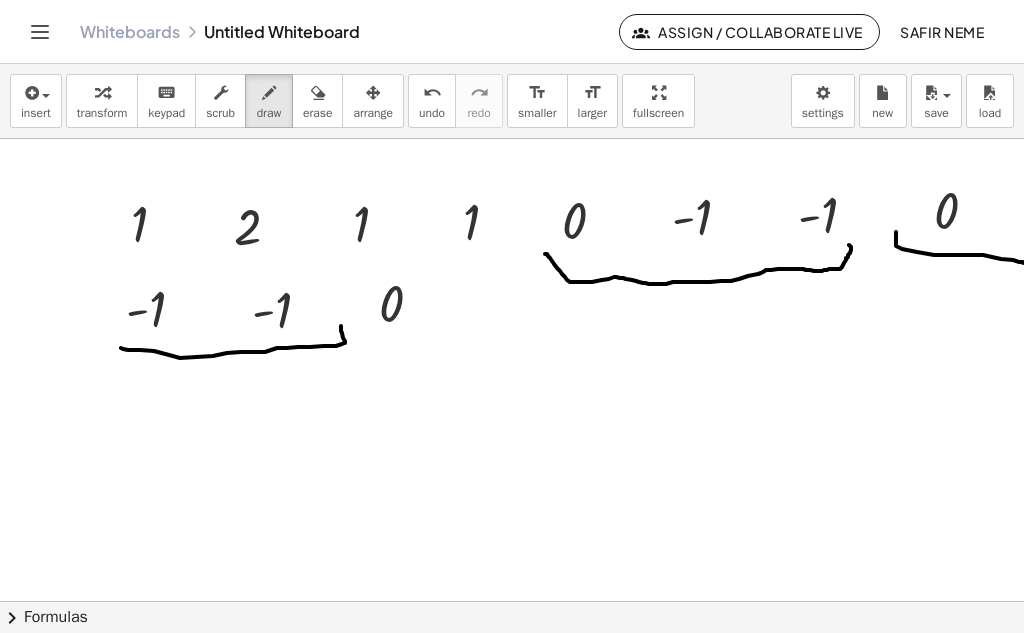 drag, startPoint x: 121, startPoint y: 348, endPoint x: 338, endPoint y: 312, distance: 219.96591 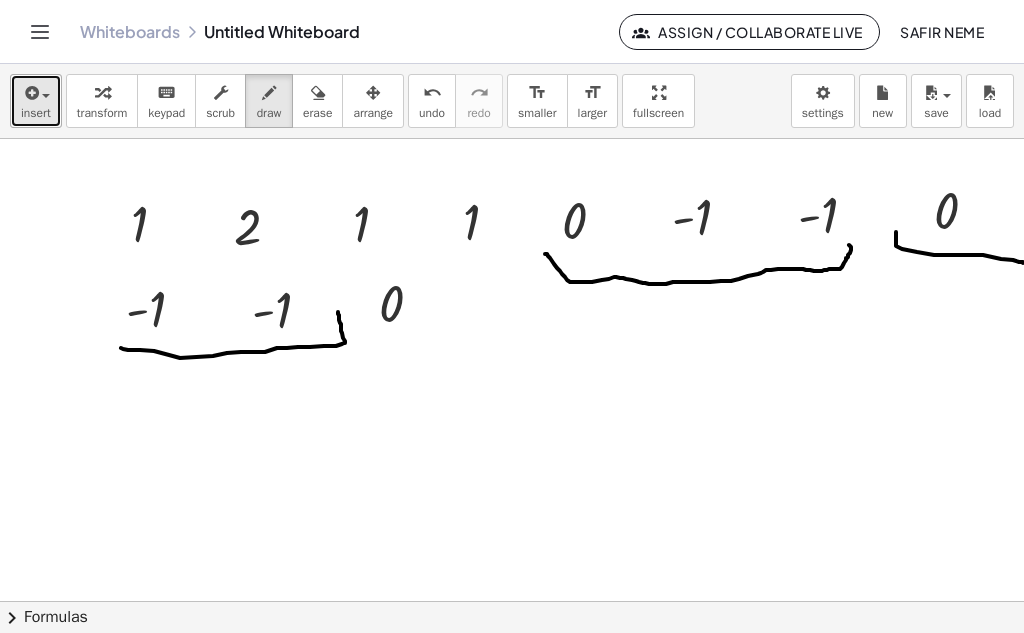 click on "insert" at bounding box center [36, 113] 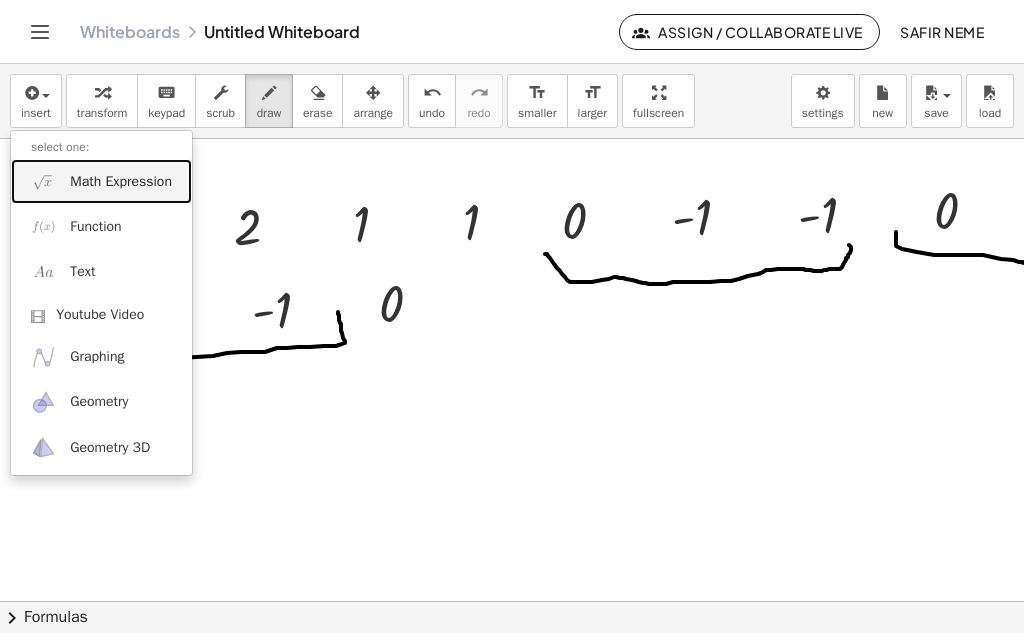 click on "Math Expression" at bounding box center [121, 182] 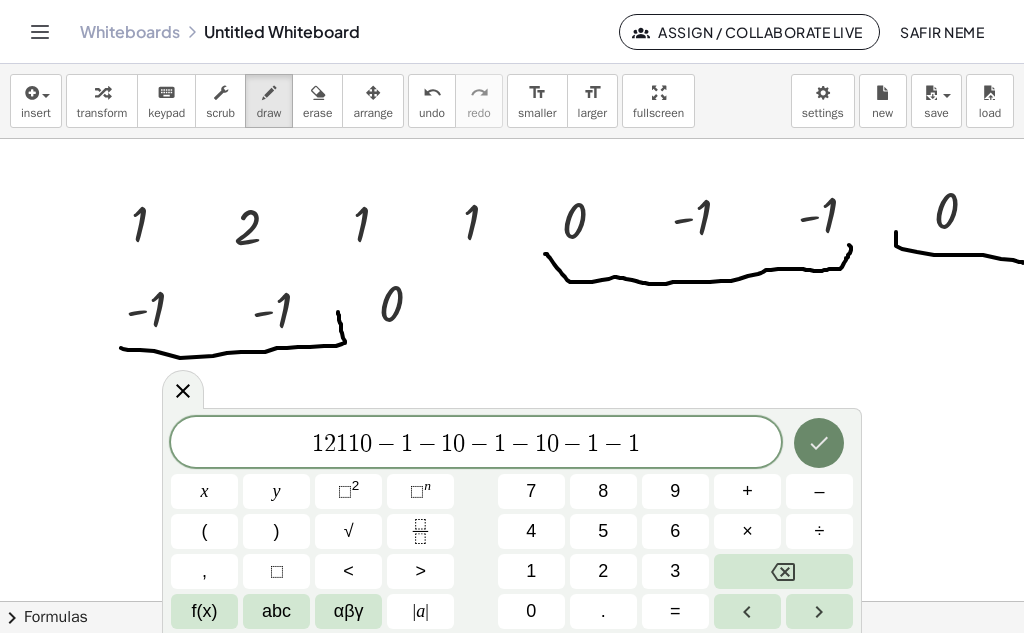click 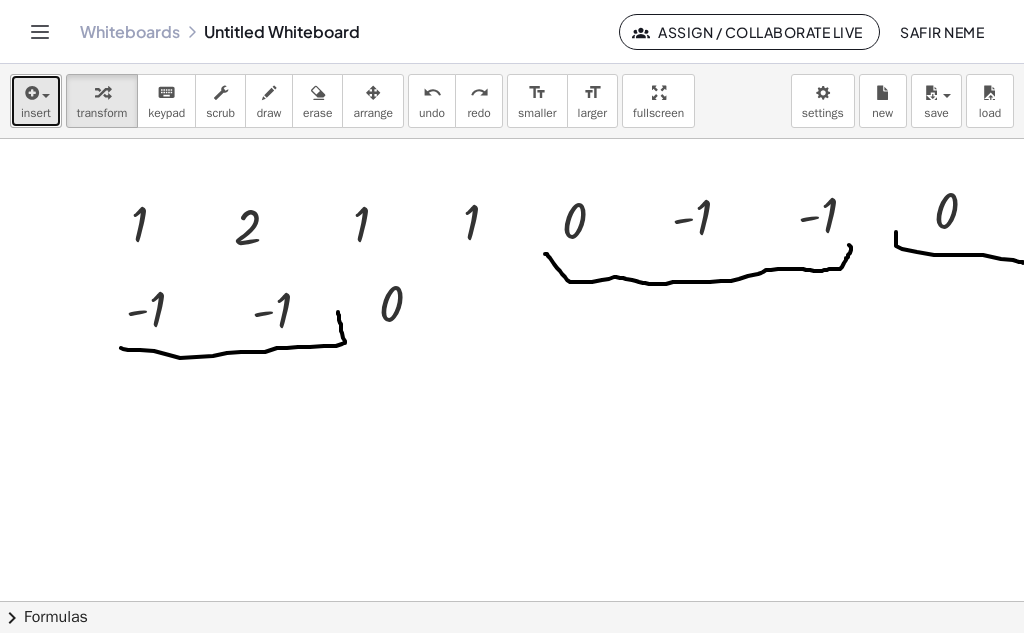 click on "insert" at bounding box center [36, 113] 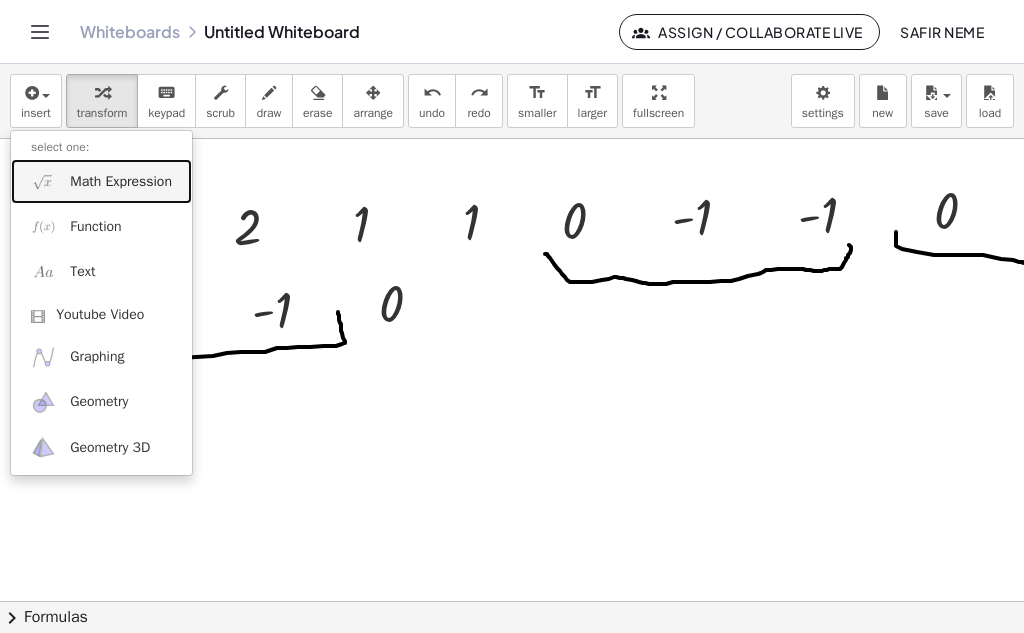 click on "Math Expression" at bounding box center (121, 182) 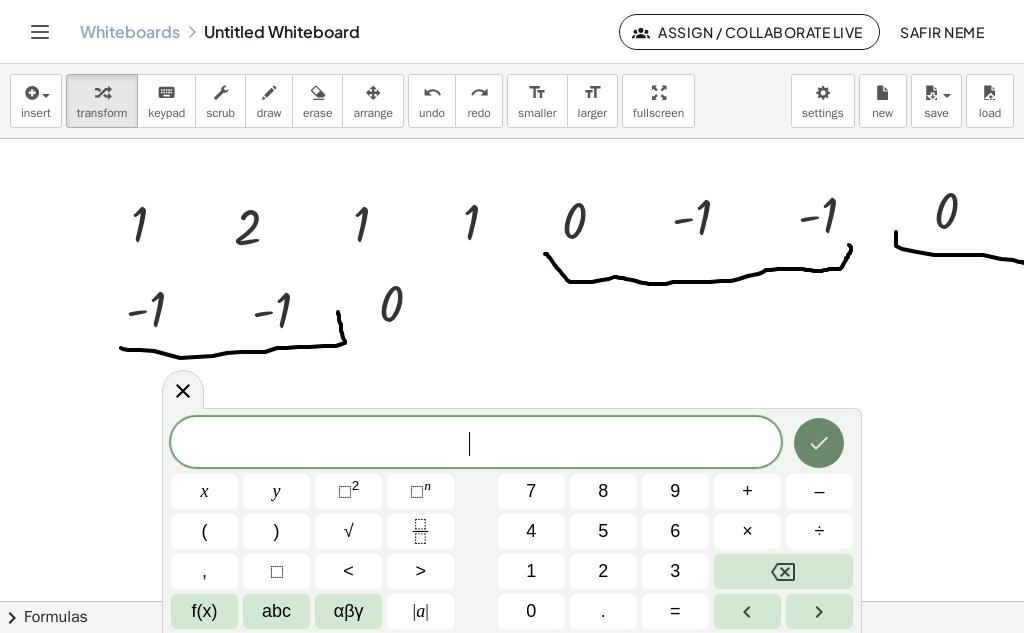 click 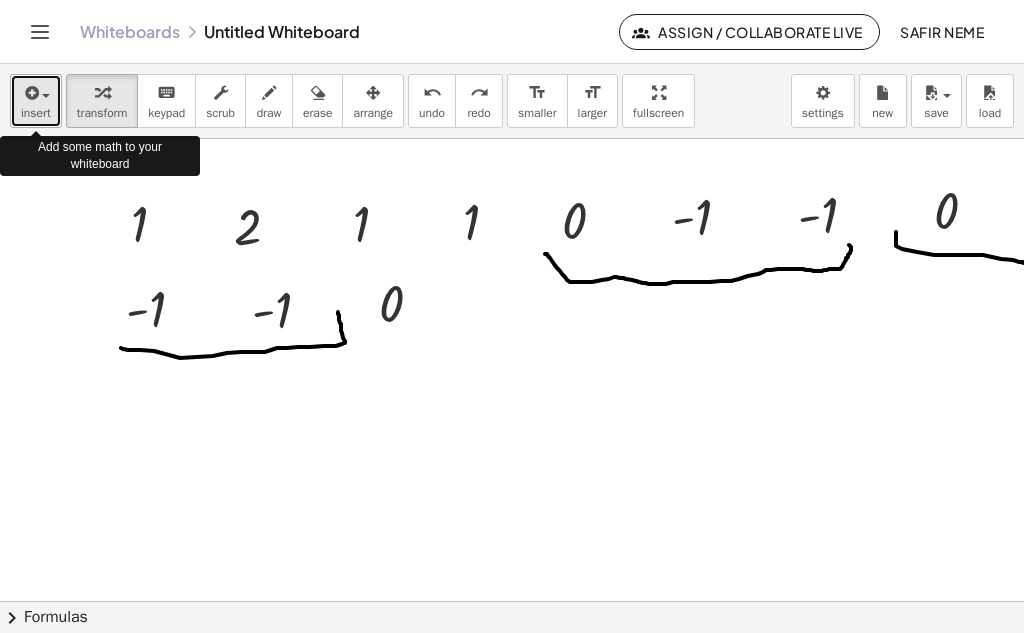 click on "insert" at bounding box center [36, 113] 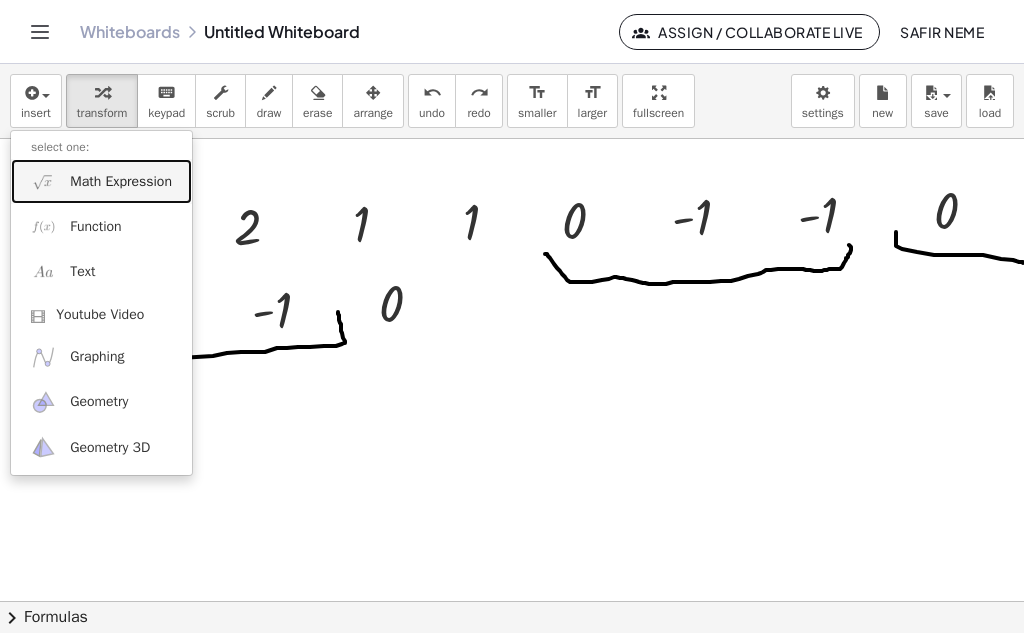 click on "Math Expression" at bounding box center [101, 181] 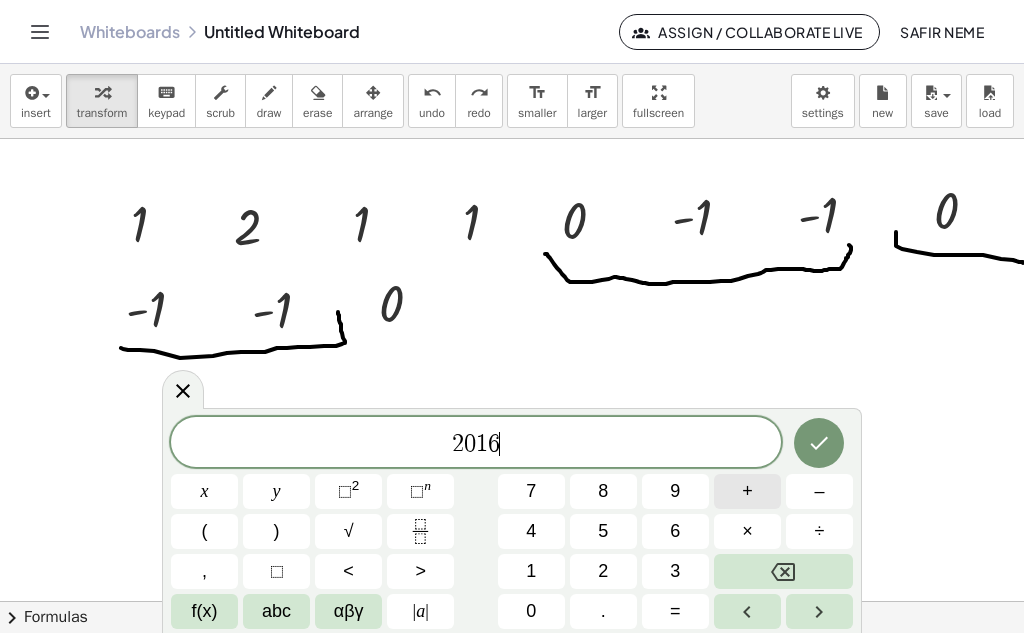 click on "+" at bounding box center (747, 491) 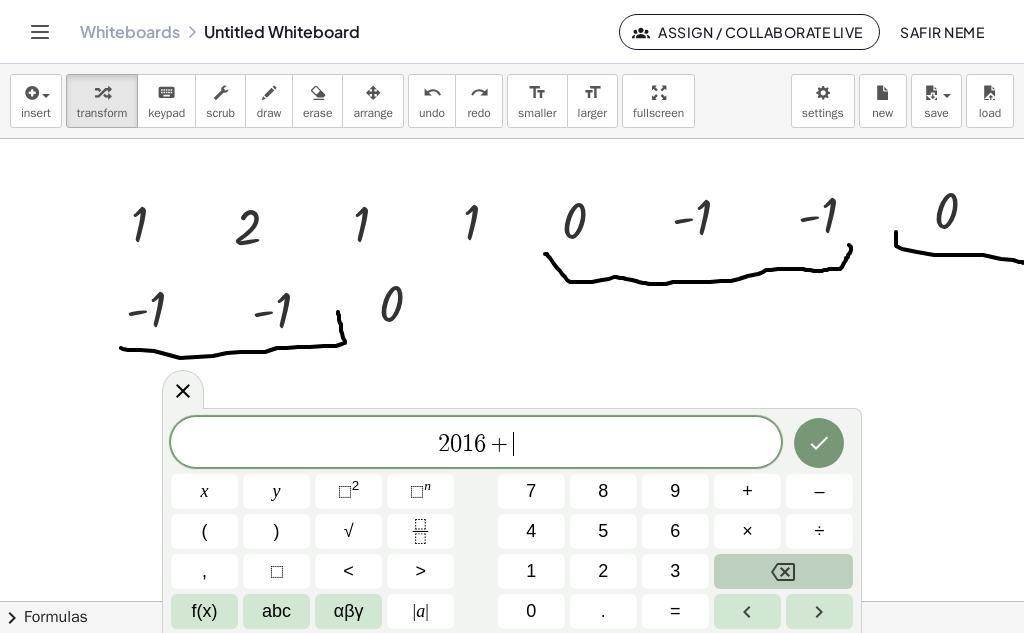 click at bounding box center [783, 571] 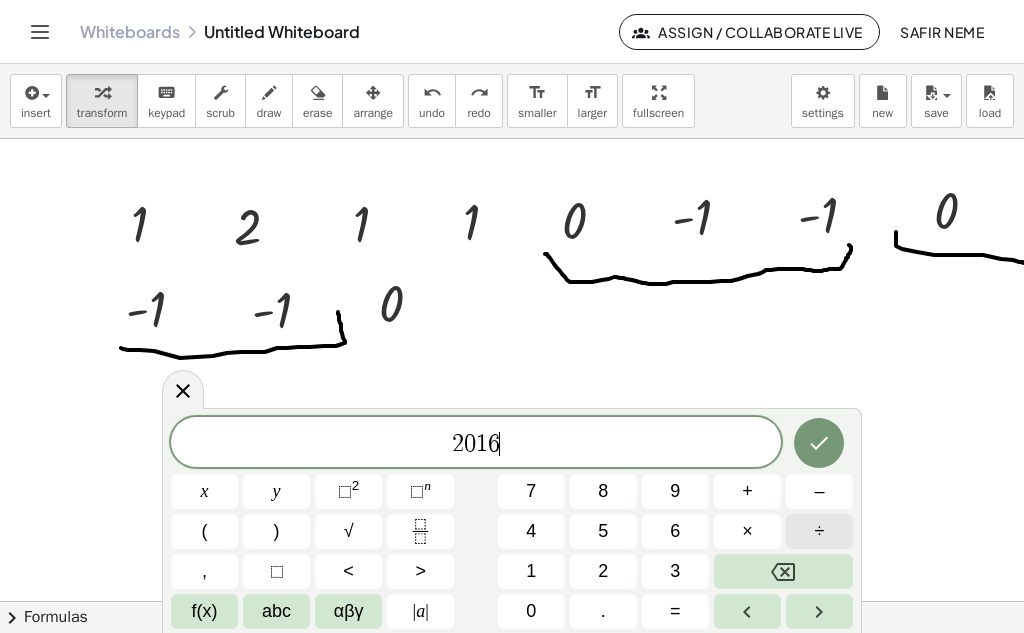 click on "÷" at bounding box center [819, 531] 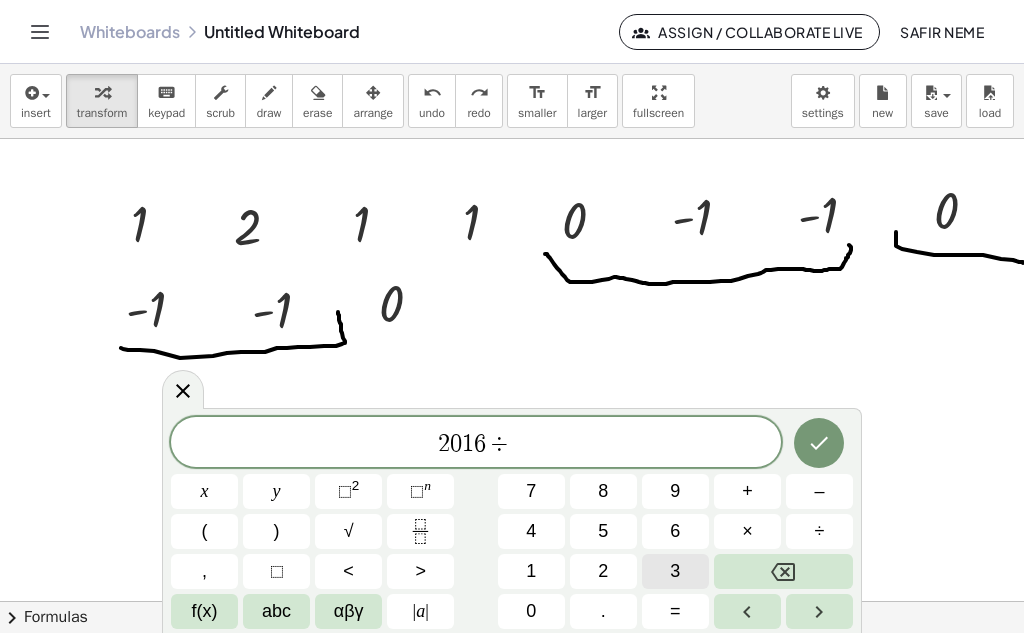 click on "3" at bounding box center (675, 571) 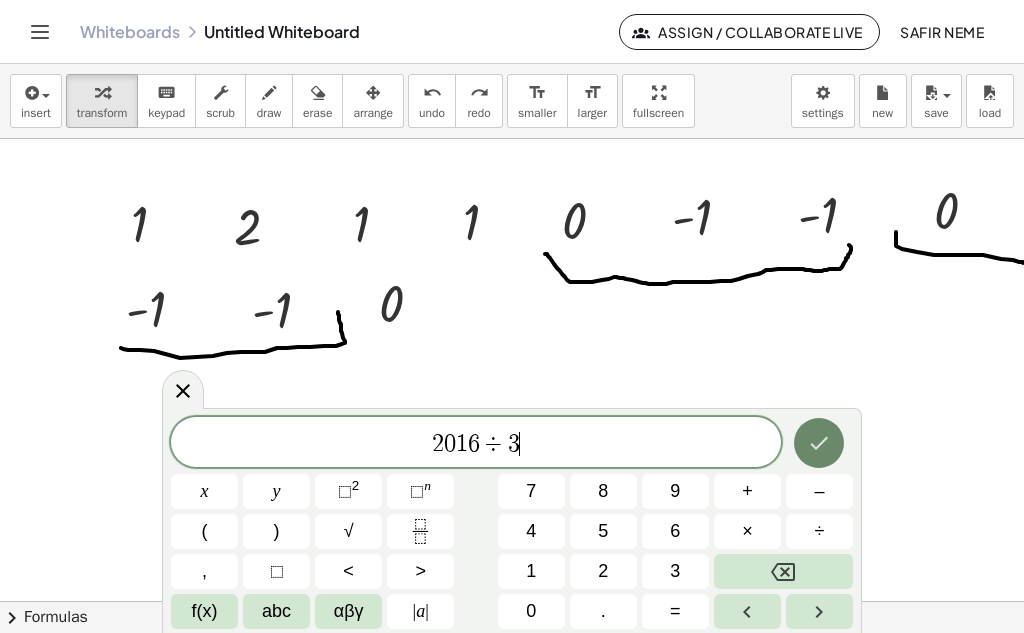 click 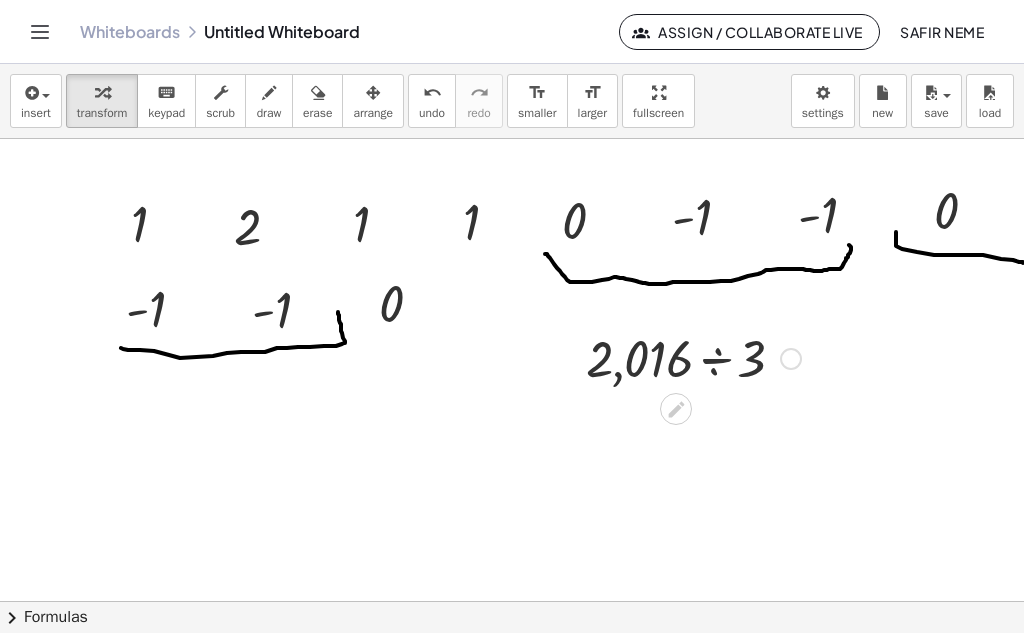 click at bounding box center (693, 357) 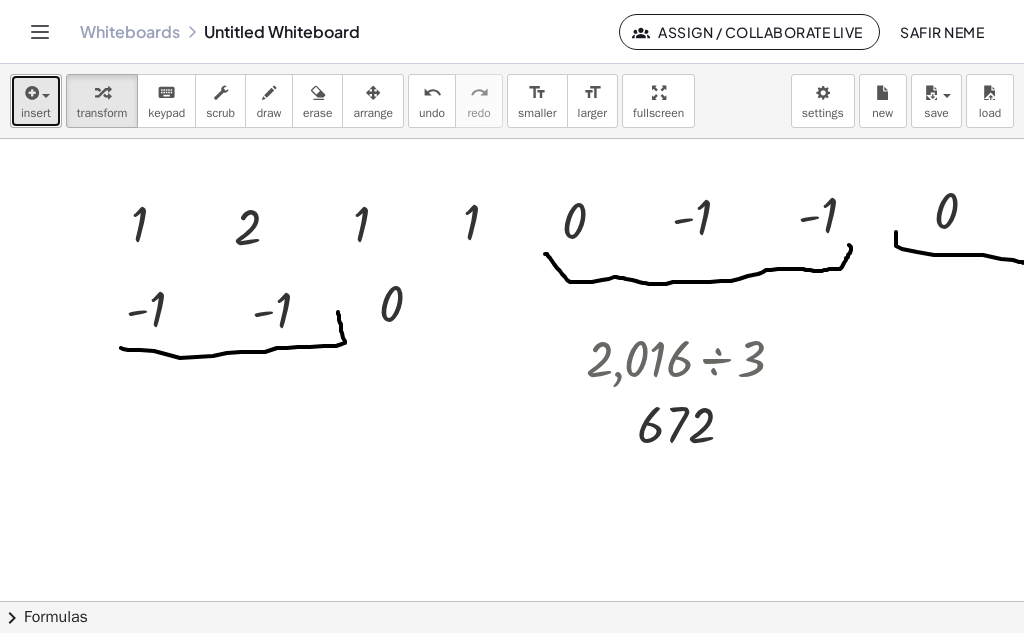 click at bounding box center [41, 95] 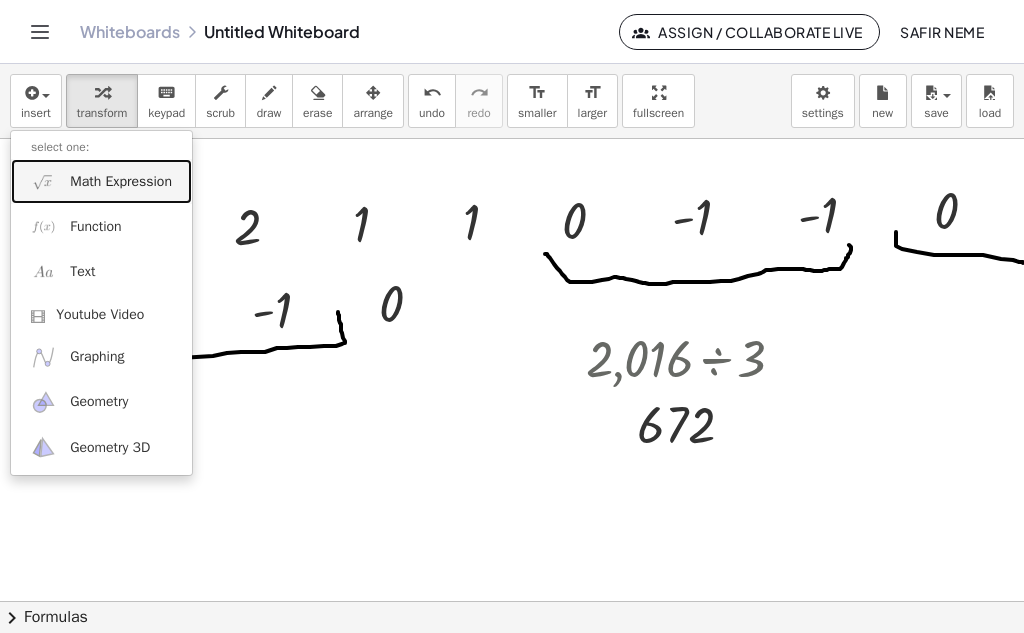 click on "Math Expression" at bounding box center [121, 182] 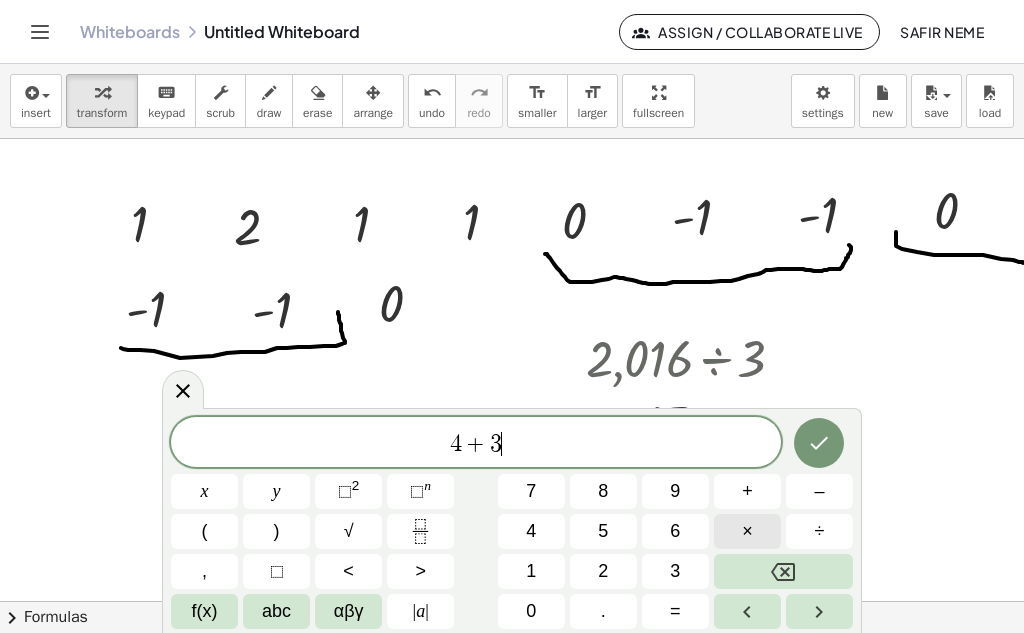 click on "×" at bounding box center (747, 531) 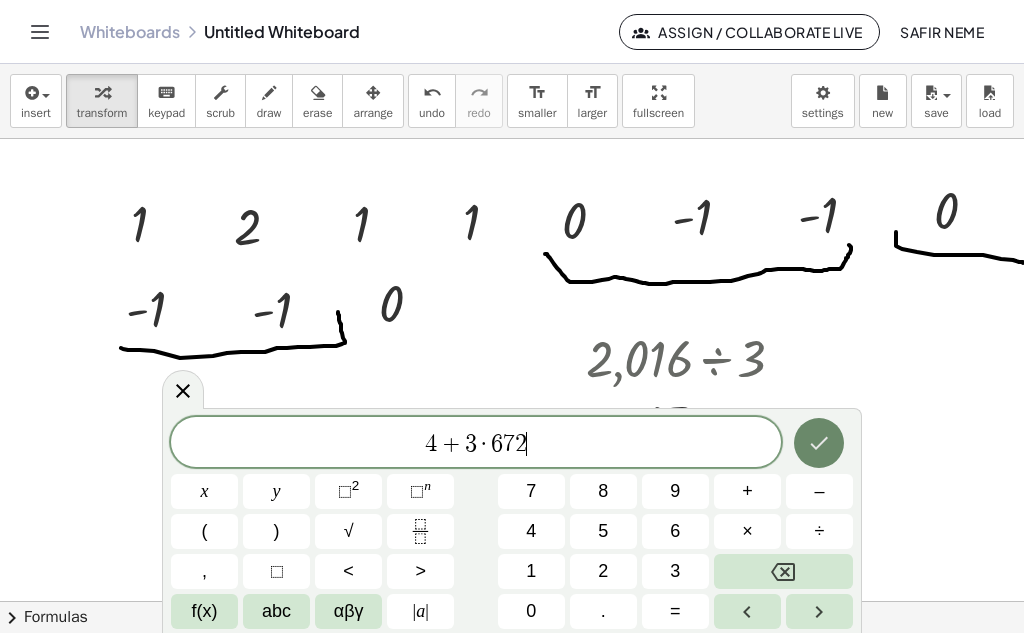 click 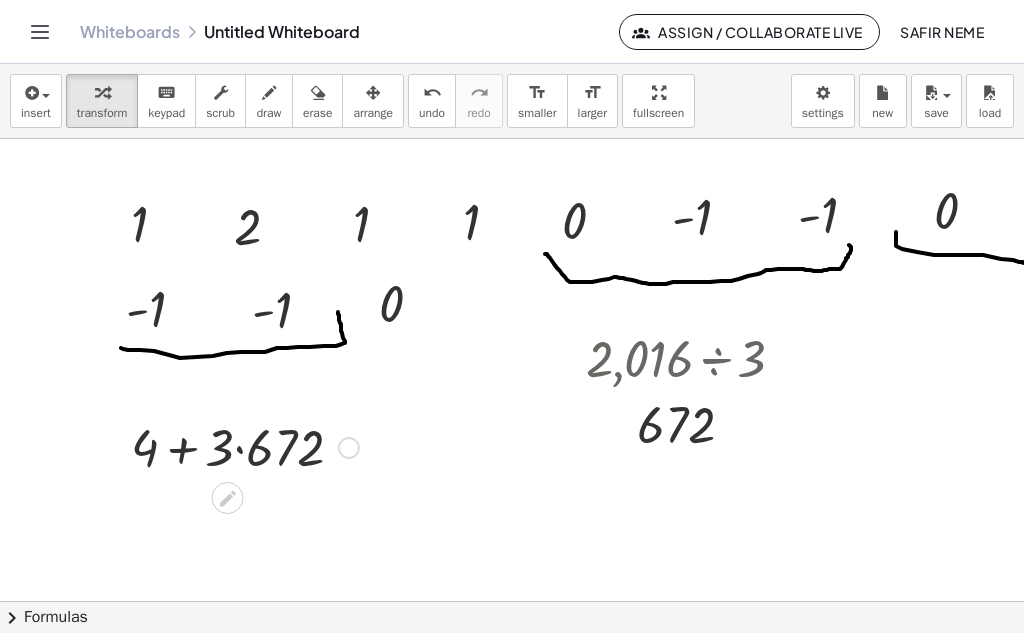 click at bounding box center (245, 446) 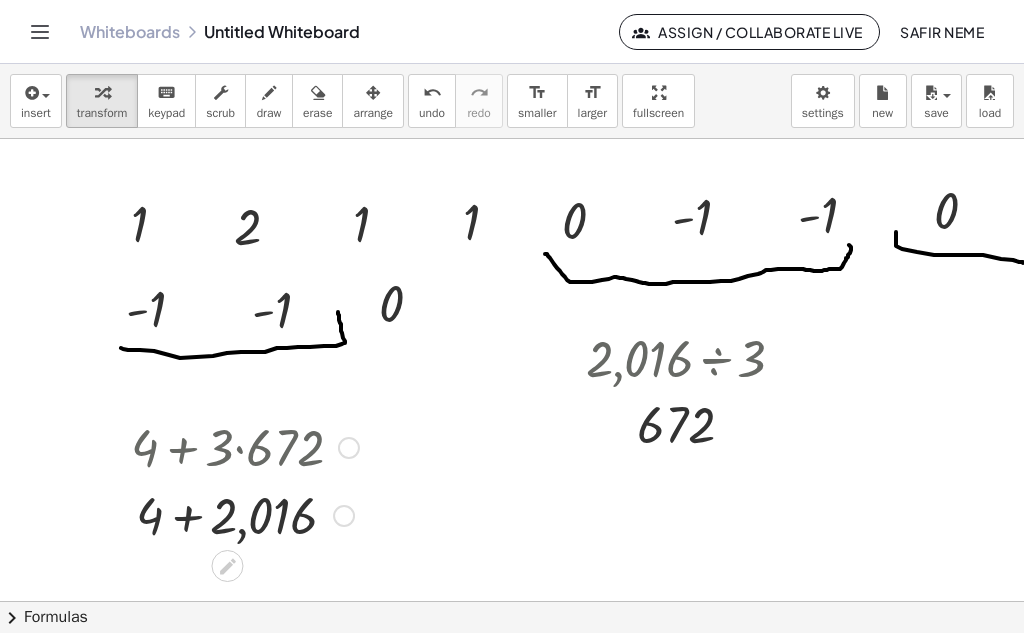 click at bounding box center [245, 514] 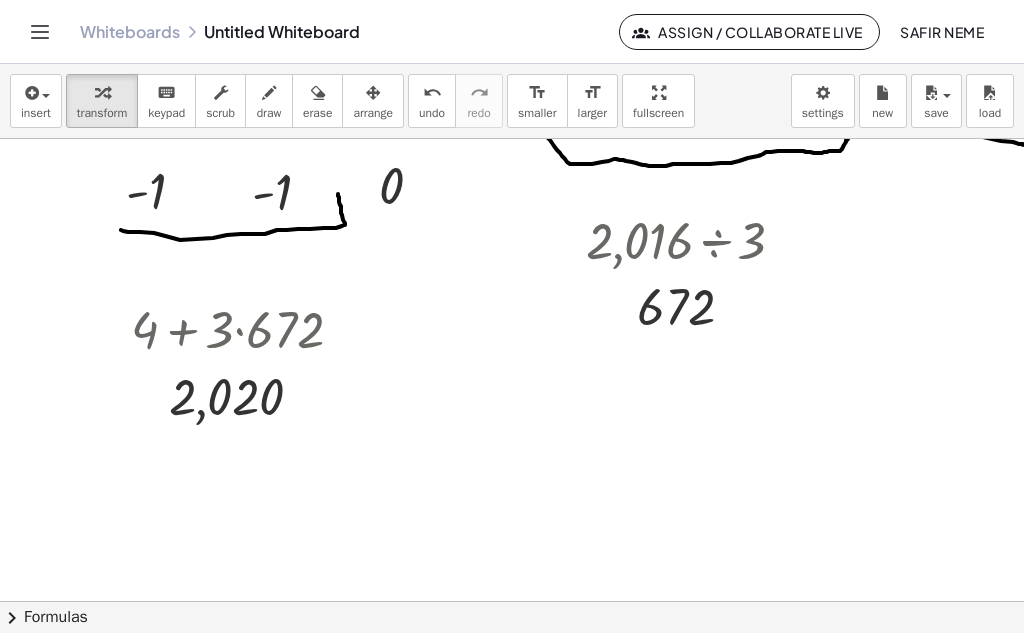 scroll, scrollTop: 547, scrollLeft: 0, axis: vertical 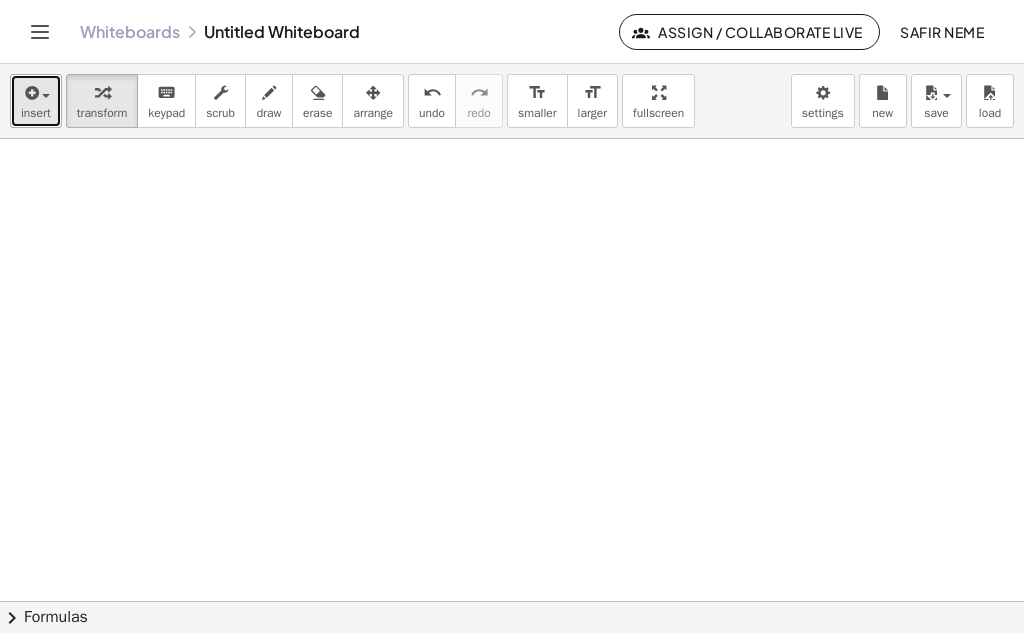 click on "insert" at bounding box center [36, 113] 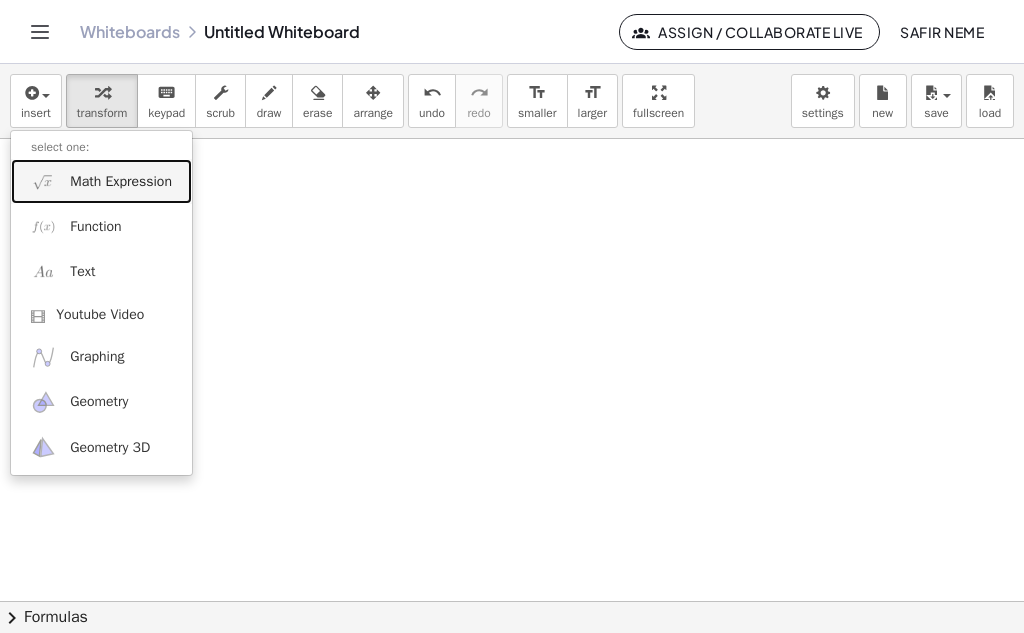 click on "Math Expression" at bounding box center (121, 182) 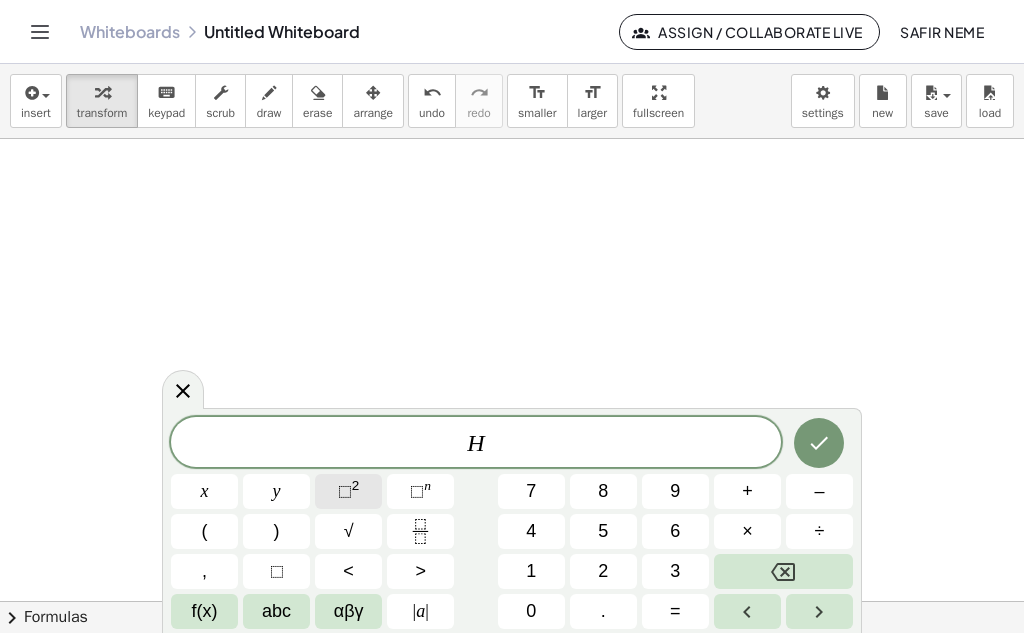click on "⬚ 2" at bounding box center [348, 491] 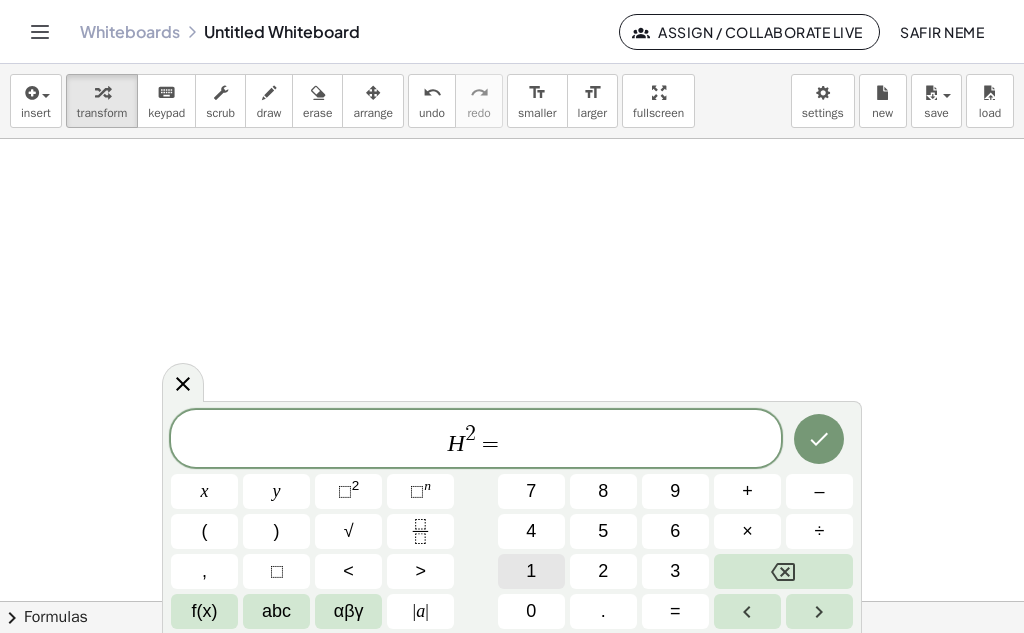click on "1" at bounding box center [531, 571] 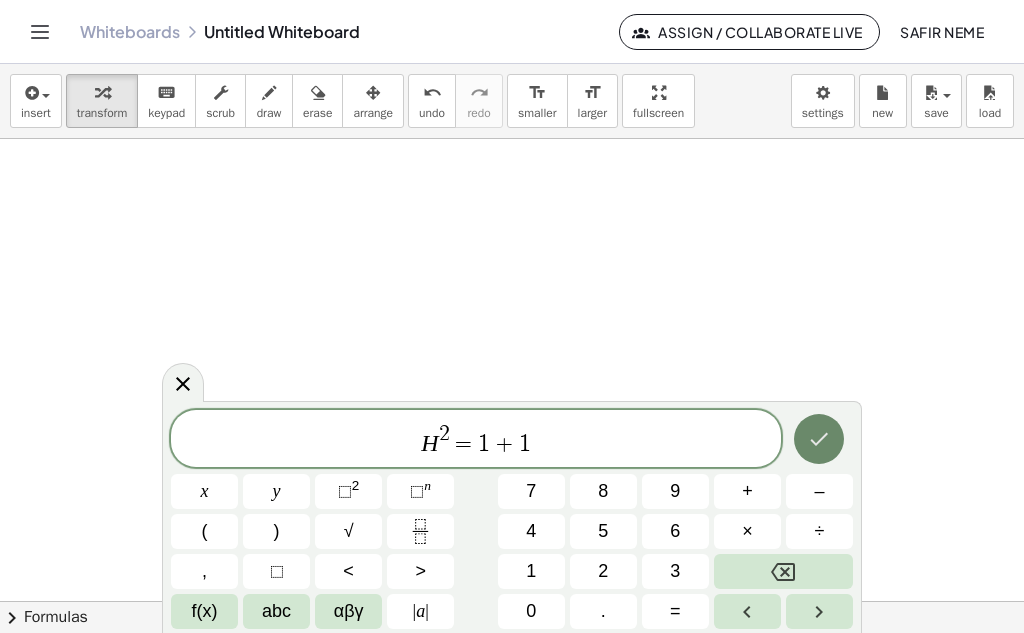 click 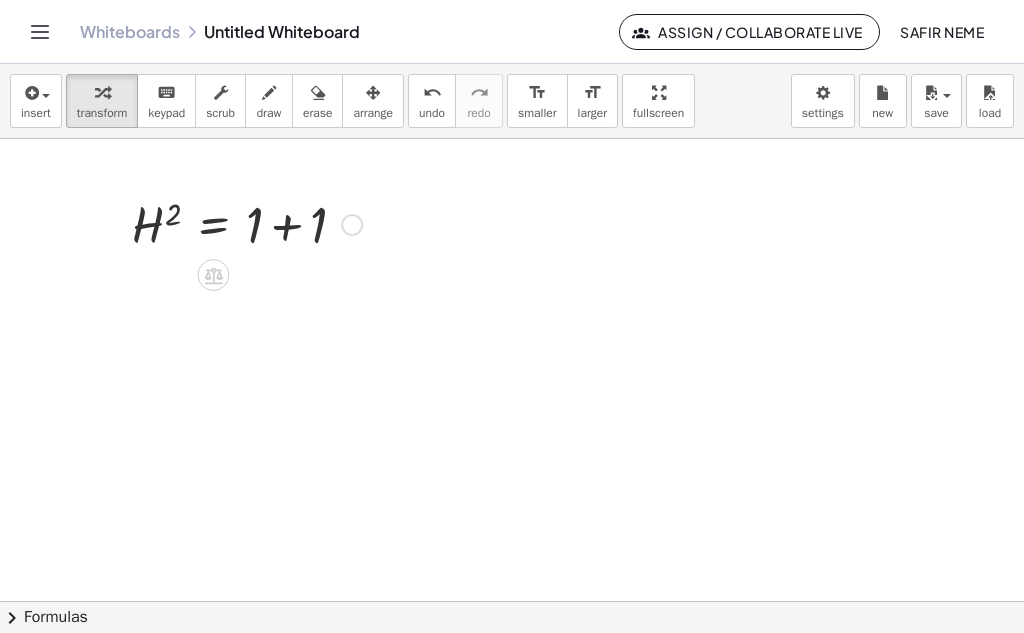 click at bounding box center [246, 223] 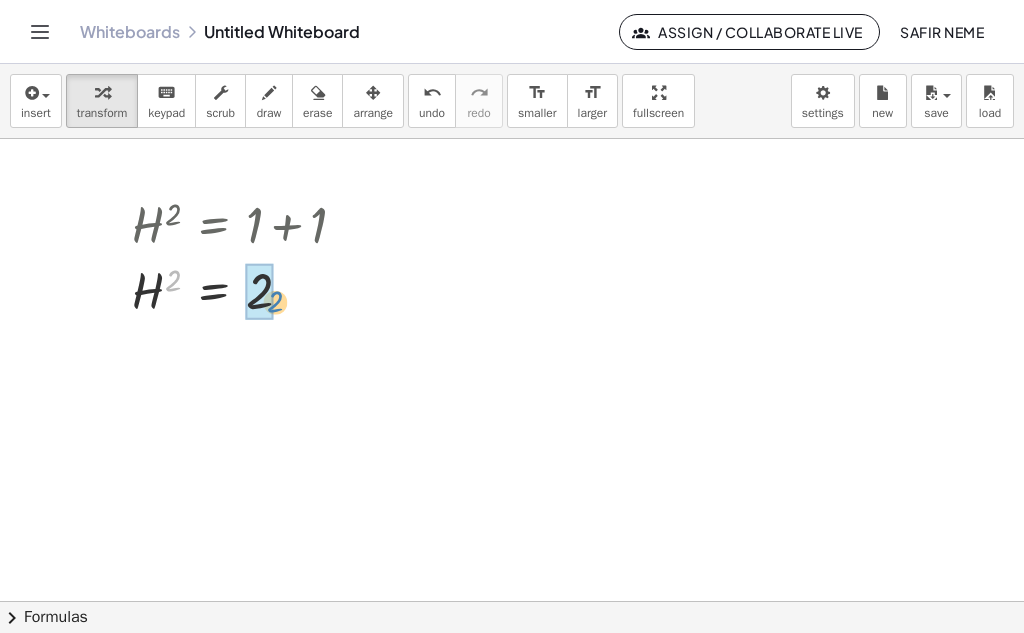 drag, startPoint x: 174, startPoint y: 279, endPoint x: 277, endPoint y: 301, distance: 105.32331 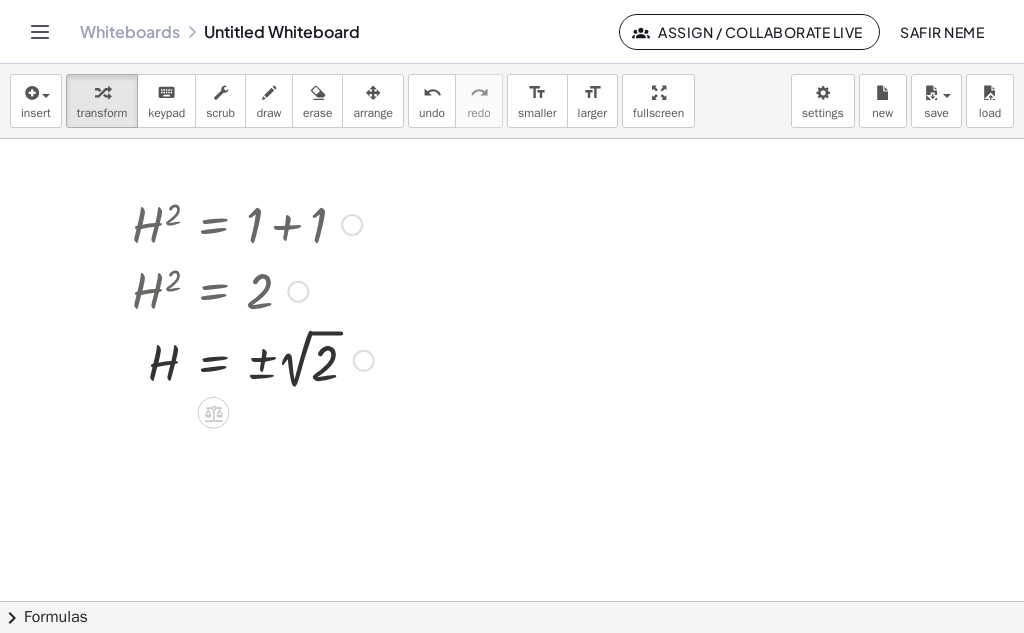 click at bounding box center (252, 359) 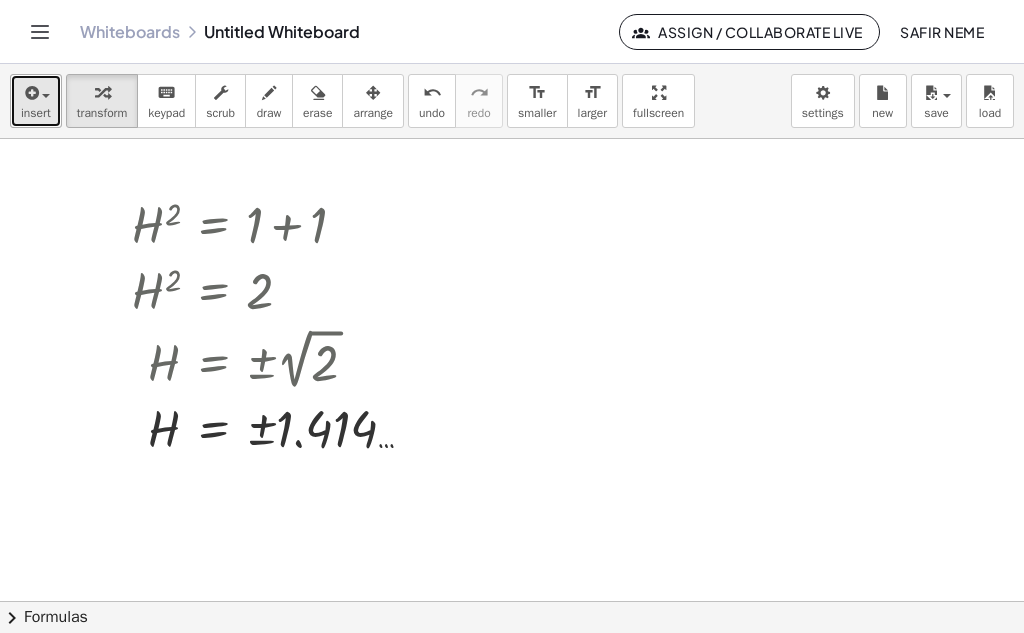 click on "insert" at bounding box center [36, 113] 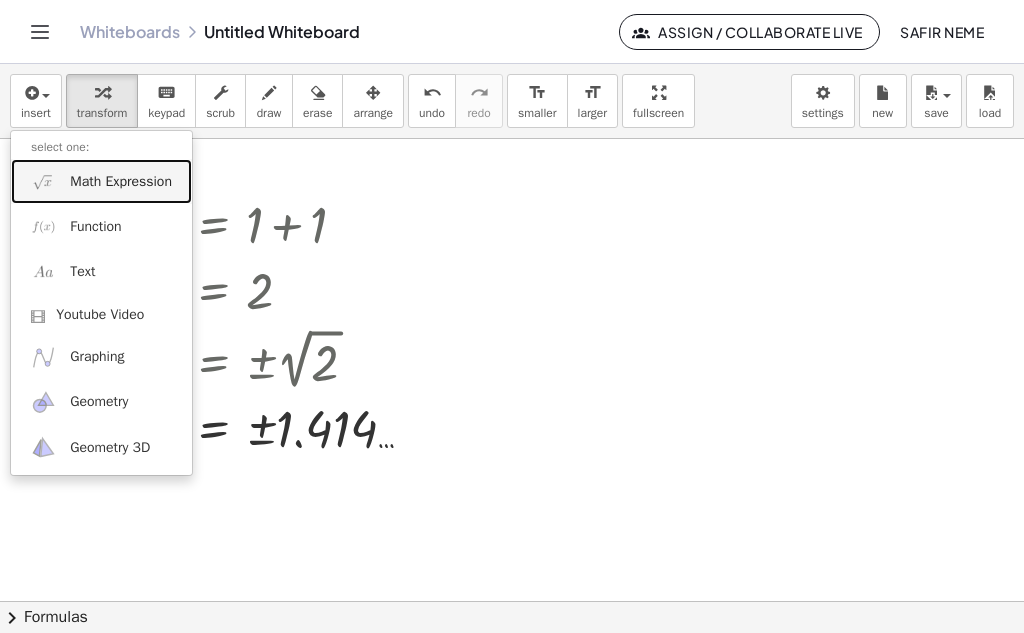 click on "Math Expression" at bounding box center (121, 182) 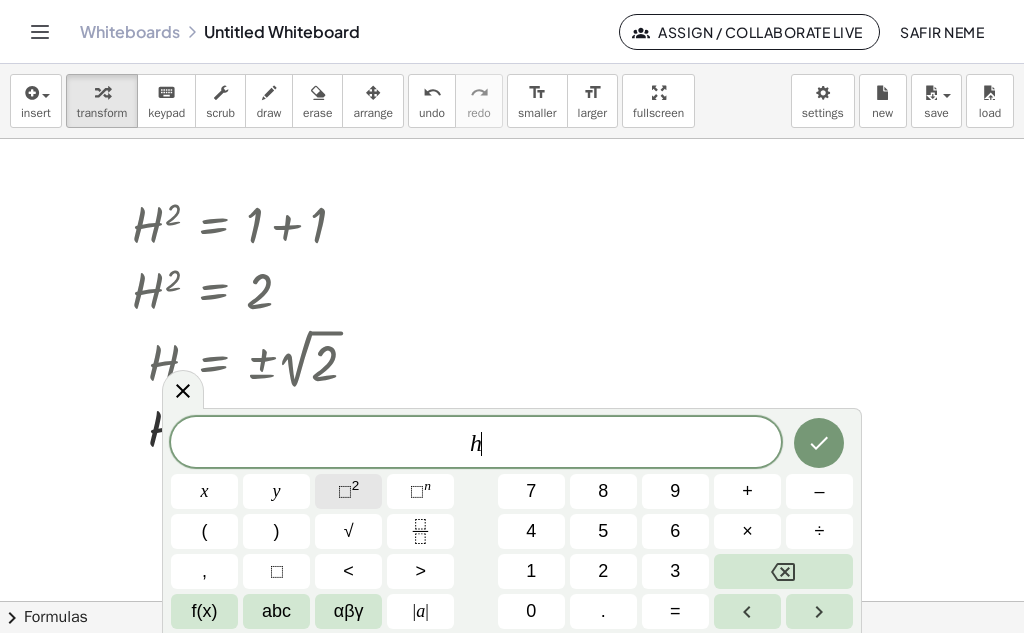 click on "⬚" at bounding box center (345, 491) 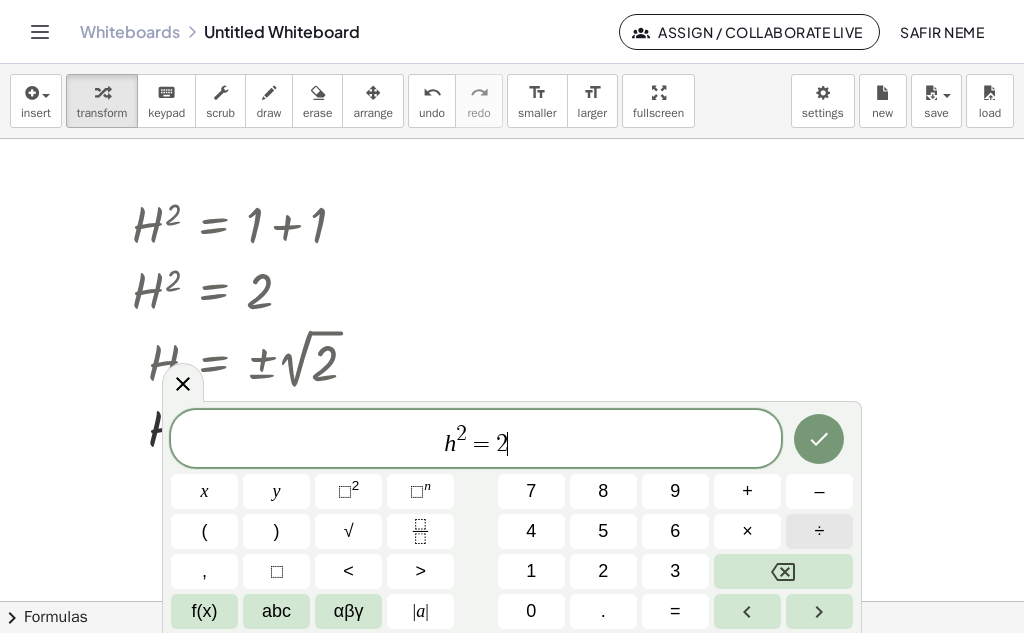 click on "÷" at bounding box center (819, 531) 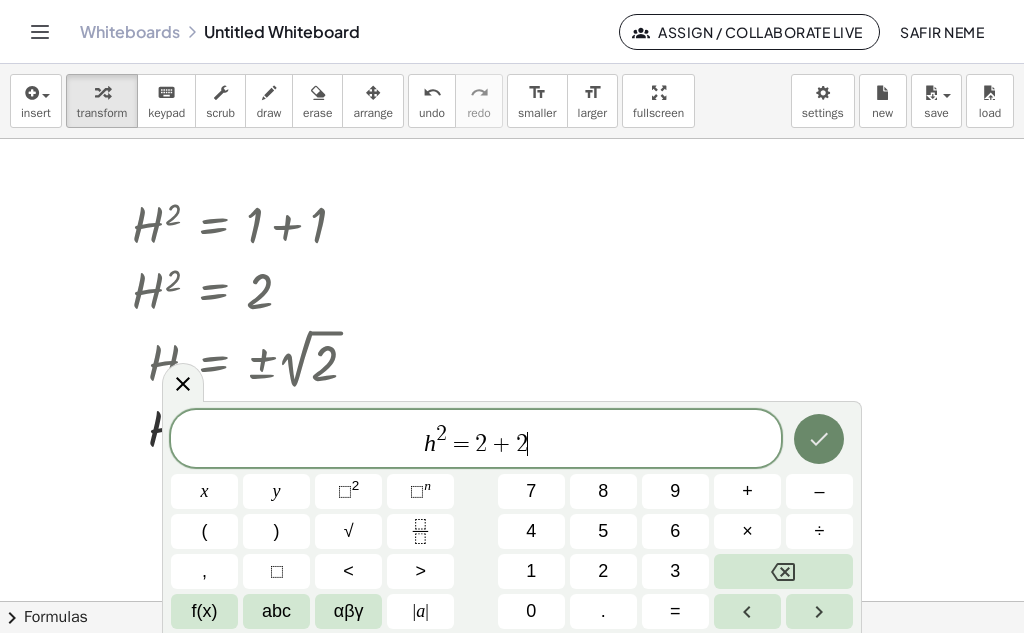click 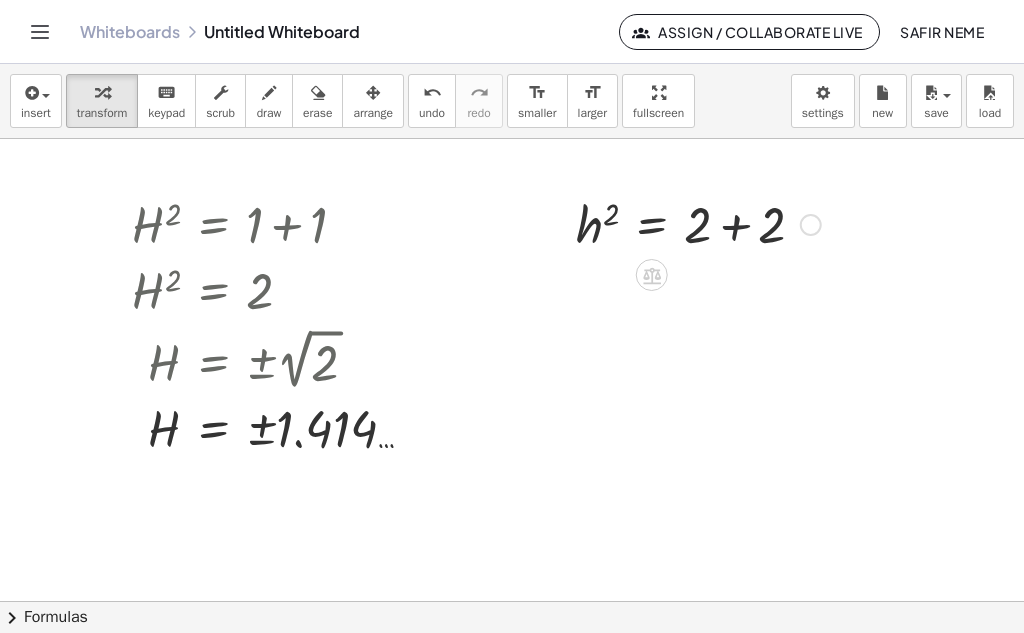 click at bounding box center (698, 223) 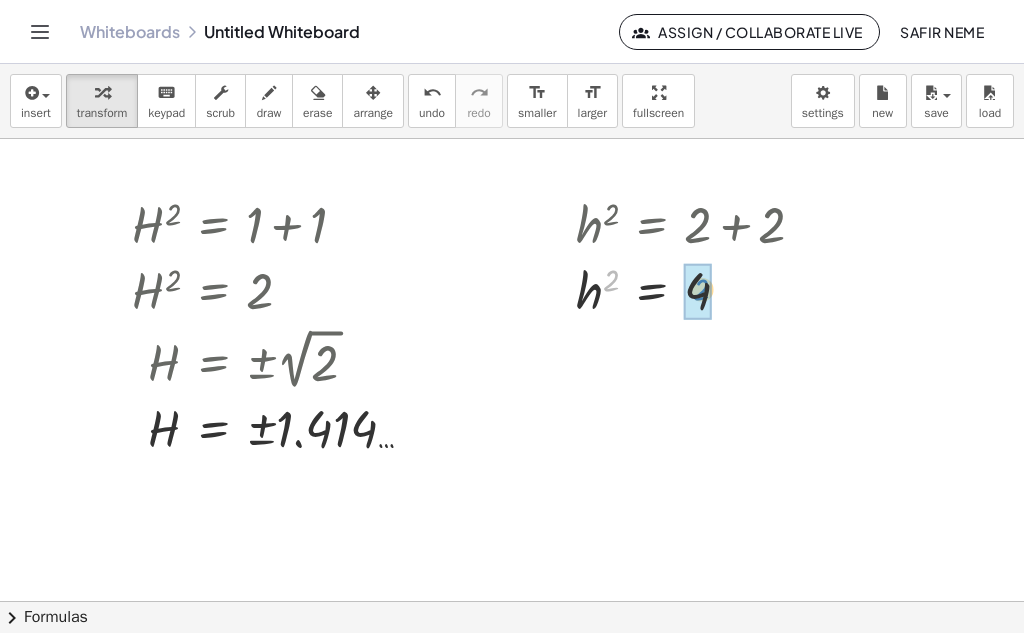 drag, startPoint x: 612, startPoint y: 278, endPoint x: 694, endPoint y: 287, distance: 82.492424 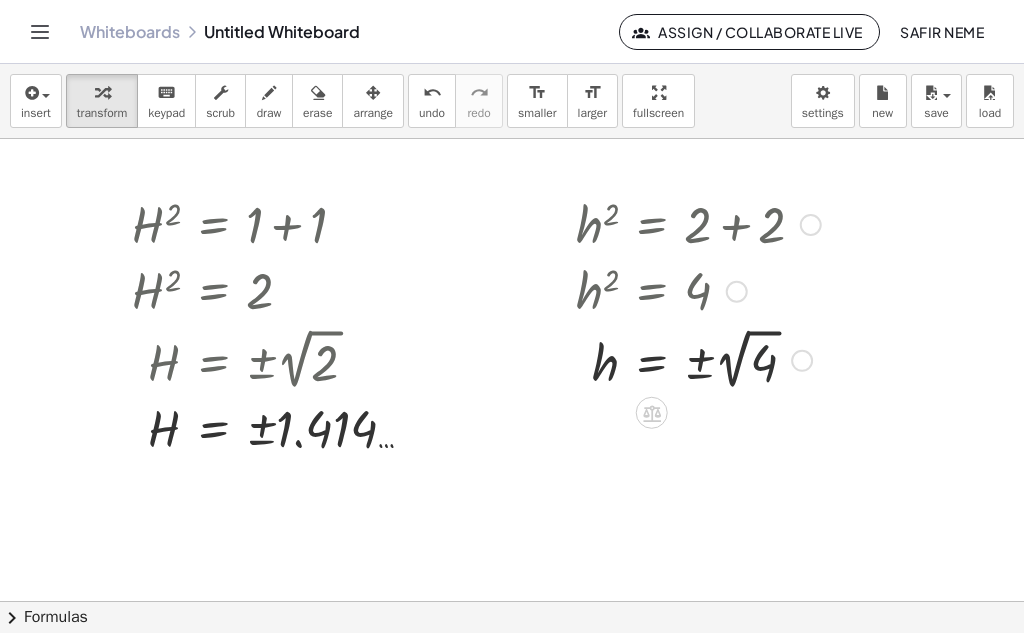 click at bounding box center [698, 359] 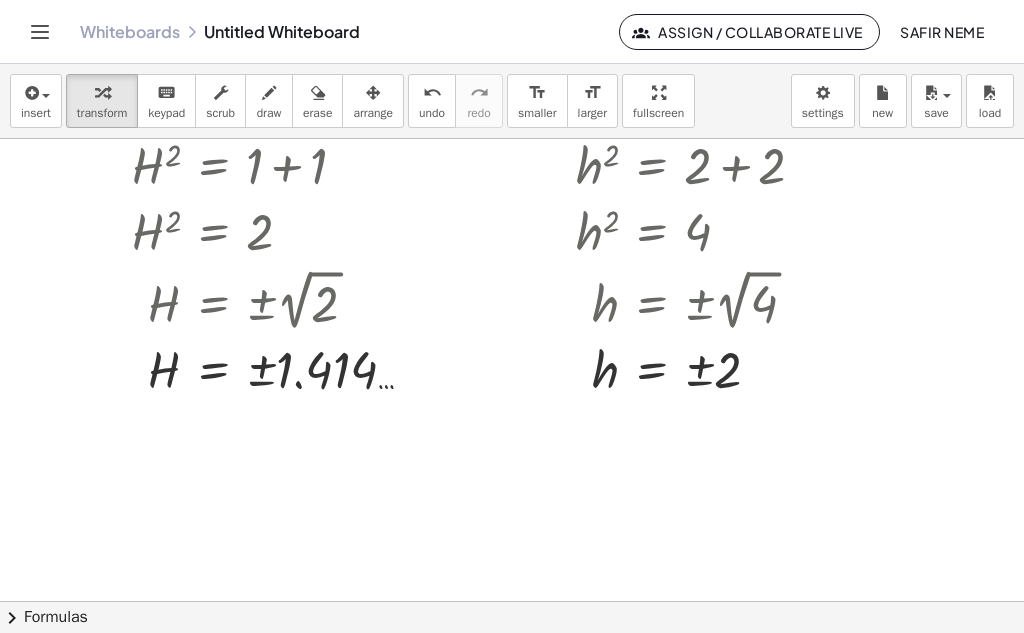 scroll, scrollTop: 739, scrollLeft: 0, axis: vertical 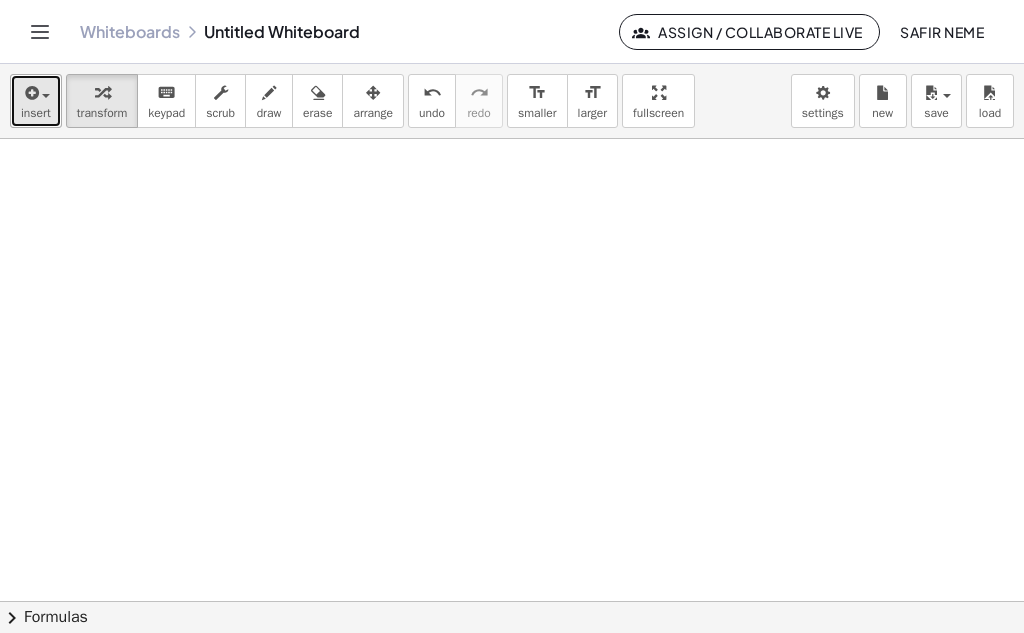 click on "insert" at bounding box center [36, 113] 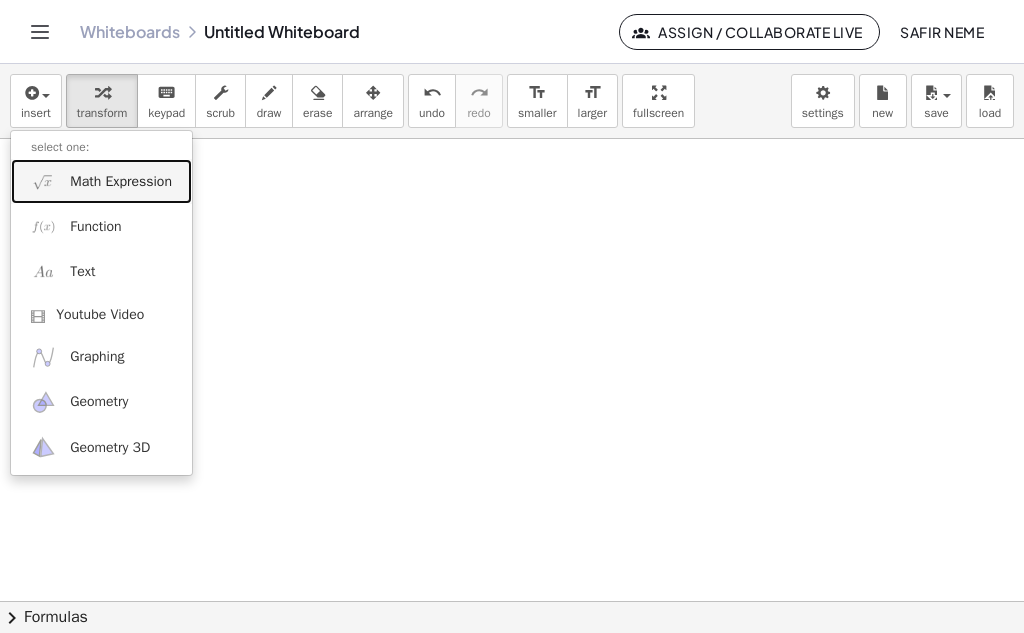 click at bounding box center (43, 181) 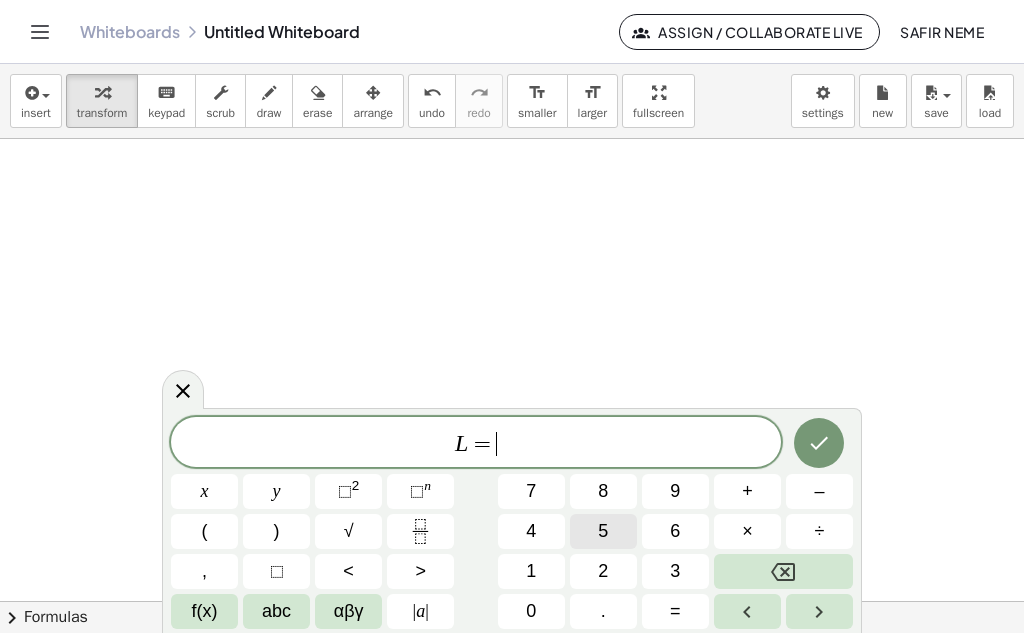 click on "5" at bounding box center (603, 531) 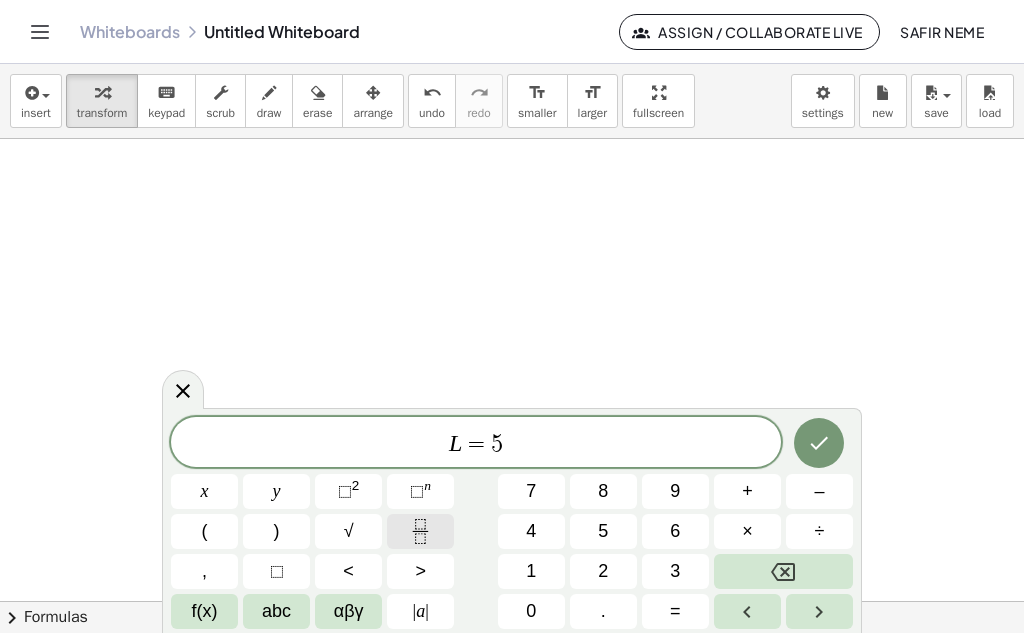 click at bounding box center [420, 531] 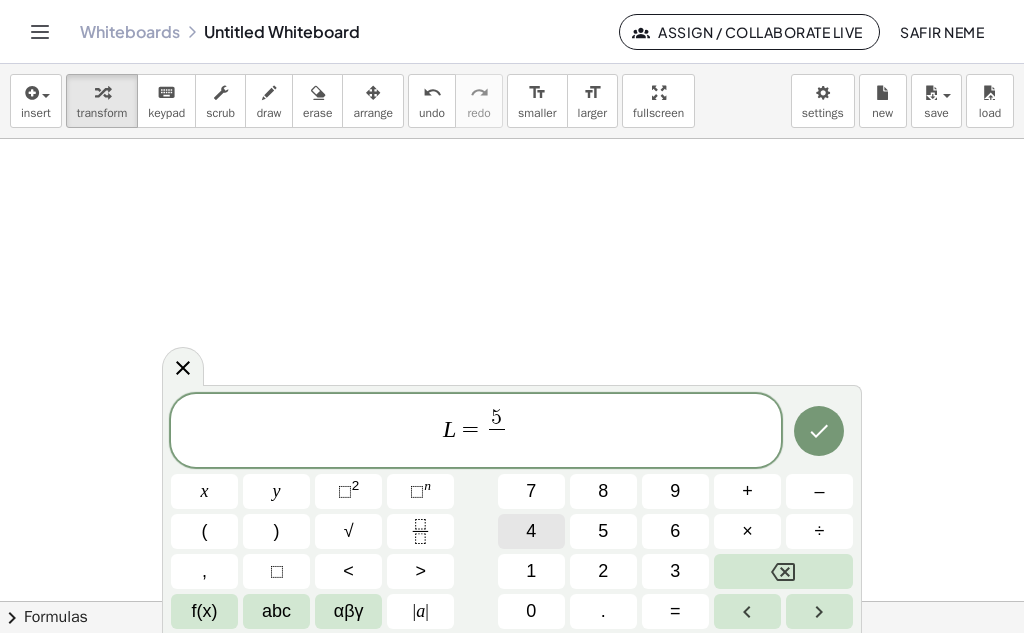 click on "4" at bounding box center (531, 531) 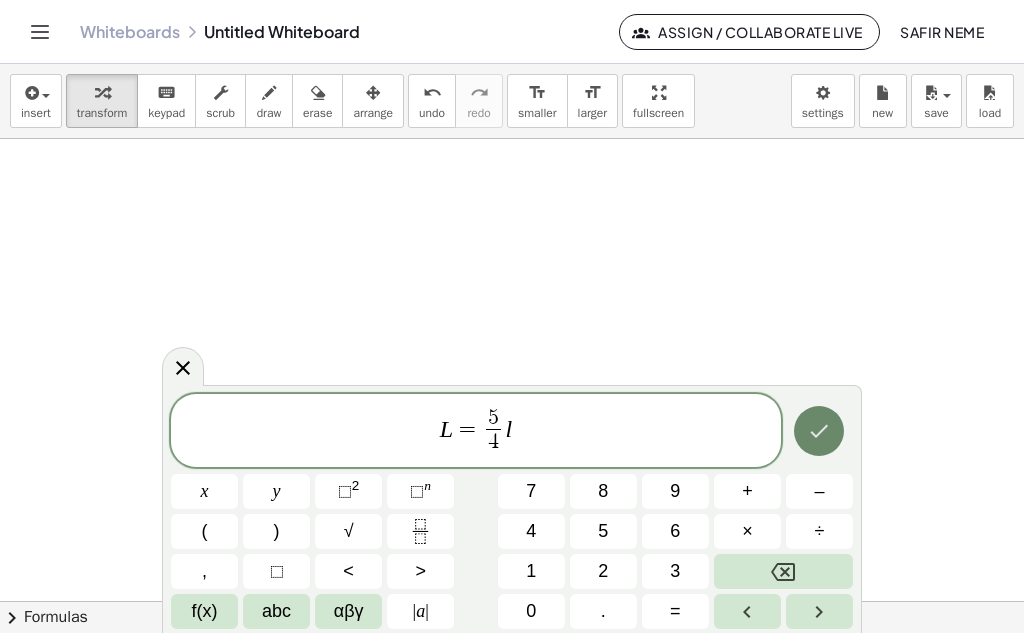 click at bounding box center (819, 431) 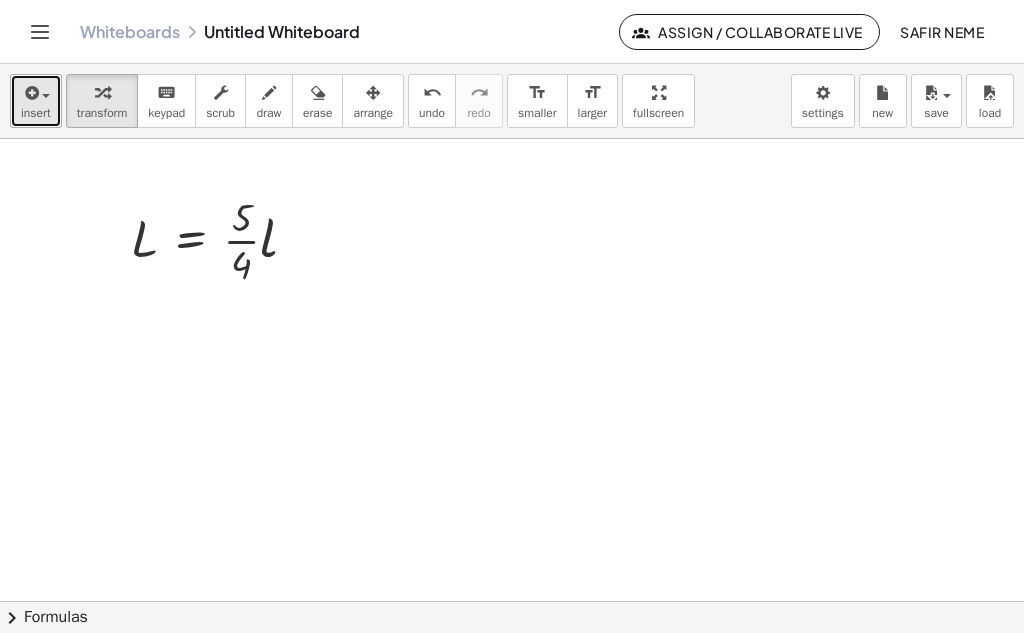click on "insert" at bounding box center [36, 101] 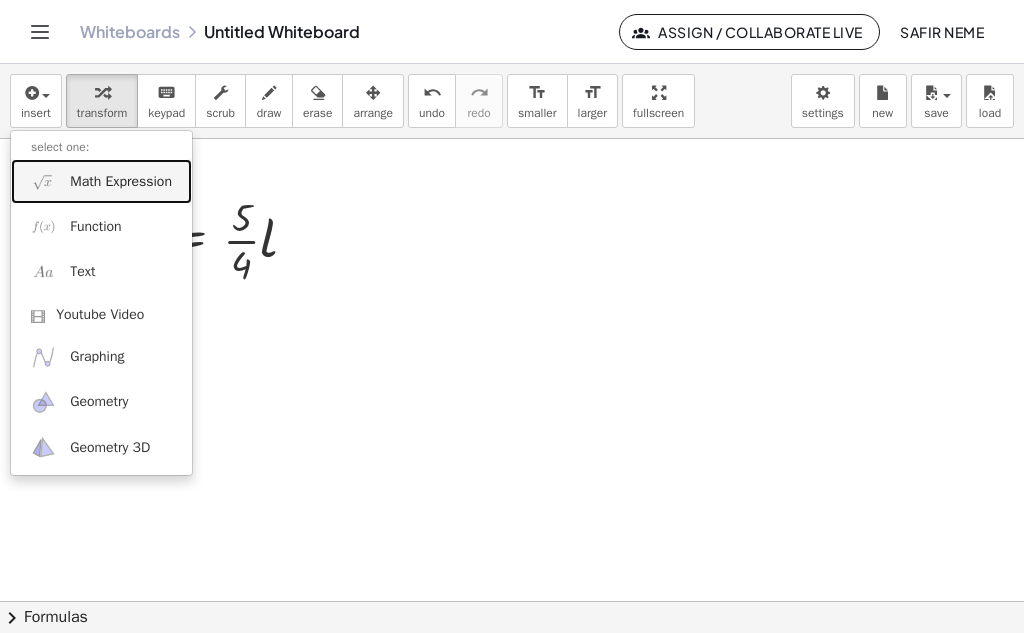 click on "Math Expression" at bounding box center (121, 182) 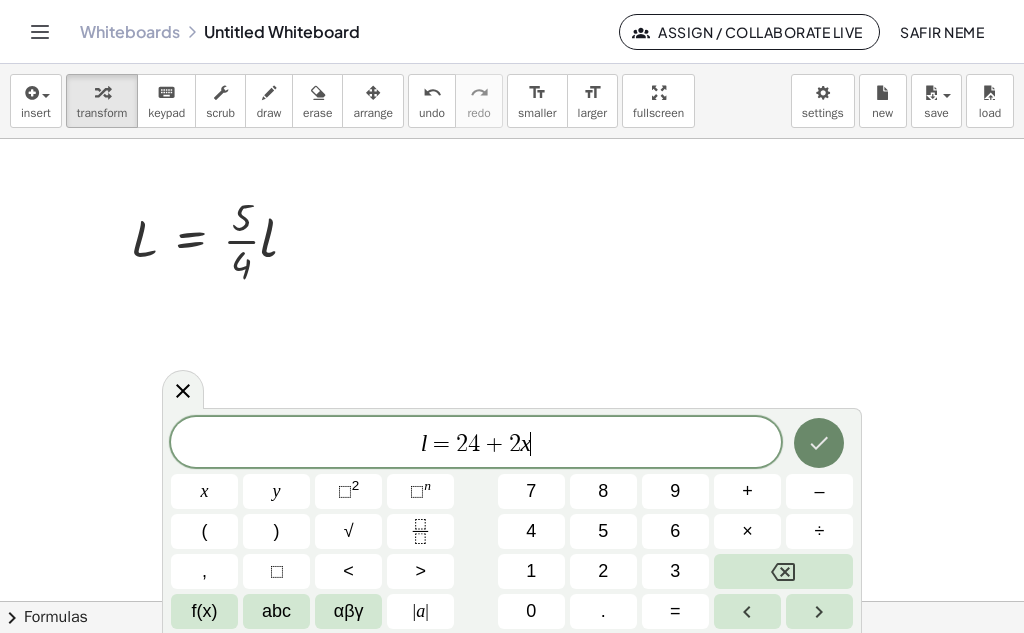 click 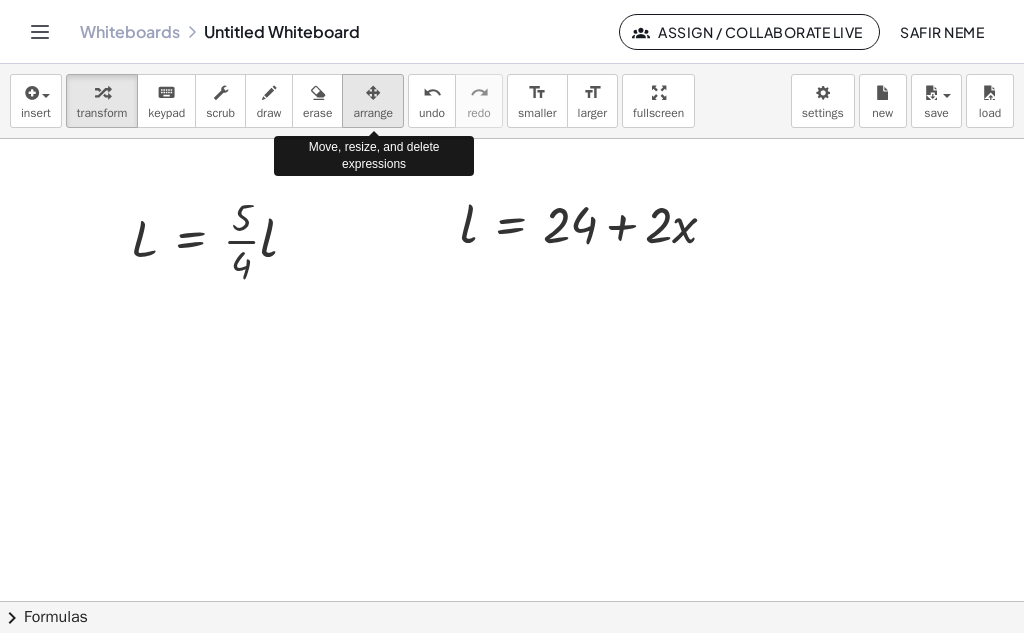 click on "arrange" at bounding box center [373, 113] 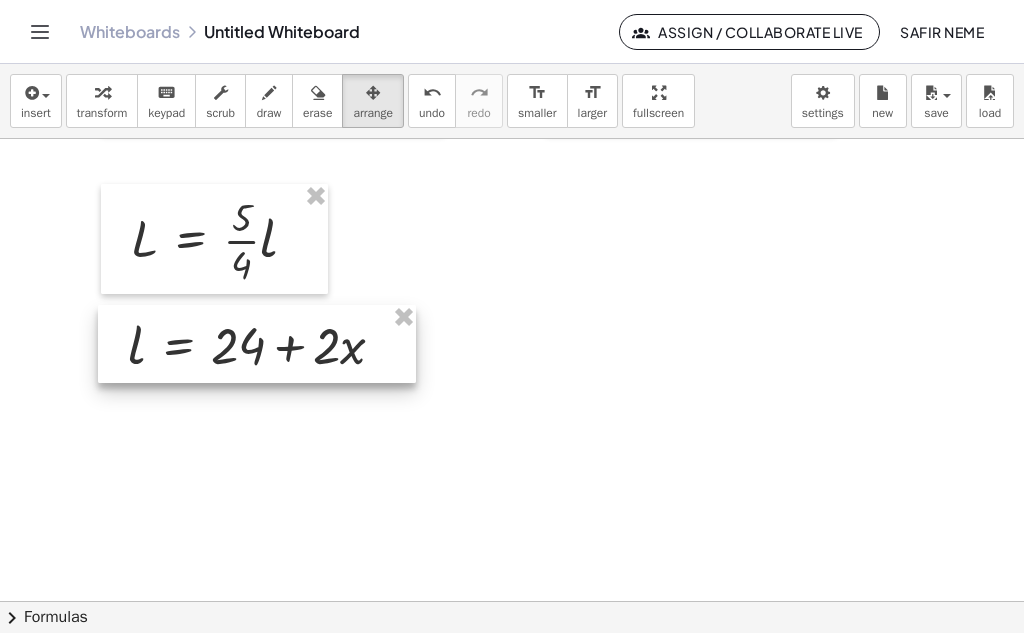 drag, startPoint x: 582, startPoint y: 225, endPoint x: 250, endPoint y: 346, distance: 353.36243 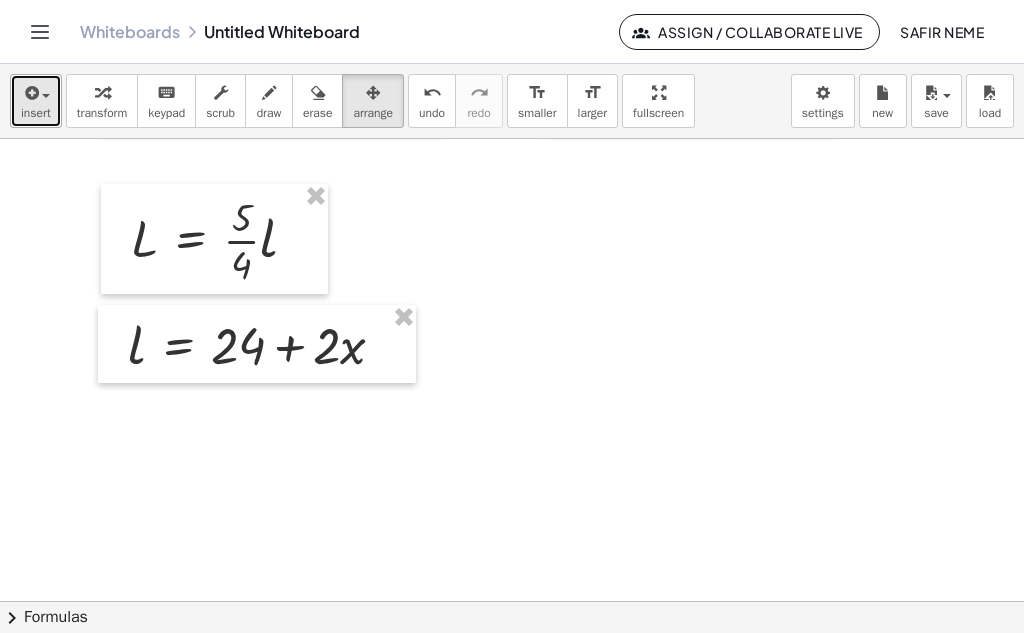 click at bounding box center (30, 93) 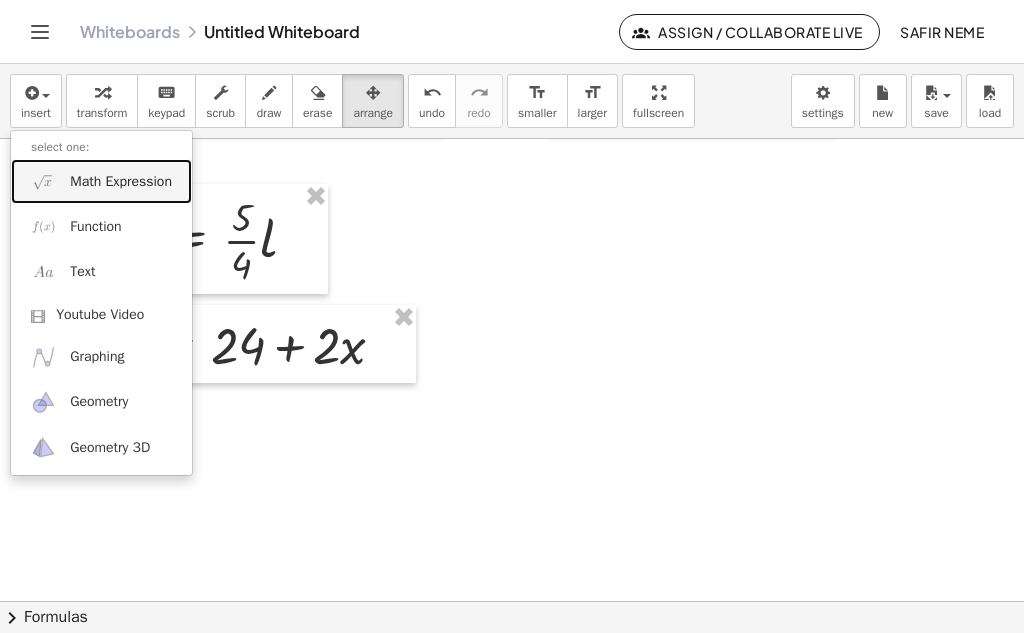 click on "Math Expression" at bounding box center [101, 181] 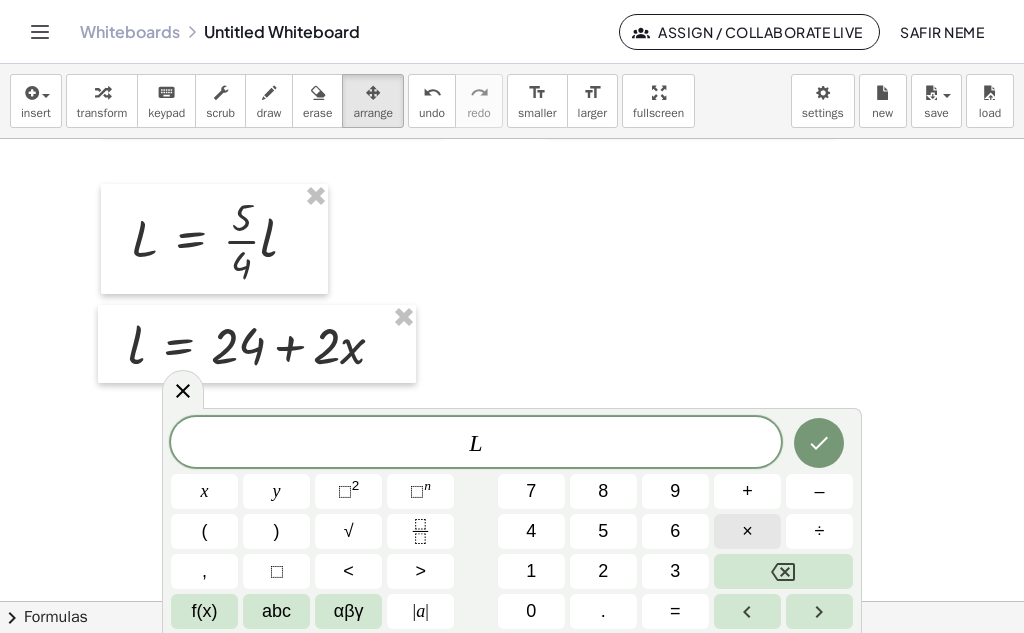 click on "×" at bounding box center [747, 531] 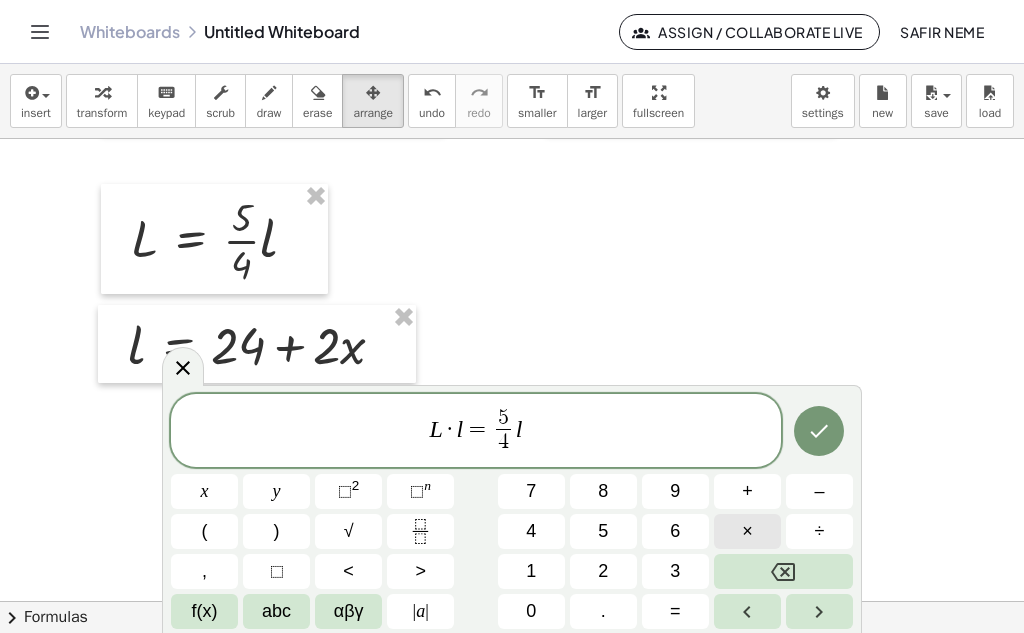 click on "×" at bounding box center [747, 531] 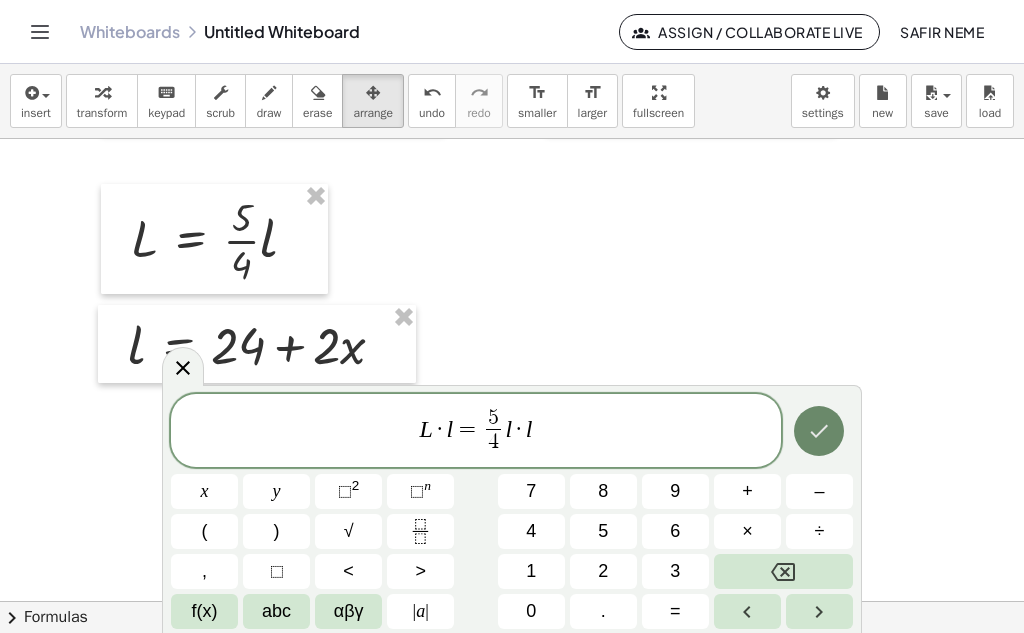 click 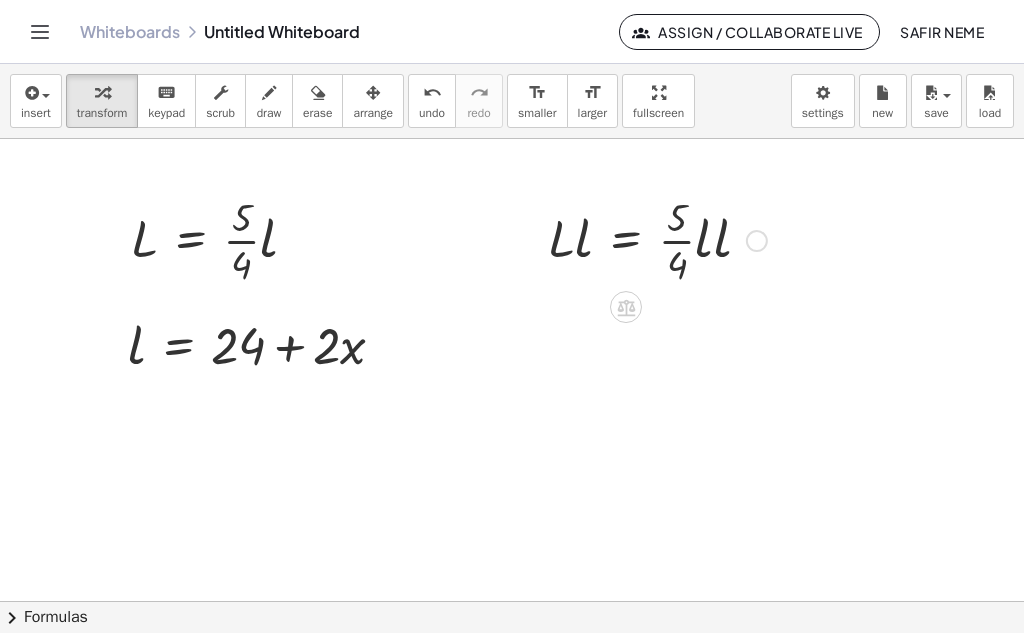 click at bounding box center (657, 239) 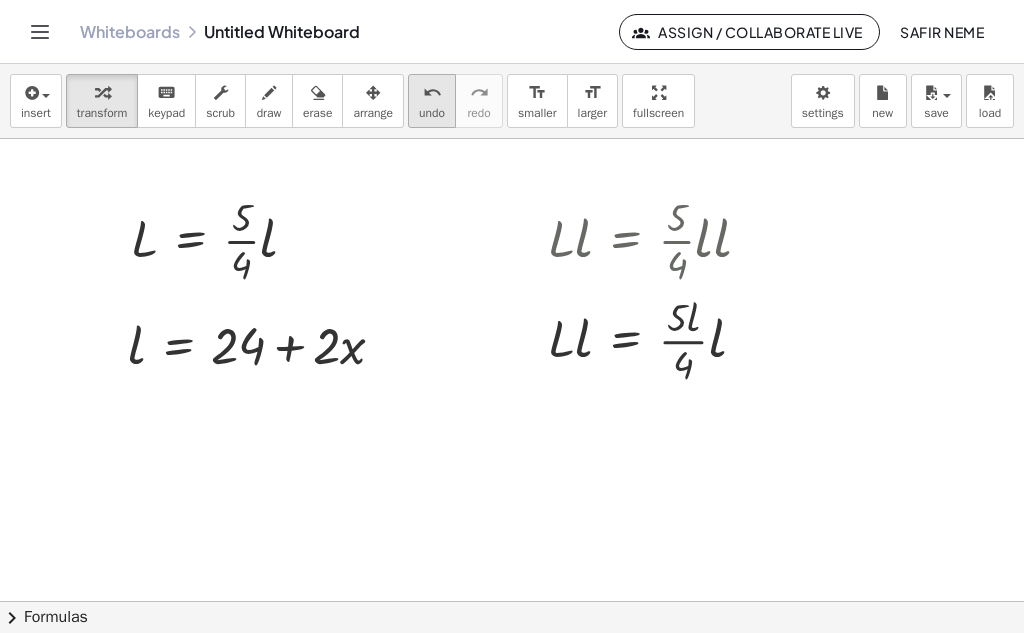 click on "undo" at bounding box center (432, 113) 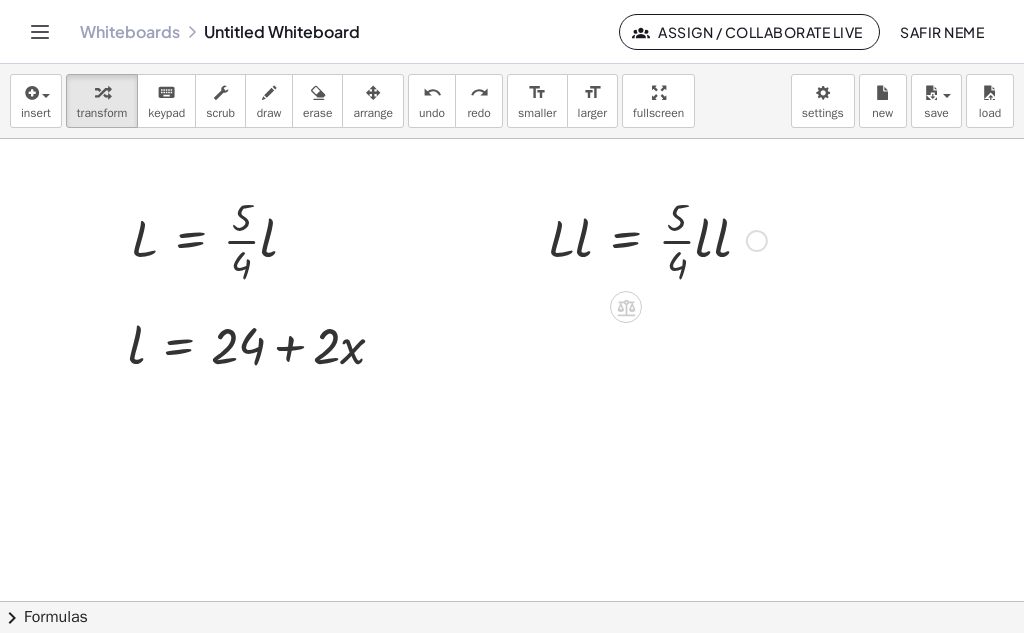 click at bounding box center (657, 239) 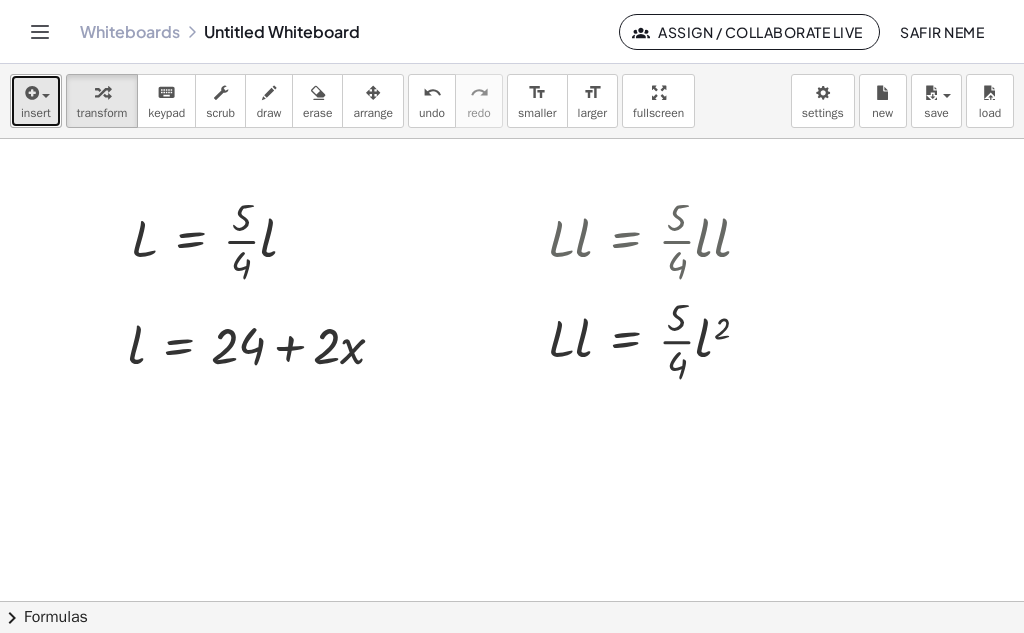 click on "insert" at bounding box center [36, 113] 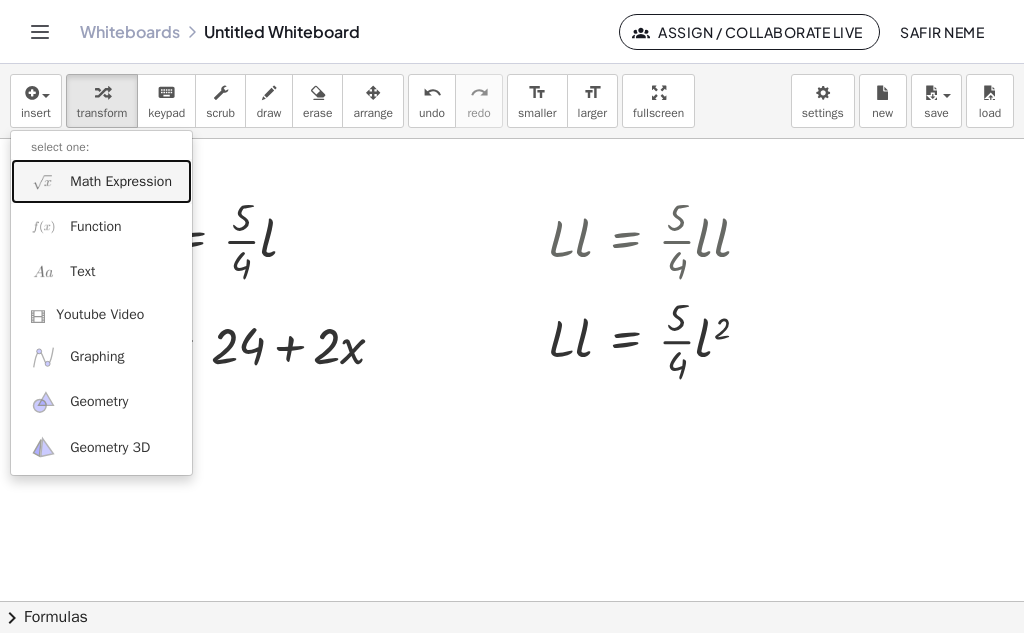 click on "Math Expression" at bounding box center [121, 182] 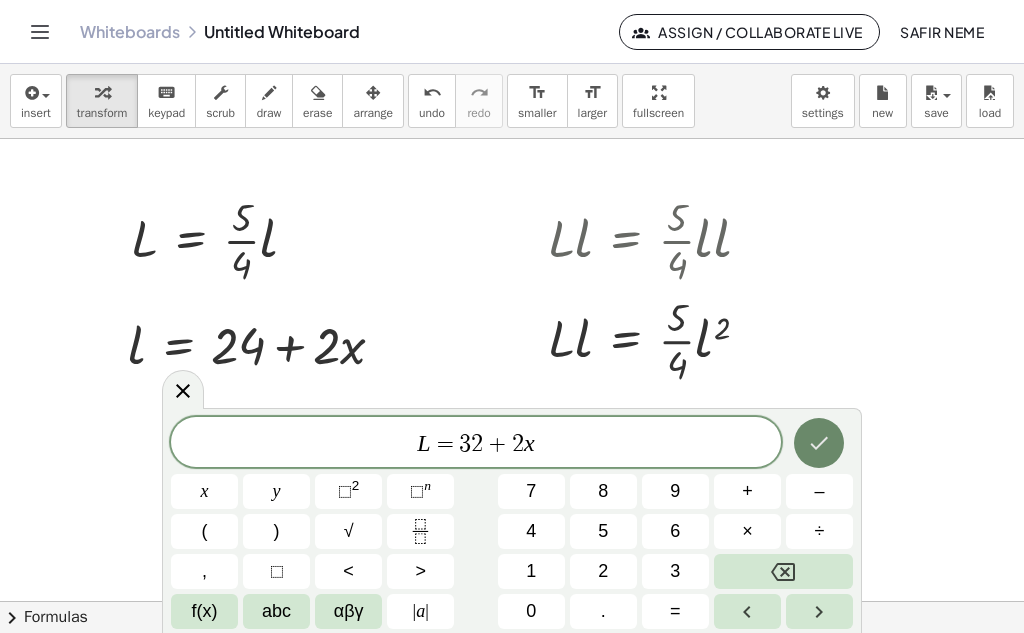 click 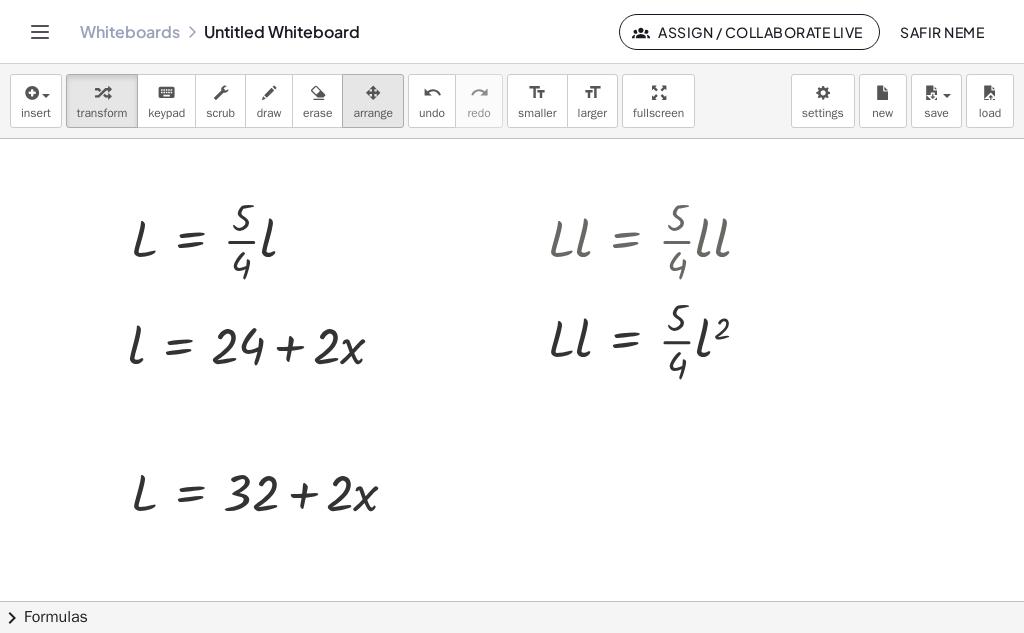 click on "arrange" at bounding box center [373, 113] 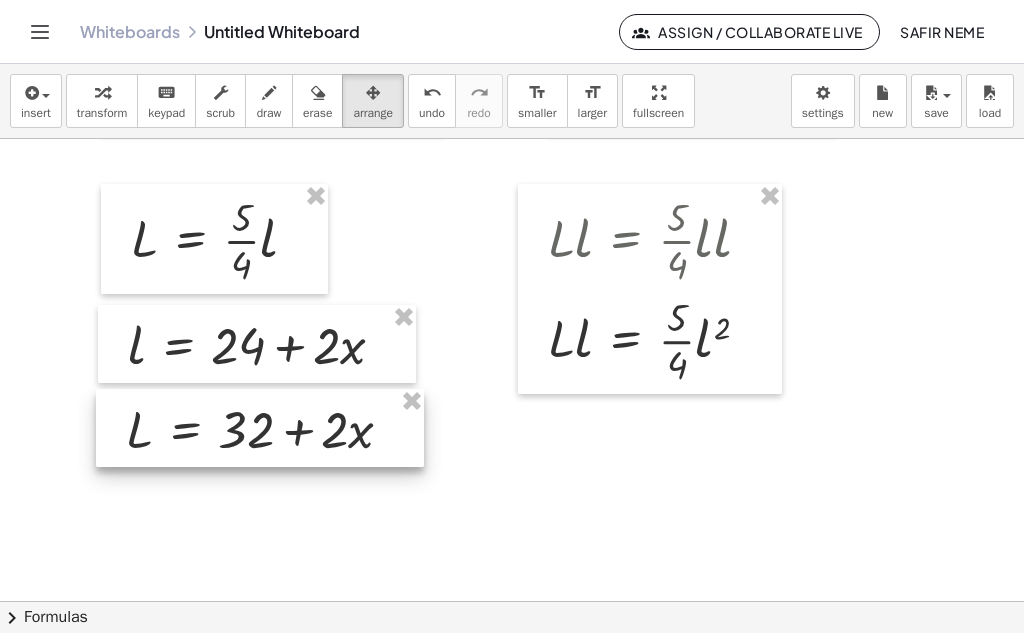 drag, startPoint x: 233, startPoint y: 493, endPoint x: 228, endPoint y: 430, distance: 63.1981 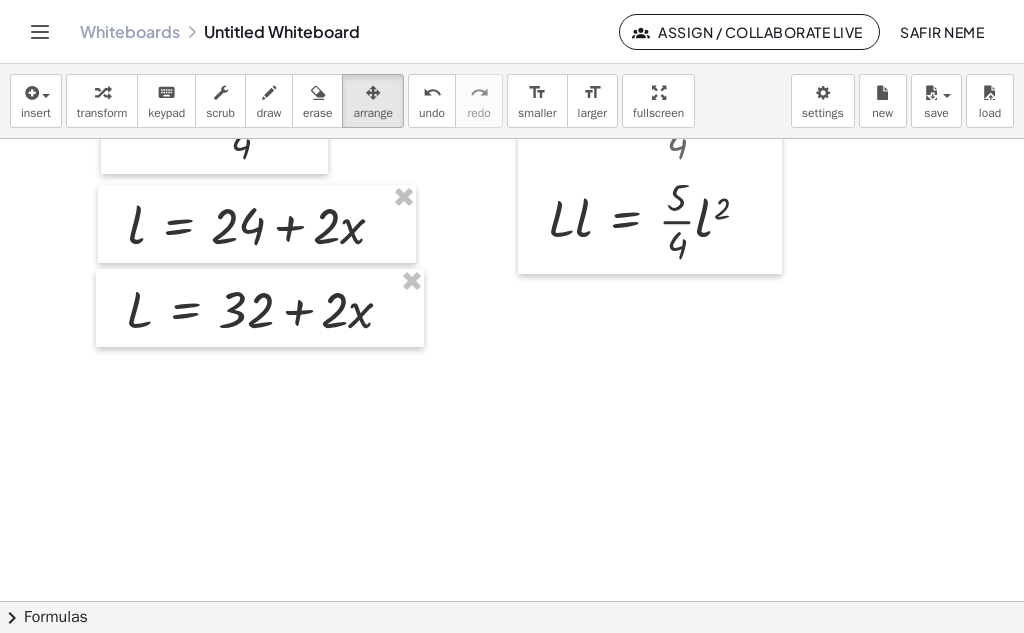 scroll, scrollTop: 1201, scrollLeft: 0, axis: vertical 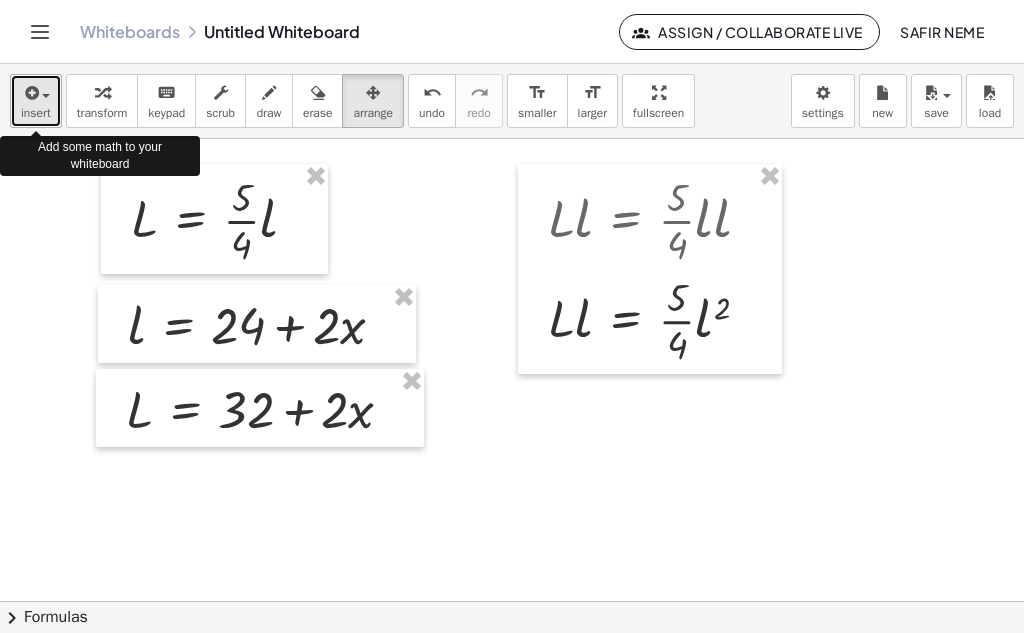 click on "insert" at bounding box center [36, 113] 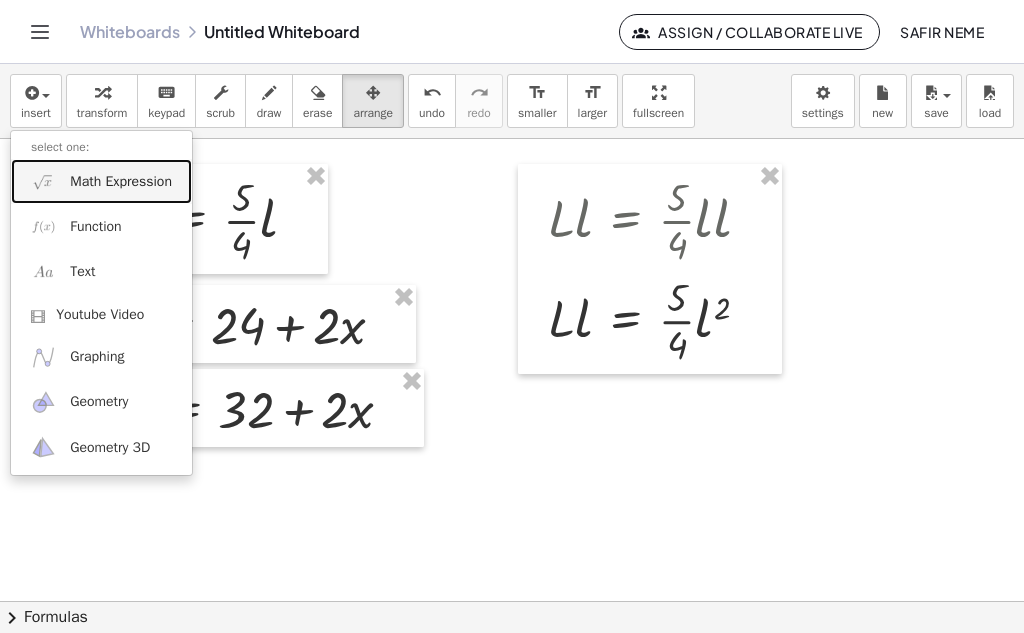 click on "Math Expression" at bounding box center (121, 182) 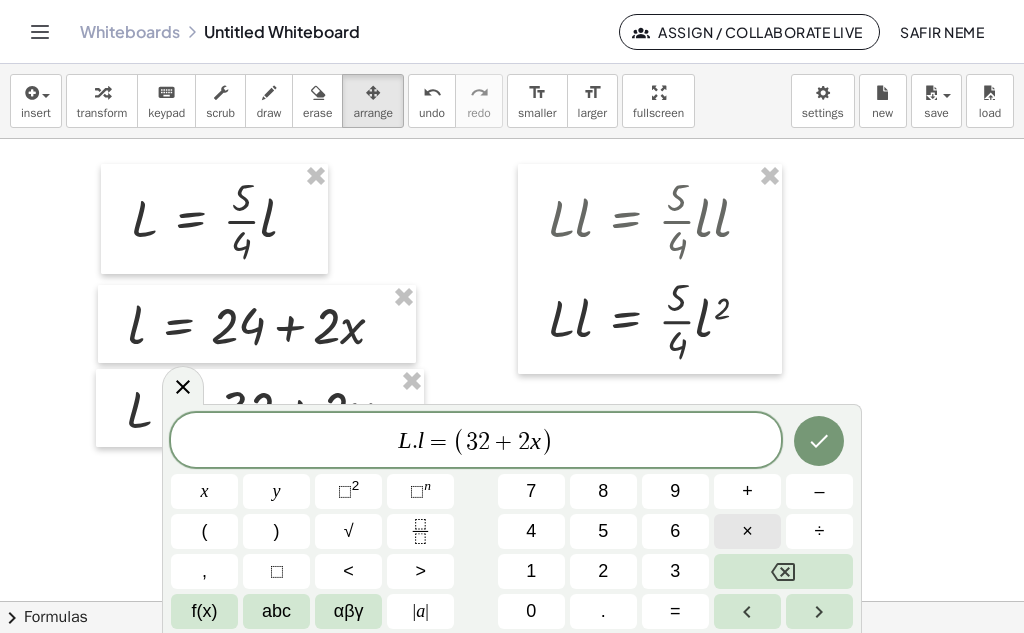 click on "×" at bounding box center [747, 531] 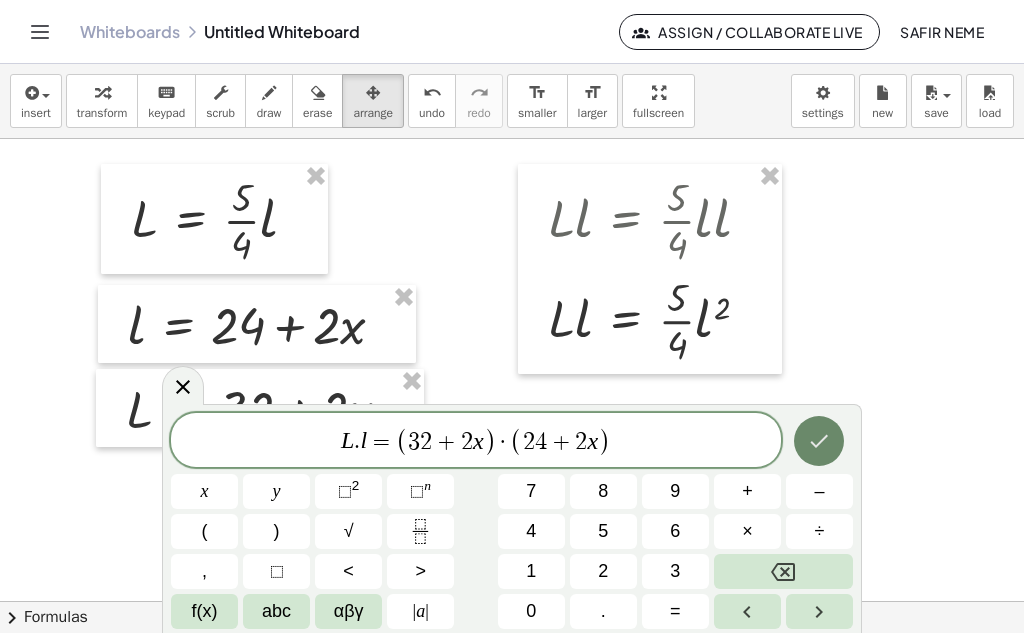 click 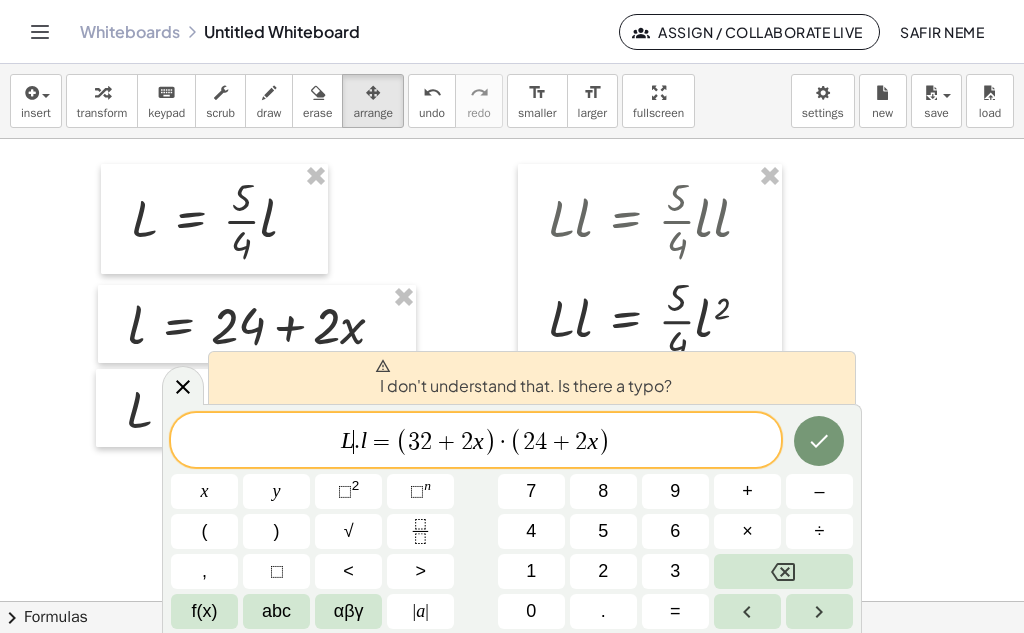 click on "L ​ . l = ( 3 2 + 2 x ) · ( 2 4 + 2 x )" at bounding box center [476, 441] 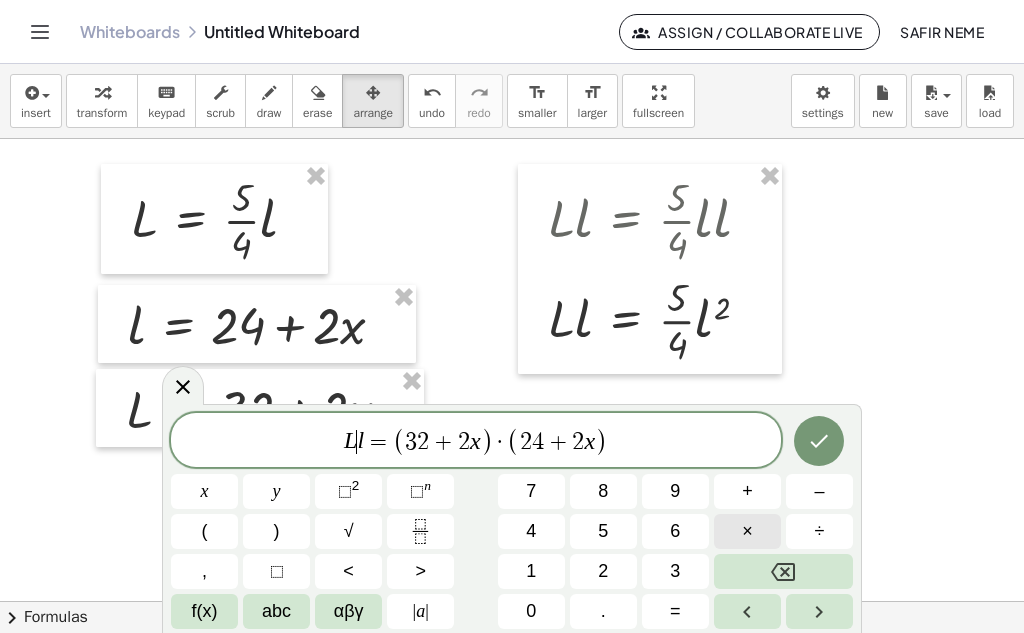 click on "×" at bounding box center [747, 531] 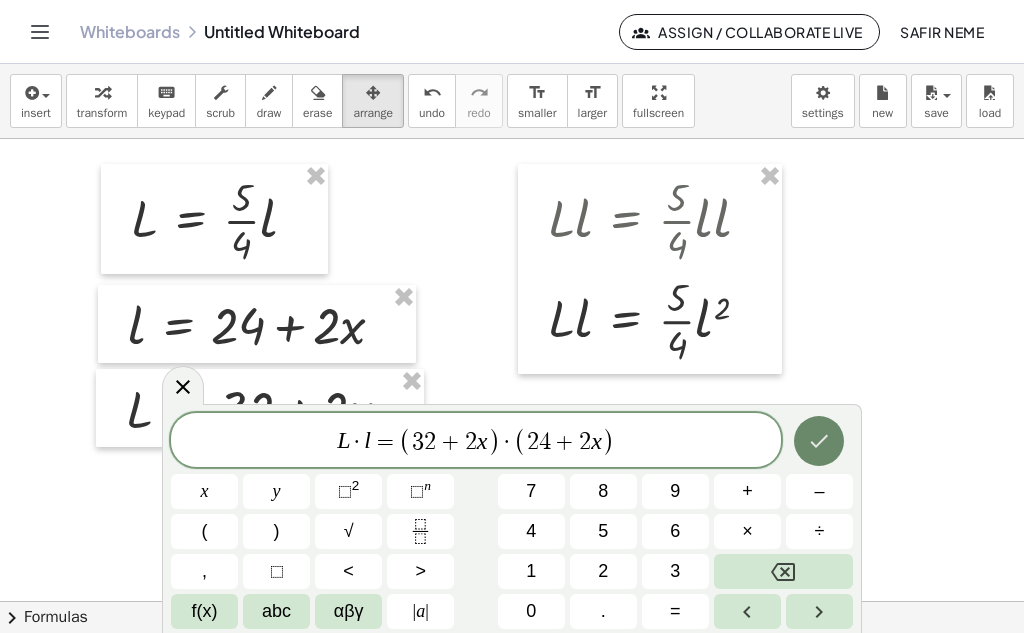 click 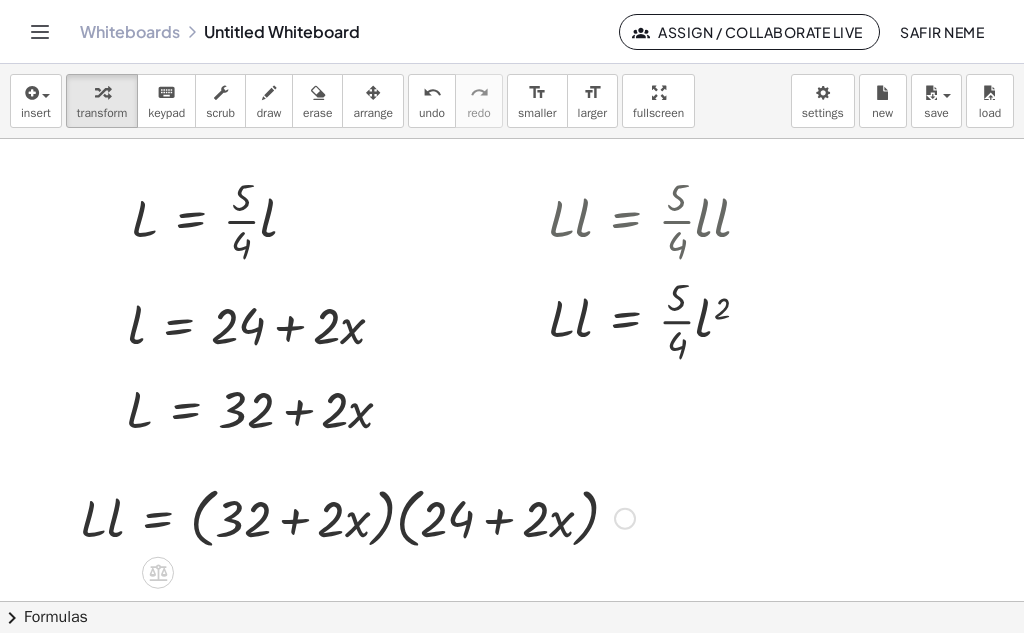 click at bounding box center [357, 517] 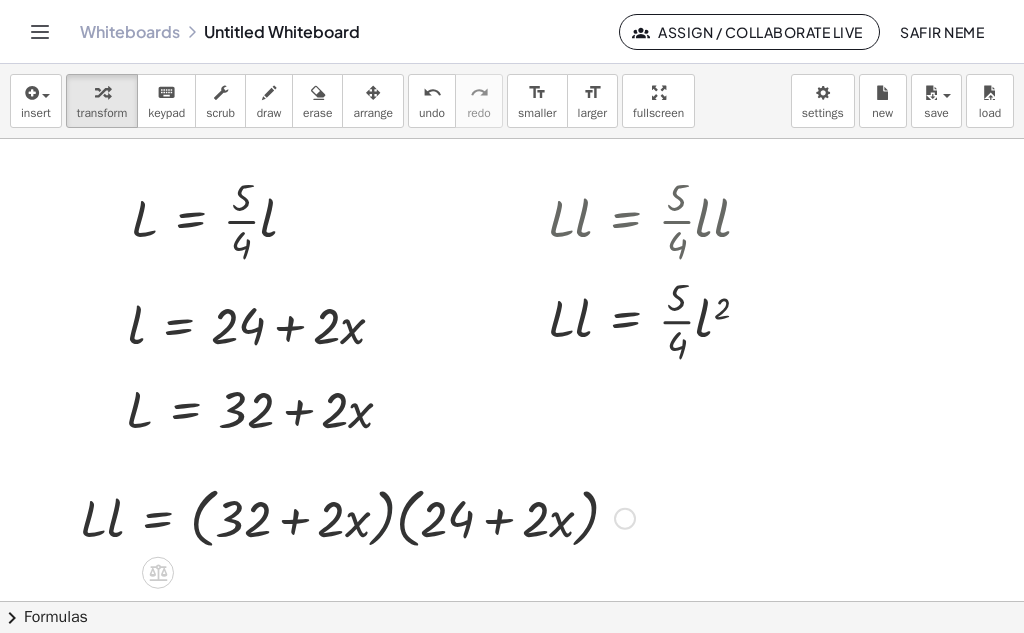 click at bounding box center [357, 517] 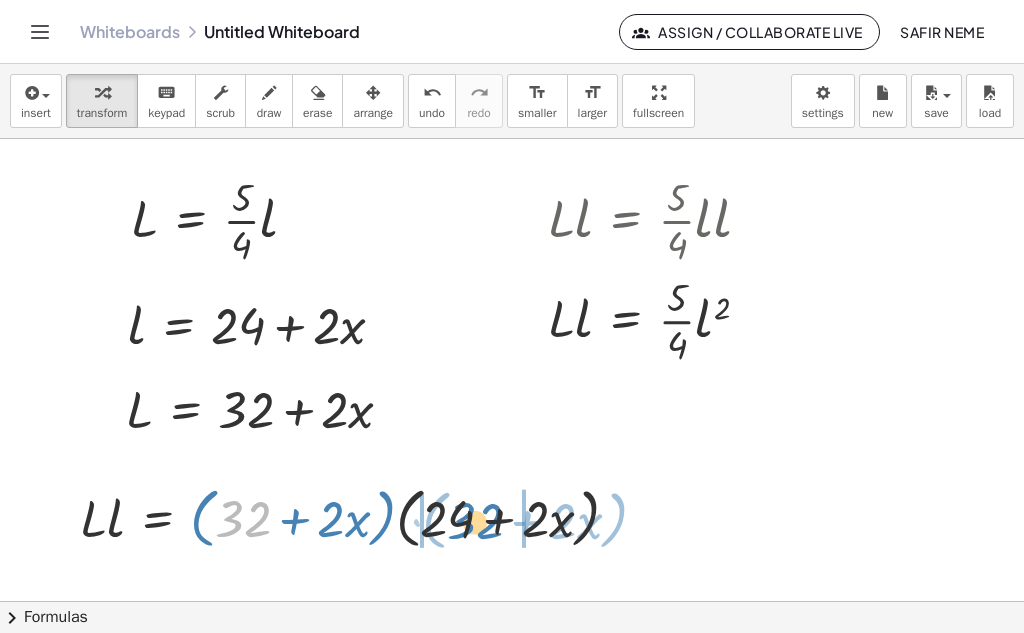 drag, startPoint x: 247, startPoint y: 524, endPoint x: 479, endPoint y: 526, distance: 232.00862 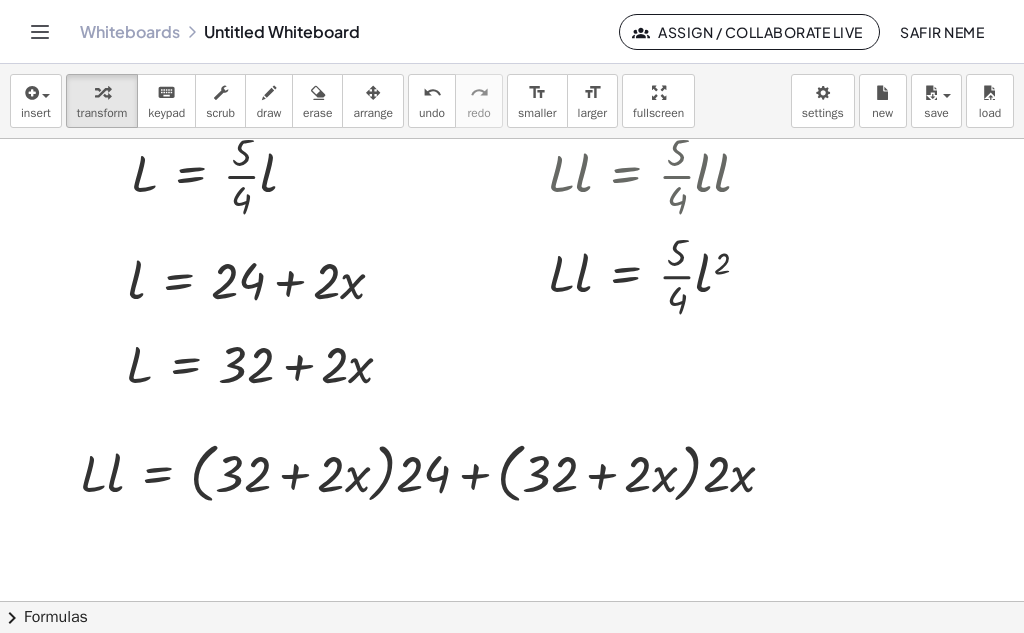 scroll, scrollTop: 1319, scrollLeft: 0, axis: vertical 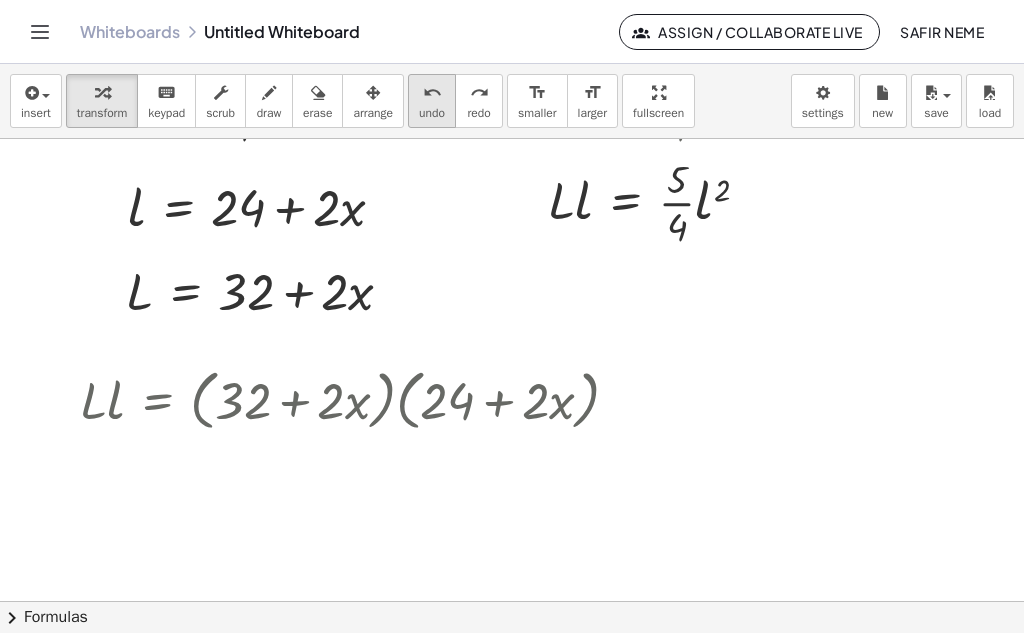 click on "undo" at bounding box center (432, 113) 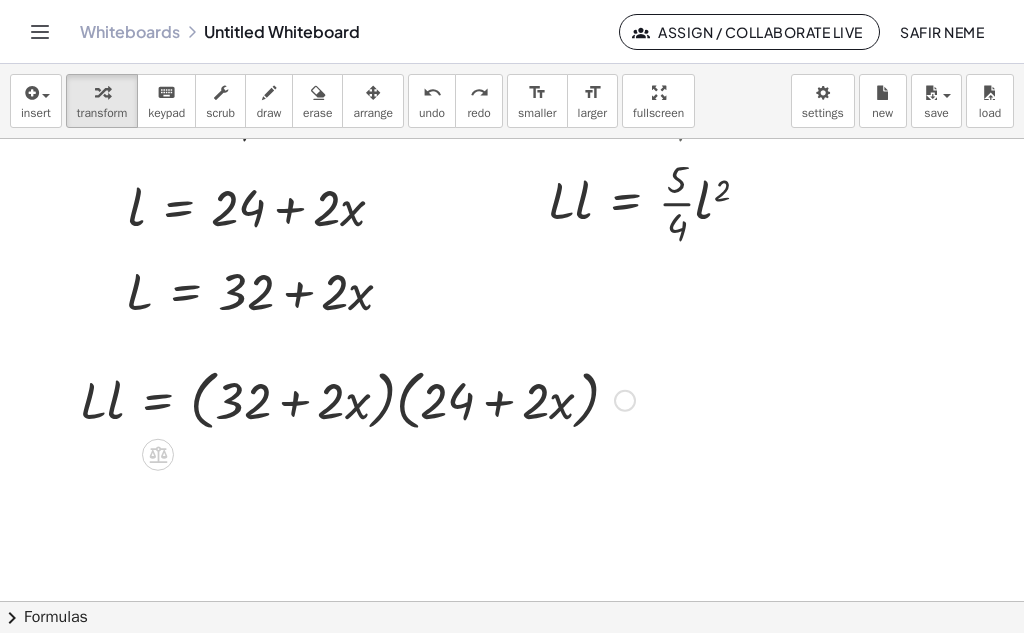 click at bounding box center [625, 401] 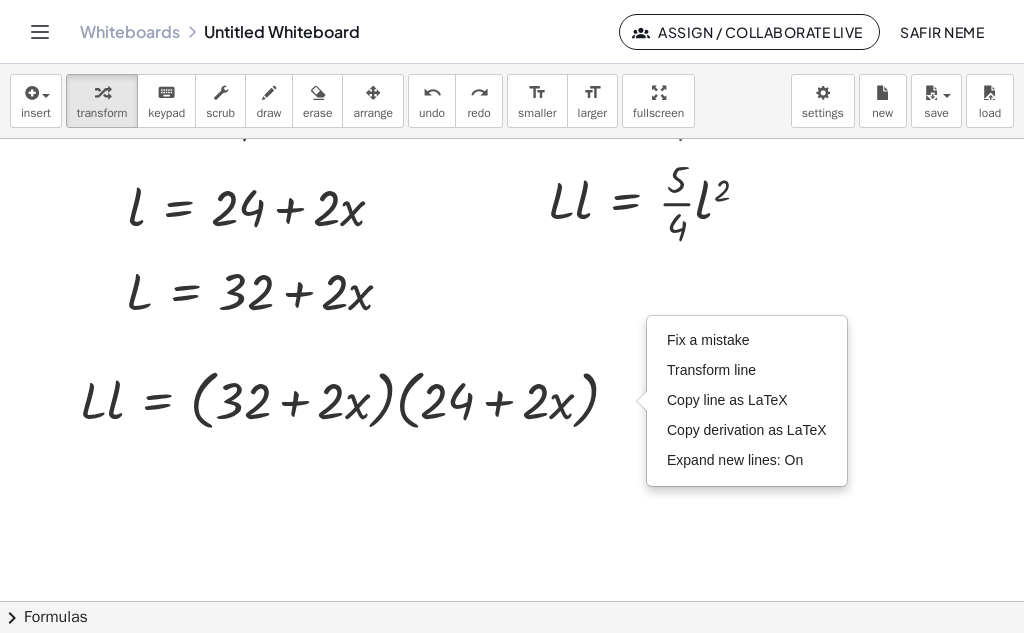 click at bounding box center [515, -25] 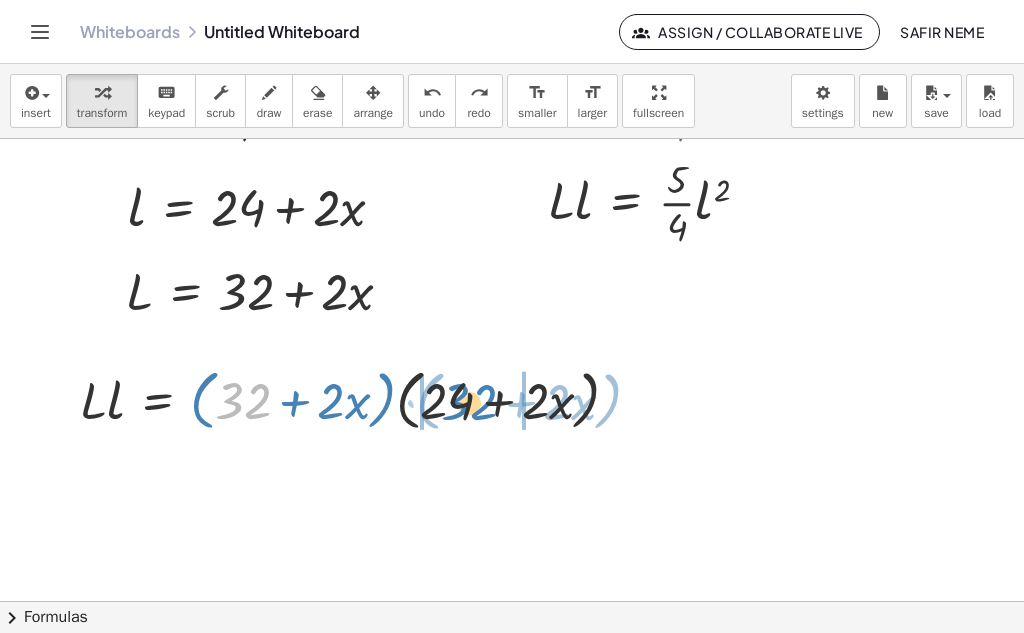 drag, startPoint x: 244, startPoint y: 400, endPoint x: 470, endPoint y: 401, distance: 226.00221 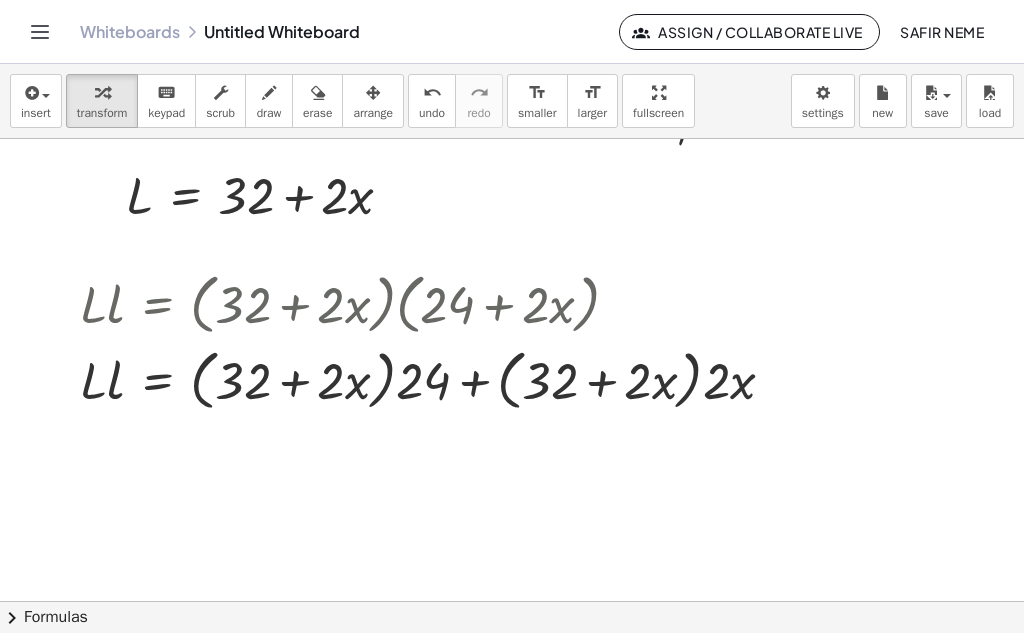 scroll, scrollTop: 1460, scrollLeft: 0, axis: vertical 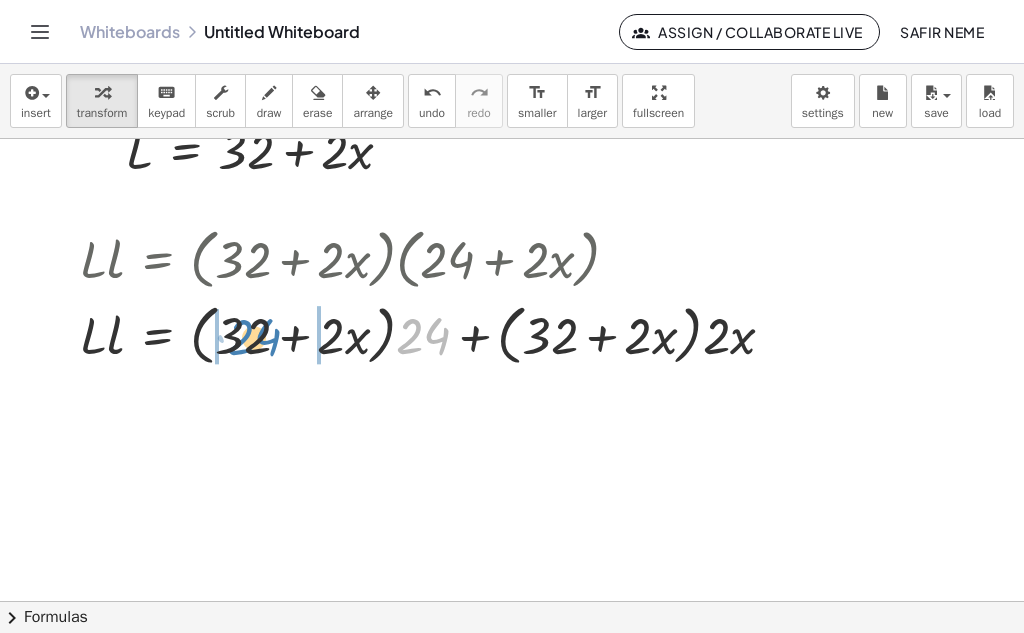 drag, startPoint x: 430, startPoint y: 339, endPoint x: 261, endPoint y: 341, distance: 169.01184 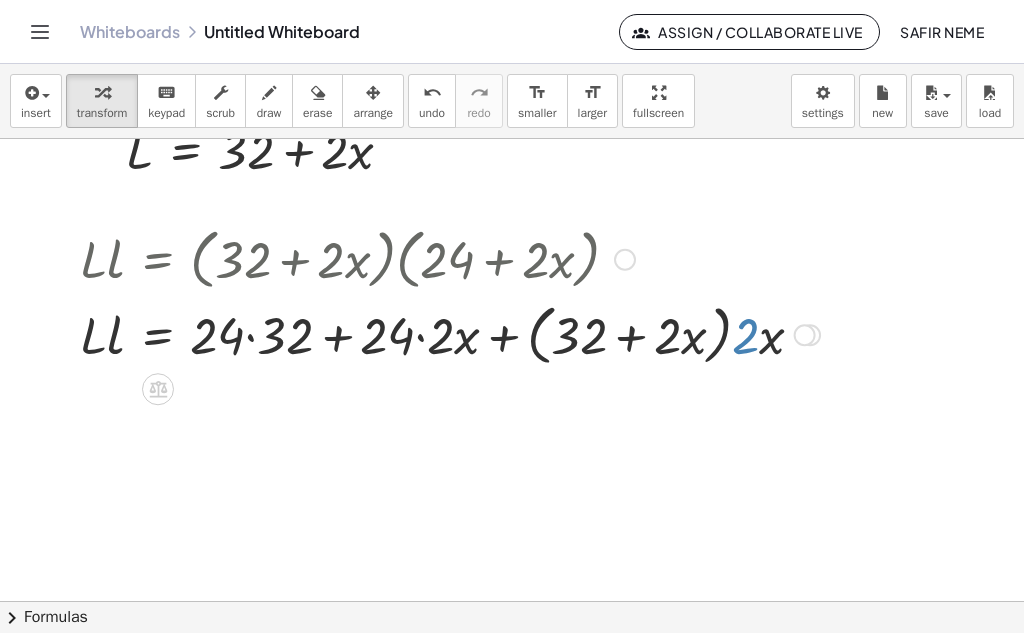 click at bounding box center (450, 334) 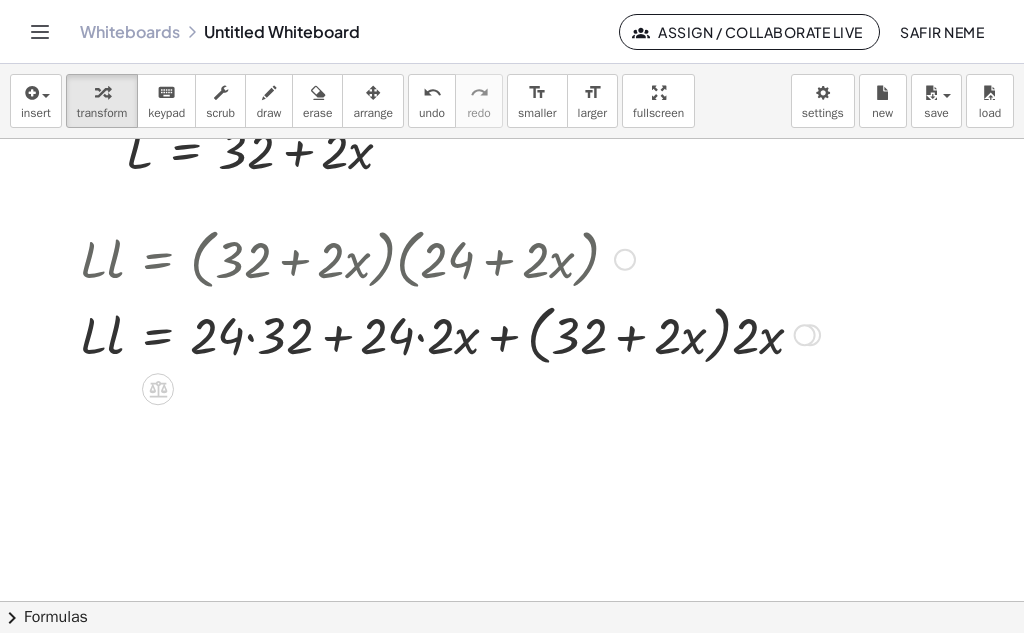click at bounding box center (450, 334) 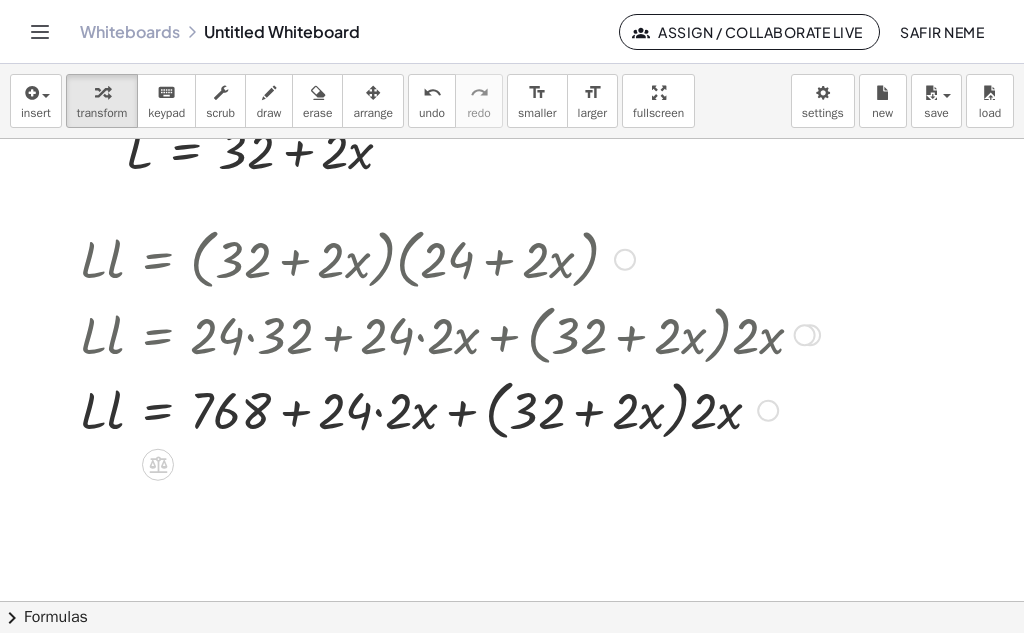click at bounding box center (450, 409) 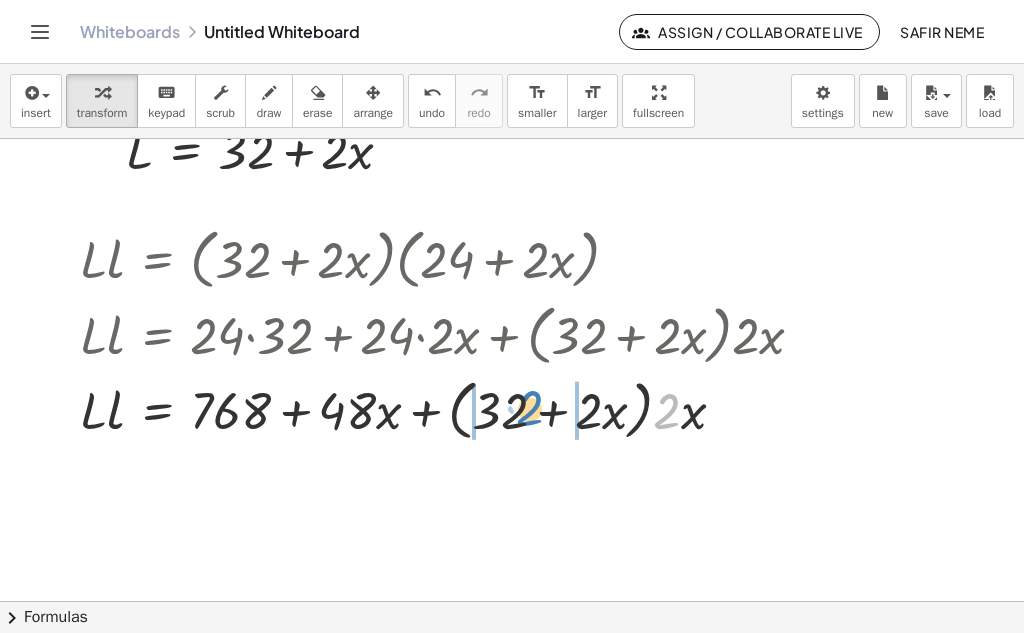 drag, startPoint x: 666, startPoint y: 418, endPoint x: 529, endPoint y: 415, distance: 137.03284 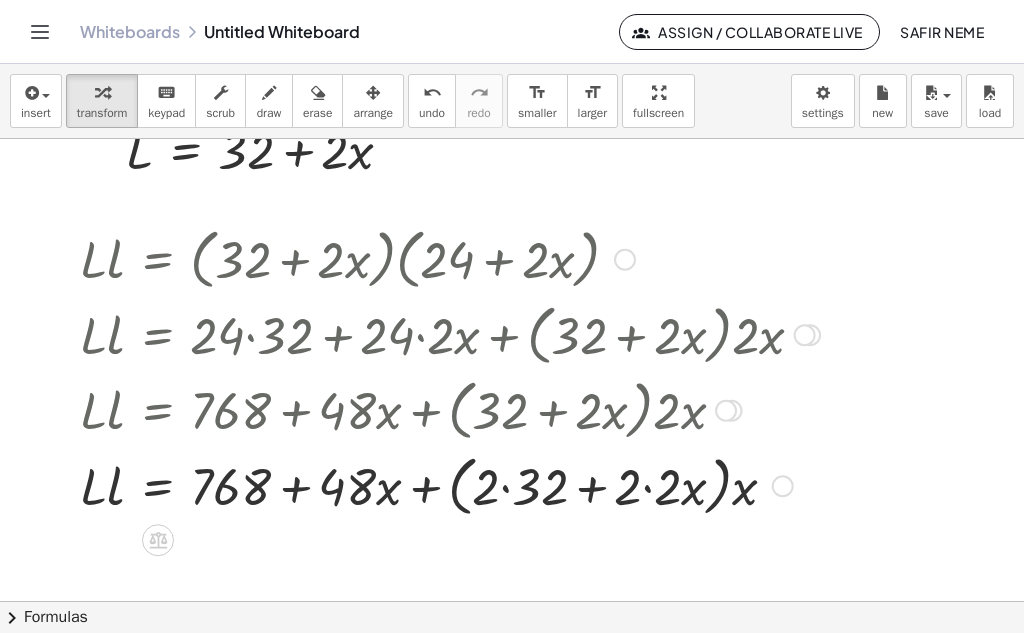 click at bounding box center [450, 485] 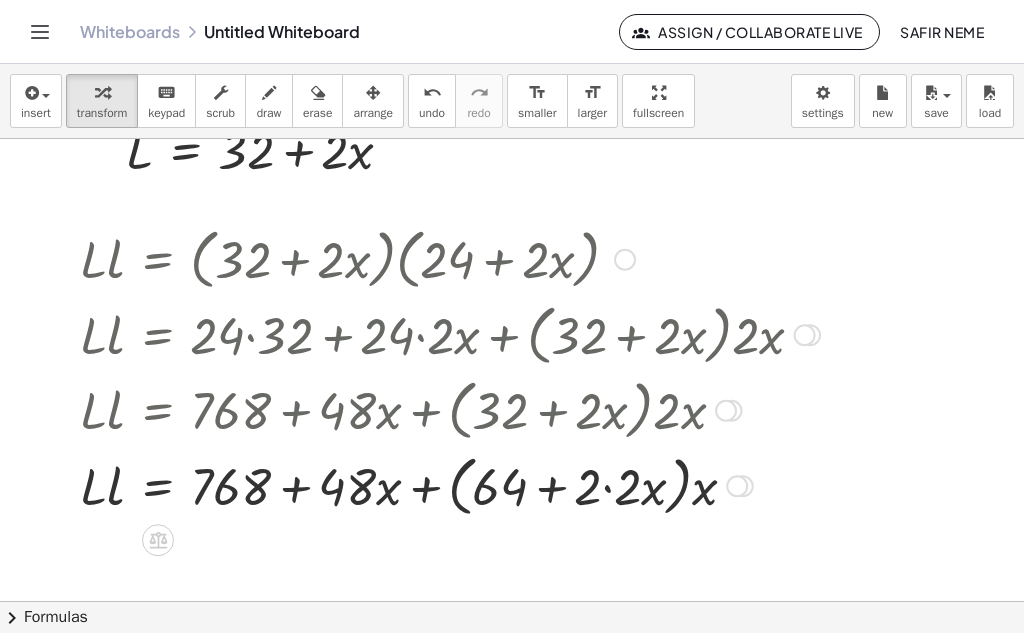 click at bounding box center [450, 485] 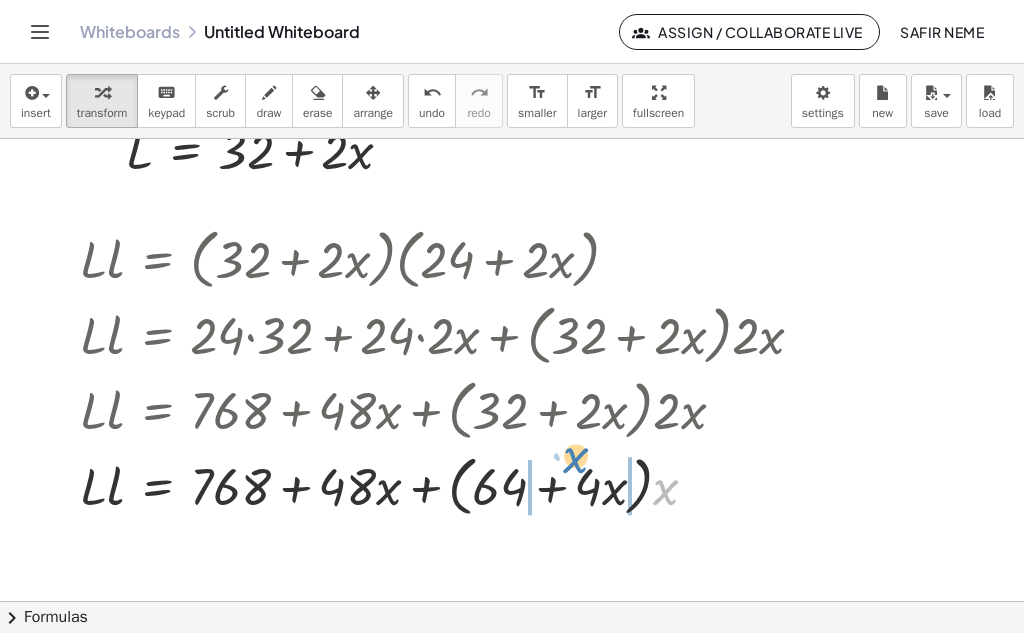 drag, startPoint x: 664, startPoint y: 492, endPoint x: 574, endPoint y: 461, distance: 95.189285 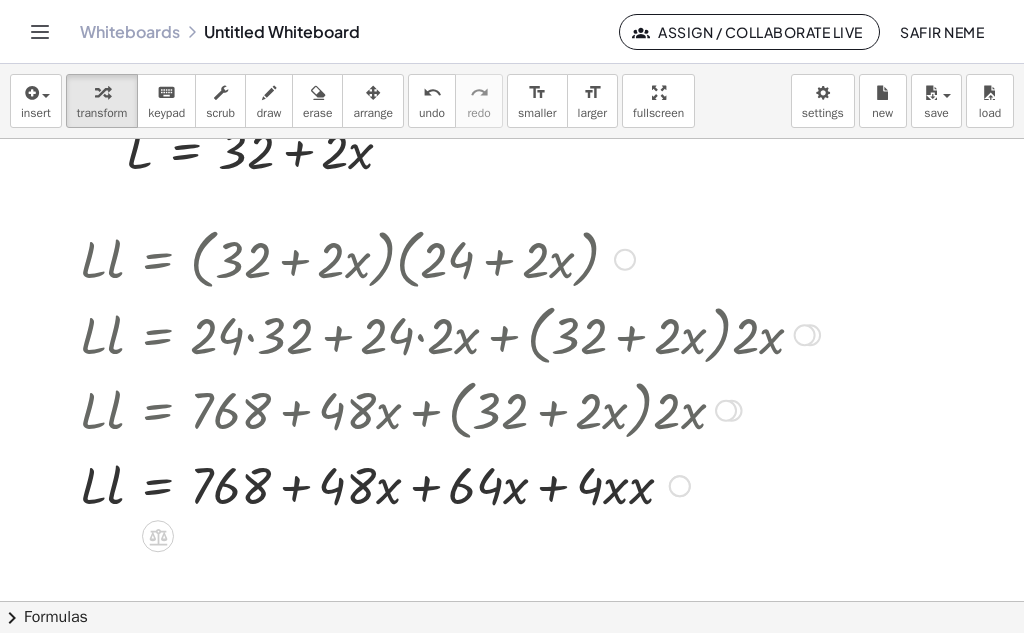 click at bounding box center (450, 484) 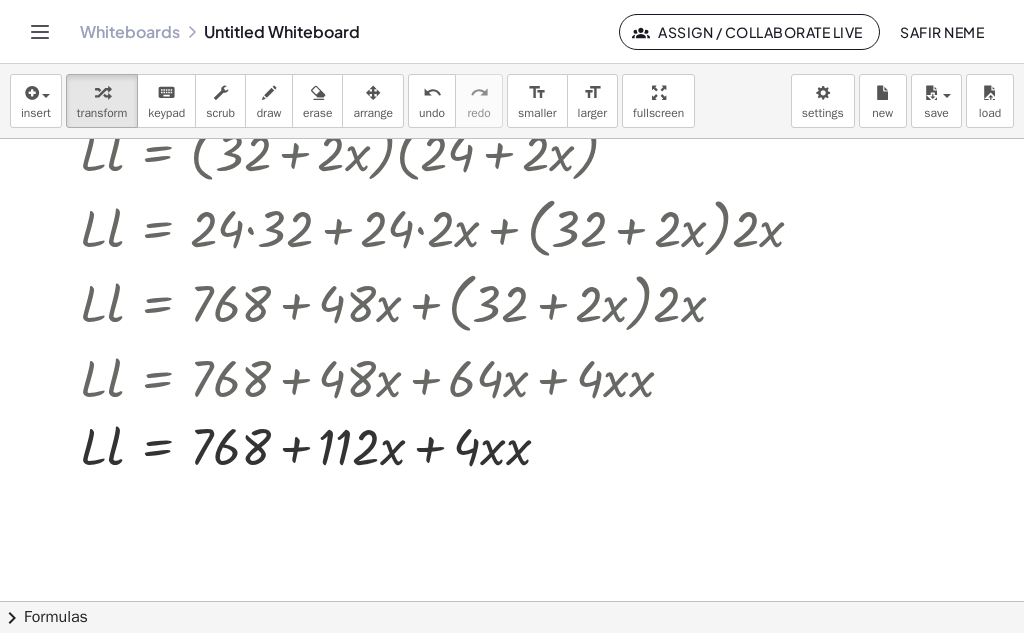 scroll, scrollTop: 1572, scrollLeft: 0, axis: vertical 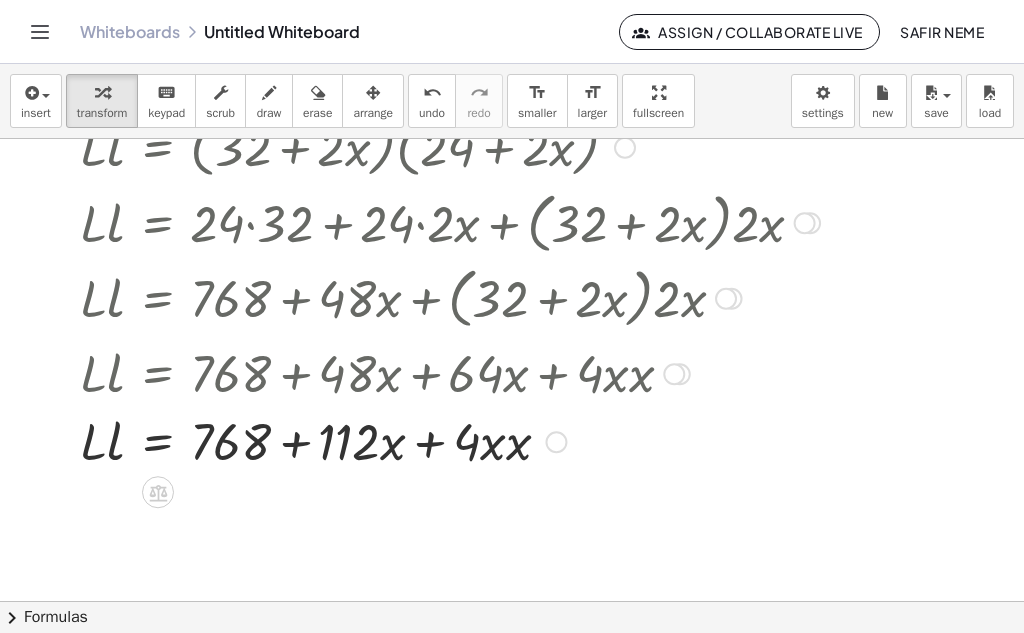 click at bounding box center (450, 440) 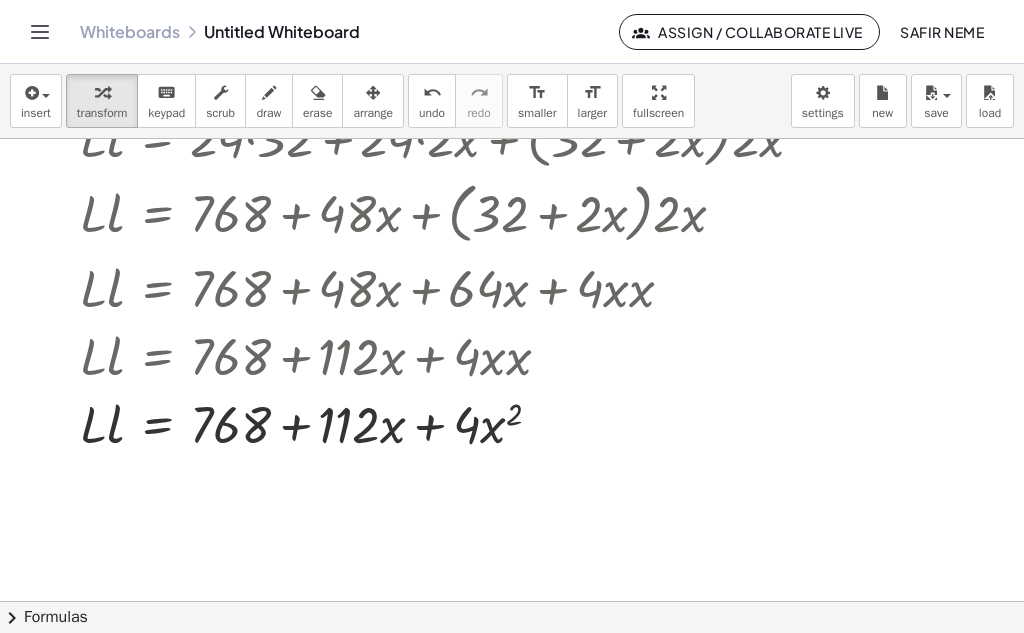 scroll, scrollTop: 1651, scrollLeft: 0, axis: vertical 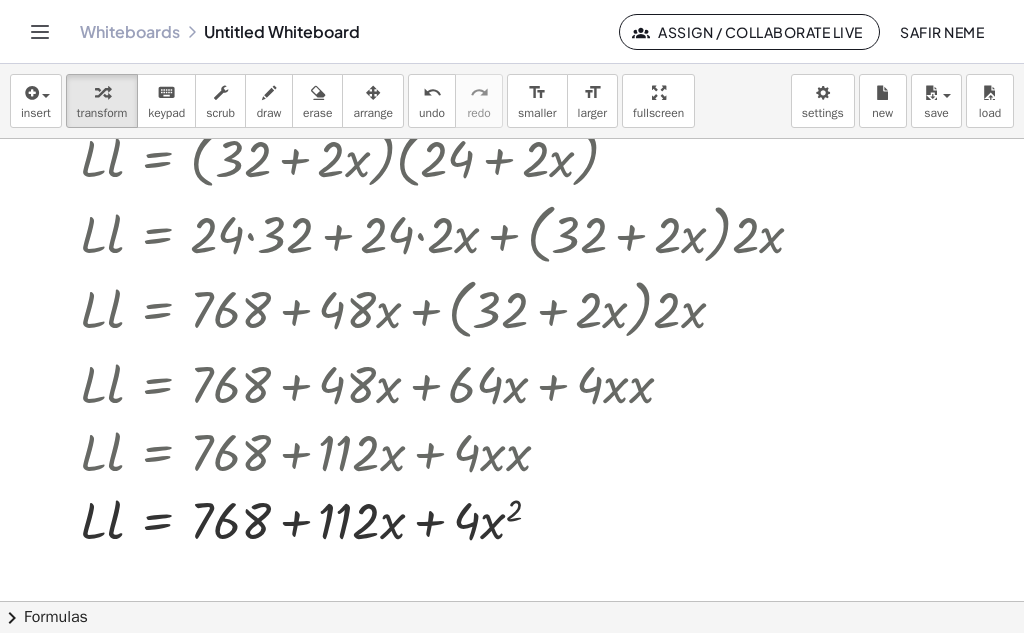 drag, startPoint x: 1013, startPoint y: 486, endPoint x: 979, endPoint y: 488, distance: 34.058773 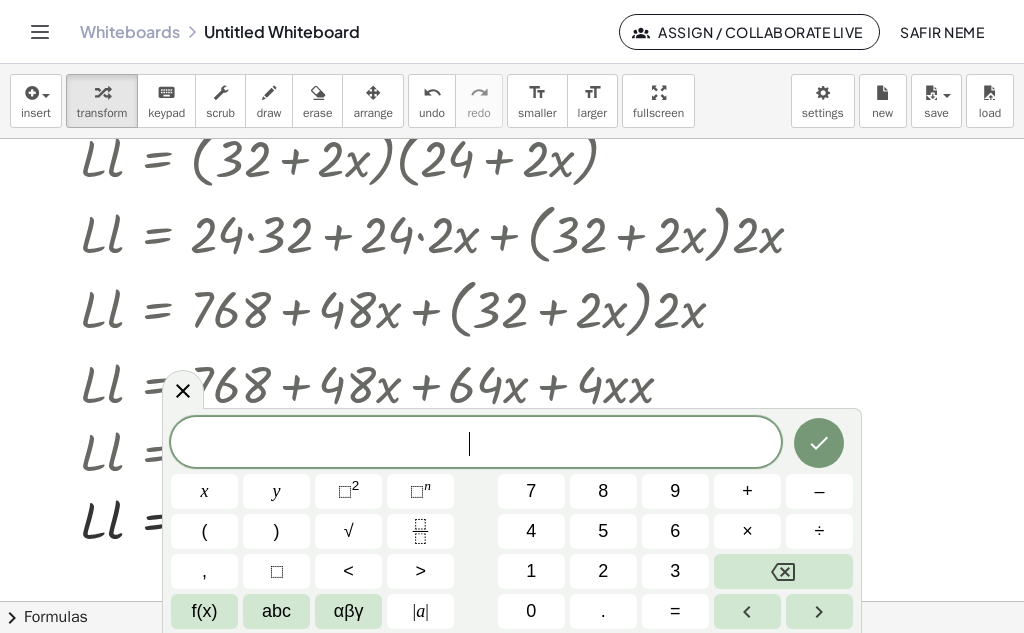 scroll, scrollTop: 1663, scrollLeft: 0, axis: vertical 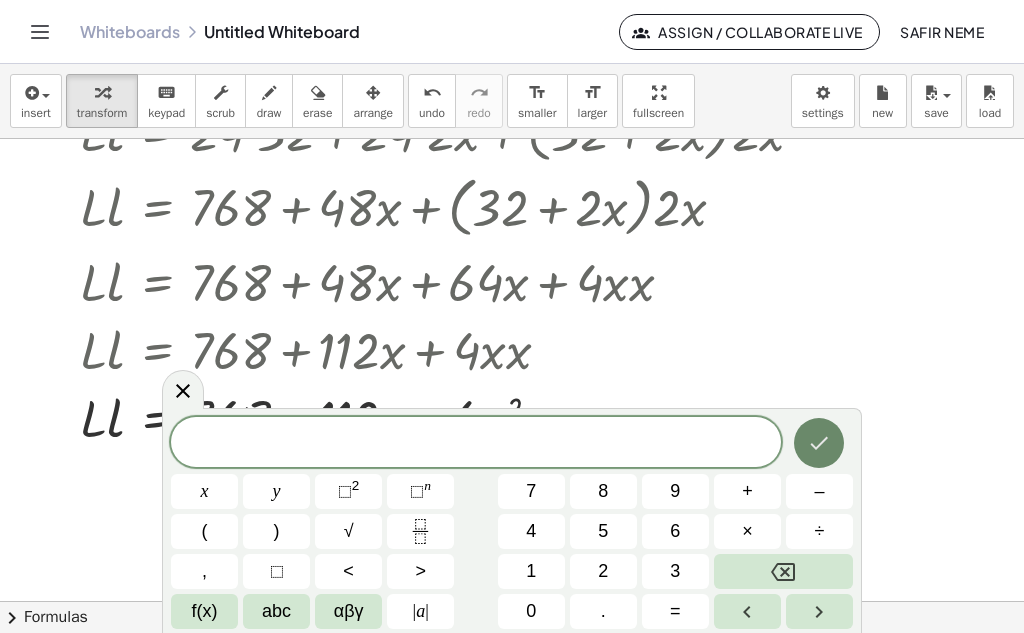click at bounding box center (819, 443) 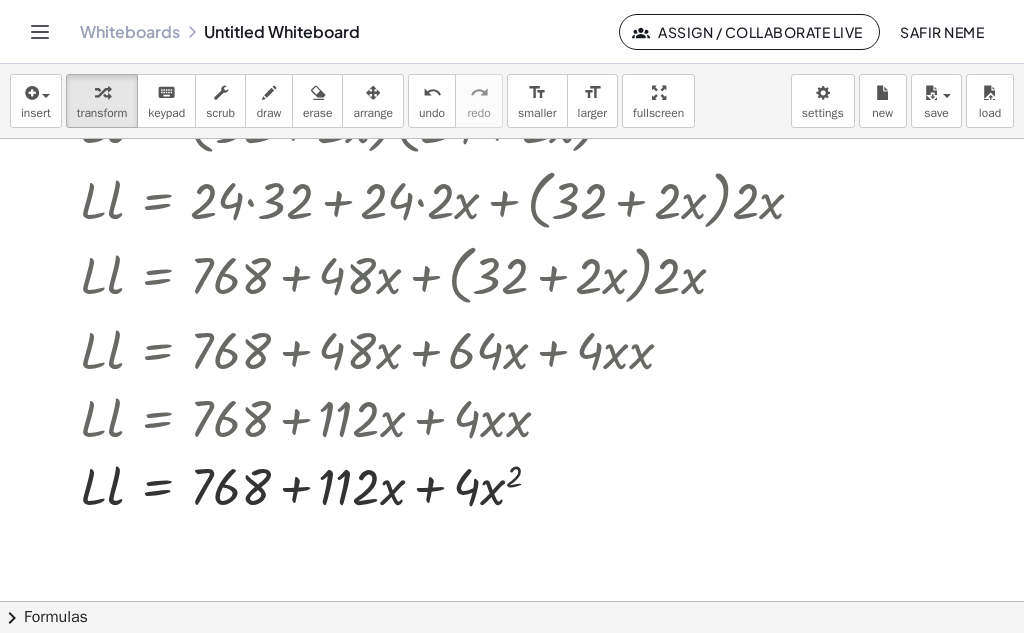 scroll, scrollTop: 1584, scrollLeft: 0, axis: vertical 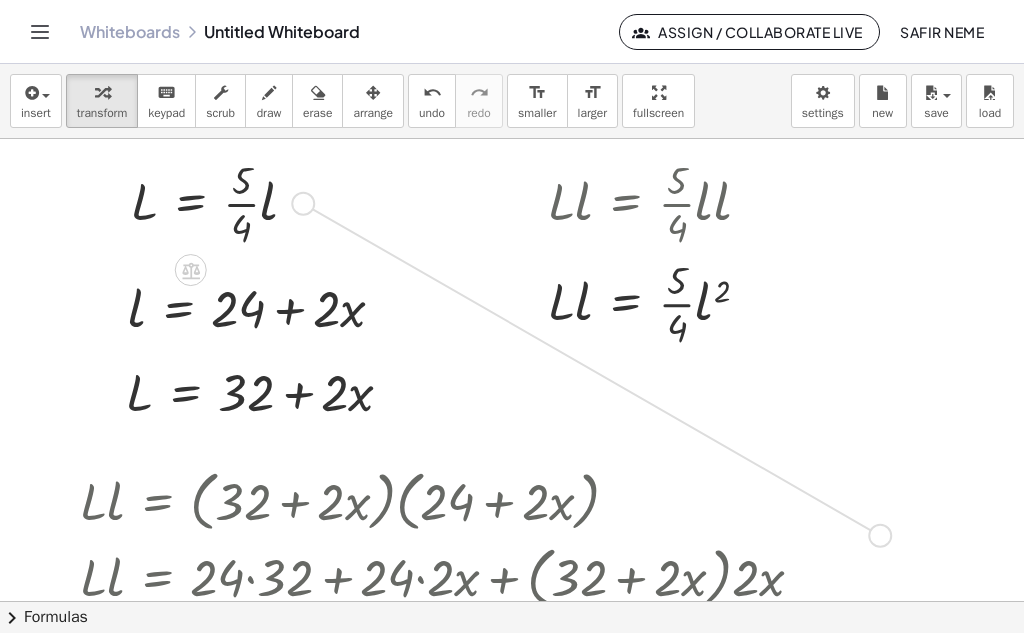 drag, startPoint x: 301, startPoint y: 207, endPoint x: 886, endPoint y: 540, distance: 673.13745 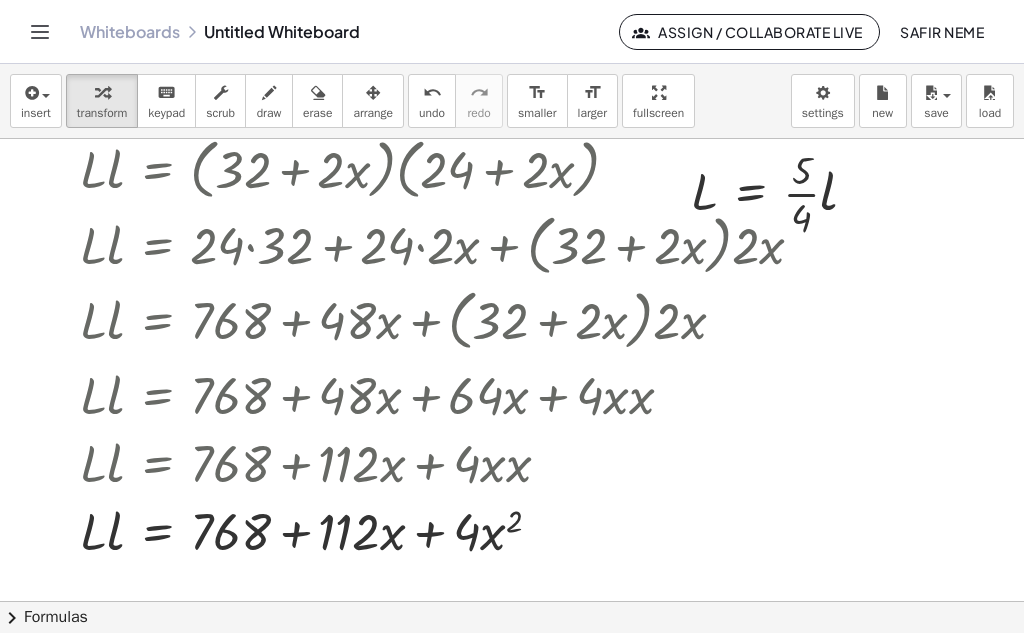 scroll, scrollTop: 1556, scrollLeft: 0, axis: vertical 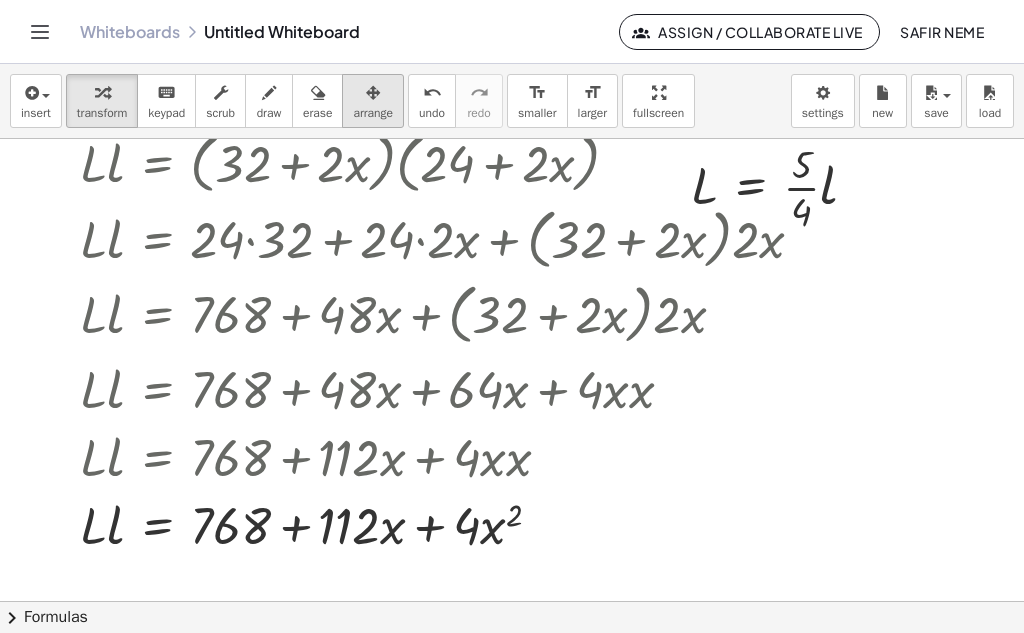 click on "arrange" at bounding box center (373, 113) 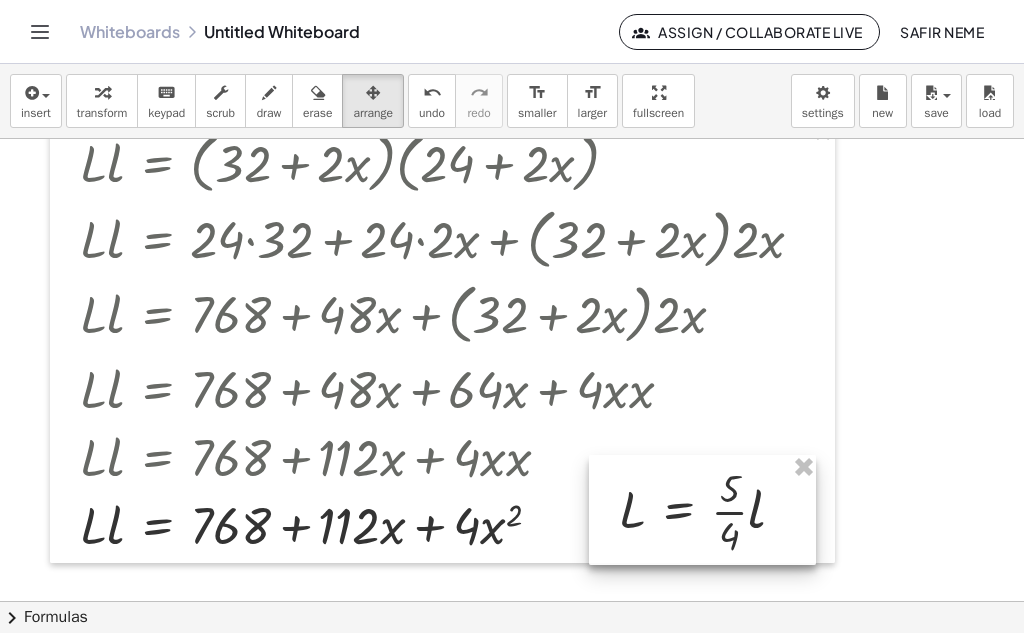drag, startPoint x: 773, startPoint y: 212, endPoint x: 653, endPoint y: 503, distance: 314.77133 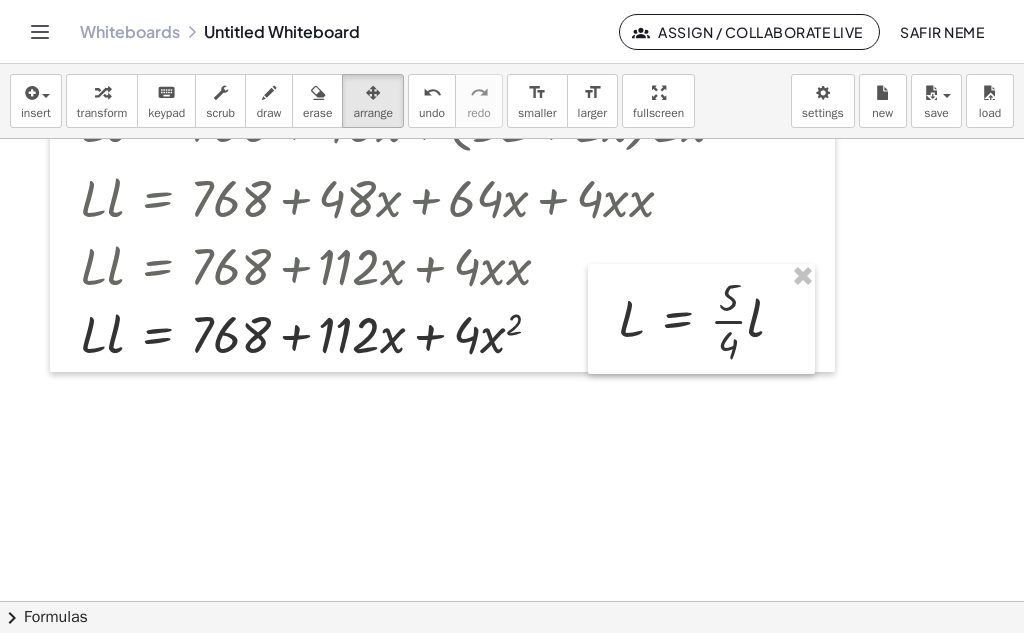 scroll, scrollTop: 1814, scrollLeft: 0, axis: vertical 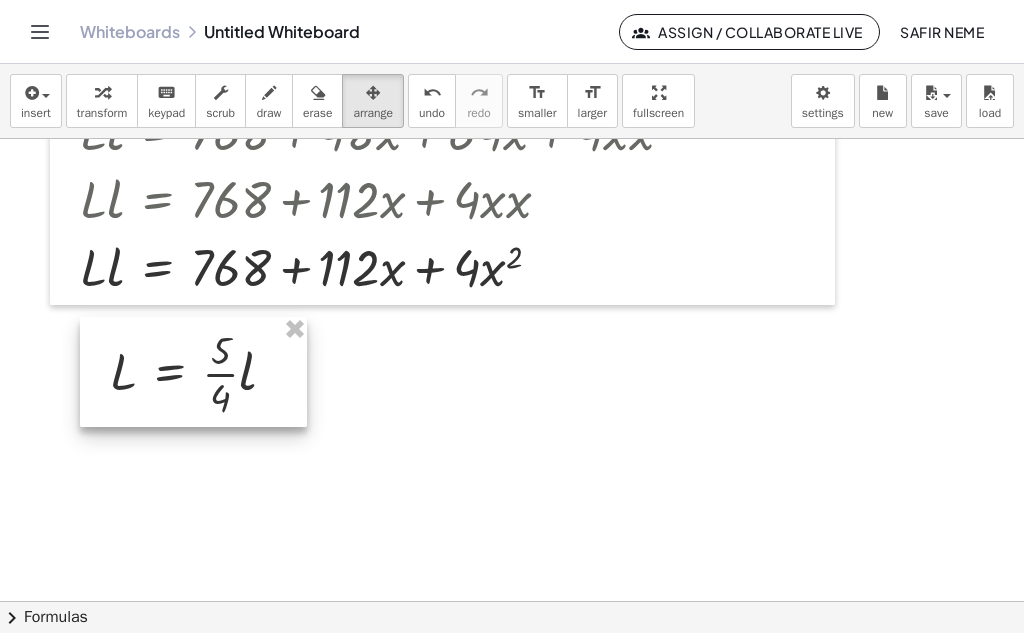 drag, startPoint x: 725, startPoint y: 273, endPoint x: 211, endPoint y: 389, distance: 526.92694 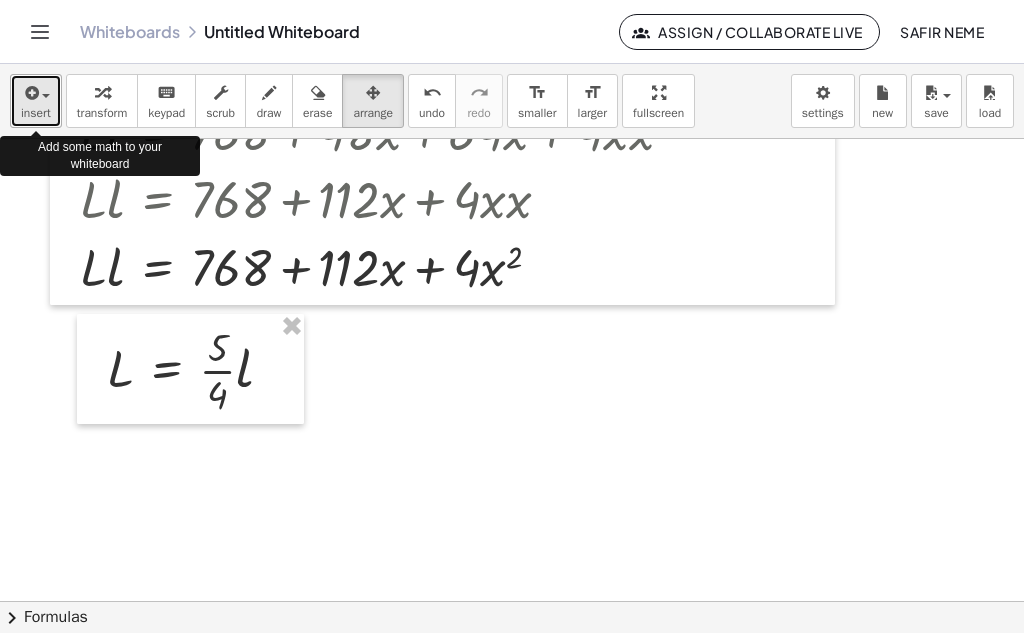 drag, startPoint x: 46, startPoint y: 107, endPoint x: 47, endPoint y: 121, distance: 14.035668 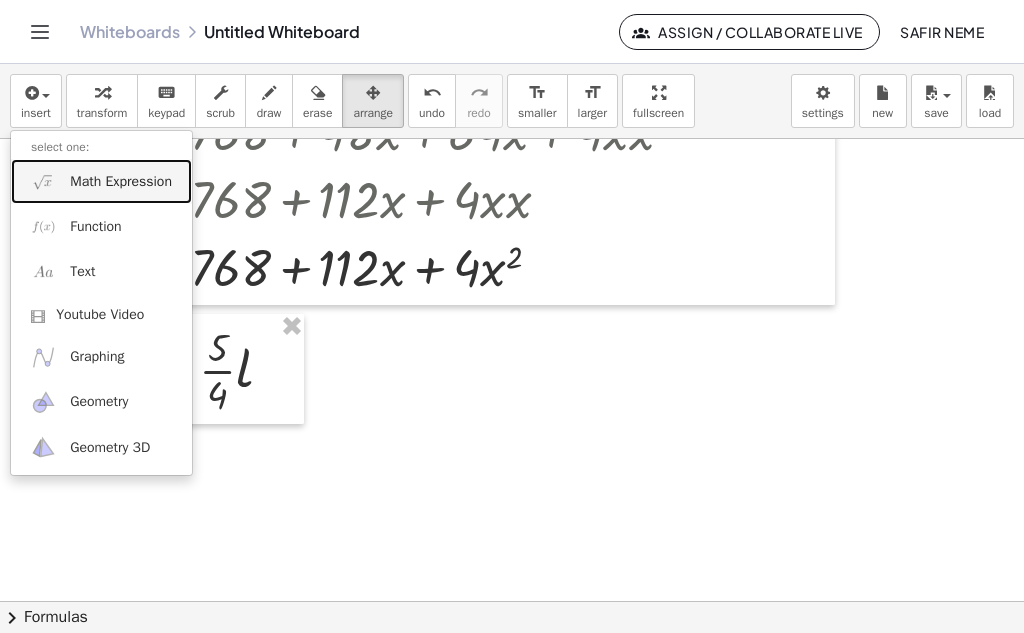 click on "Math Expression" at bounding box center [121, 182] 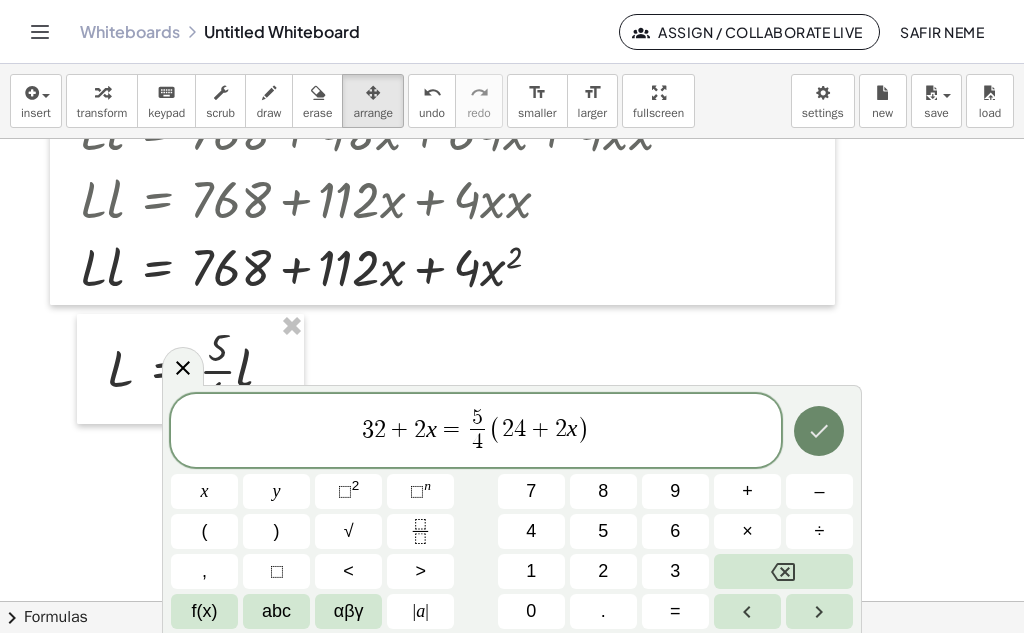click 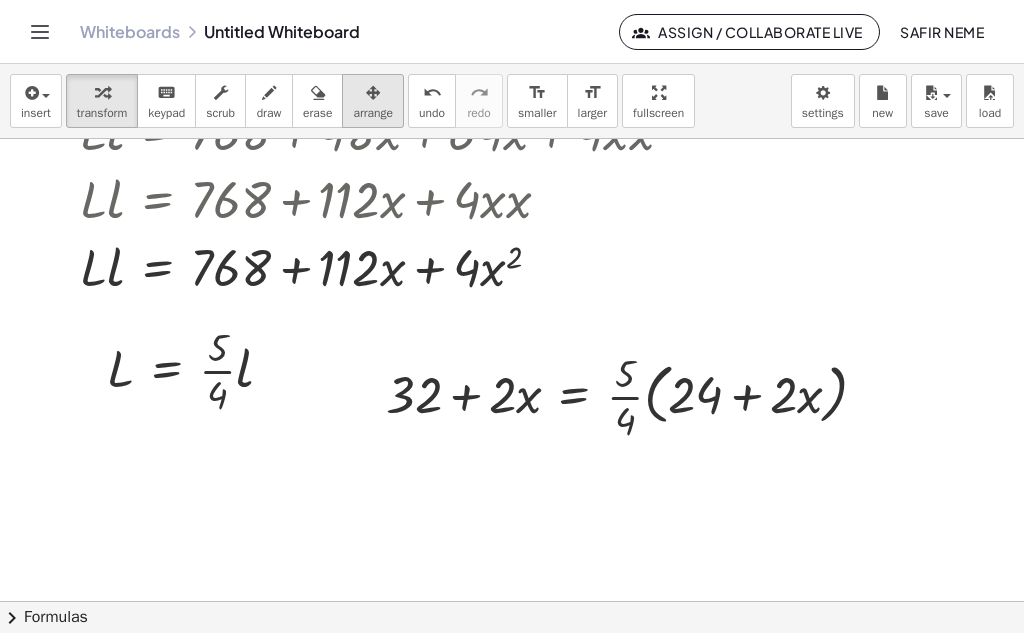 click at bounding box center (373, 93) 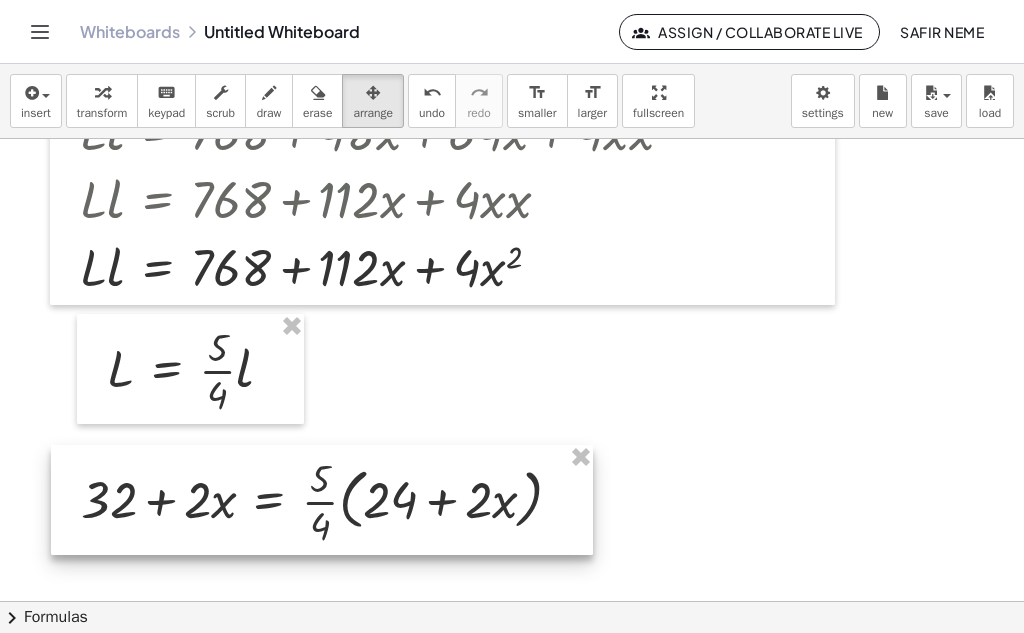 drag, startPoint x: 608, startPoint y: 392, endPoint x: 301, endPoint y: 491, distance: 322.5678 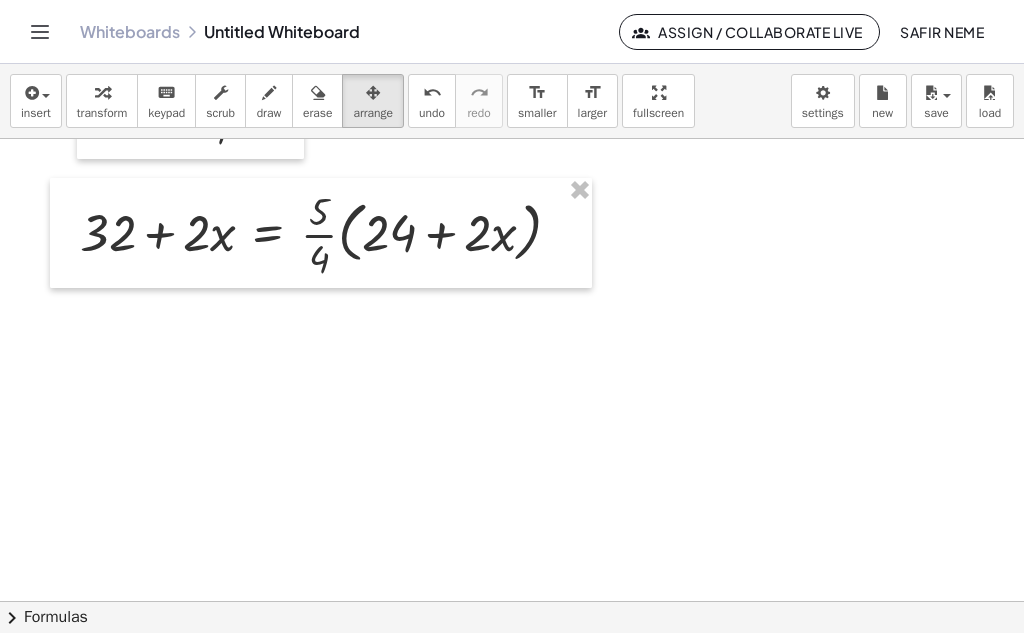 scroll, scrollTop: 2065, scrollLeft: 0, axis: vertical 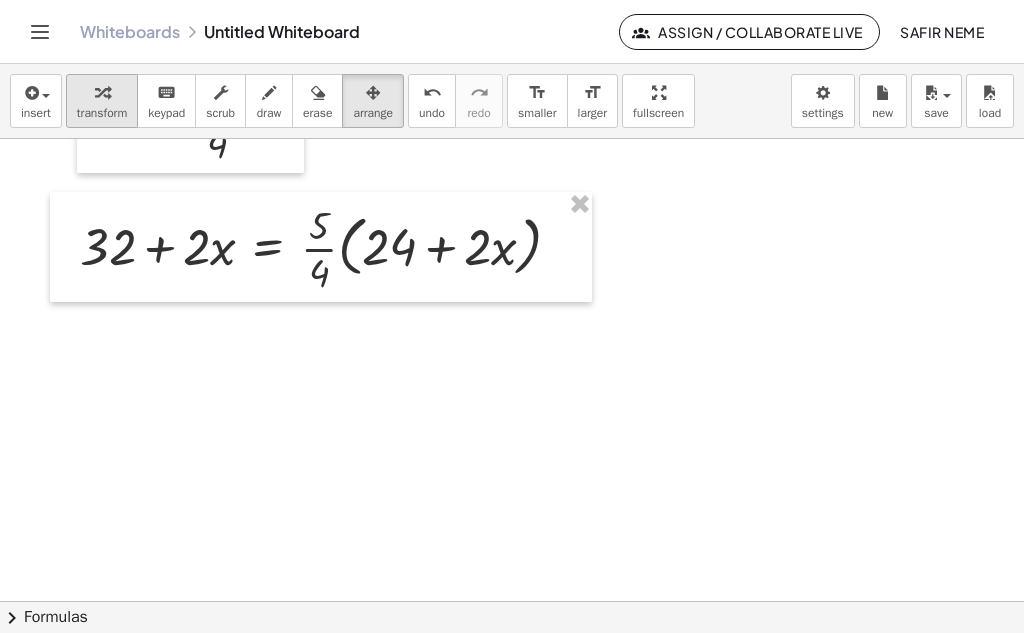 click at bounding box center (102, 93) 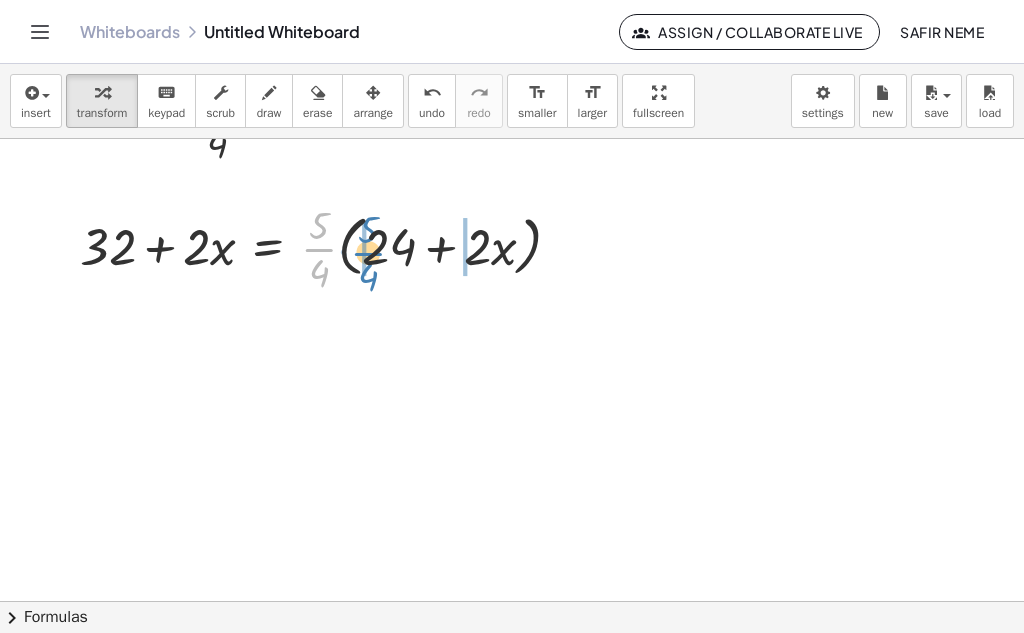 drag, startPoint x: 320, startPoint y: 251, endPoint x: 369, endPoint y: 256, distance: 49.25444 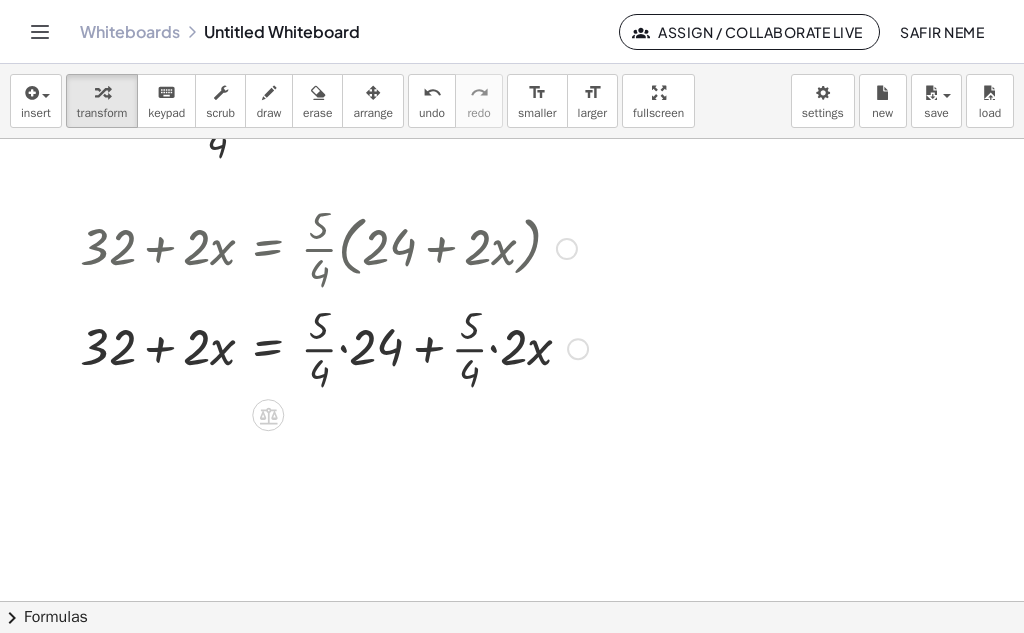 click at bounding box center (334, 347) 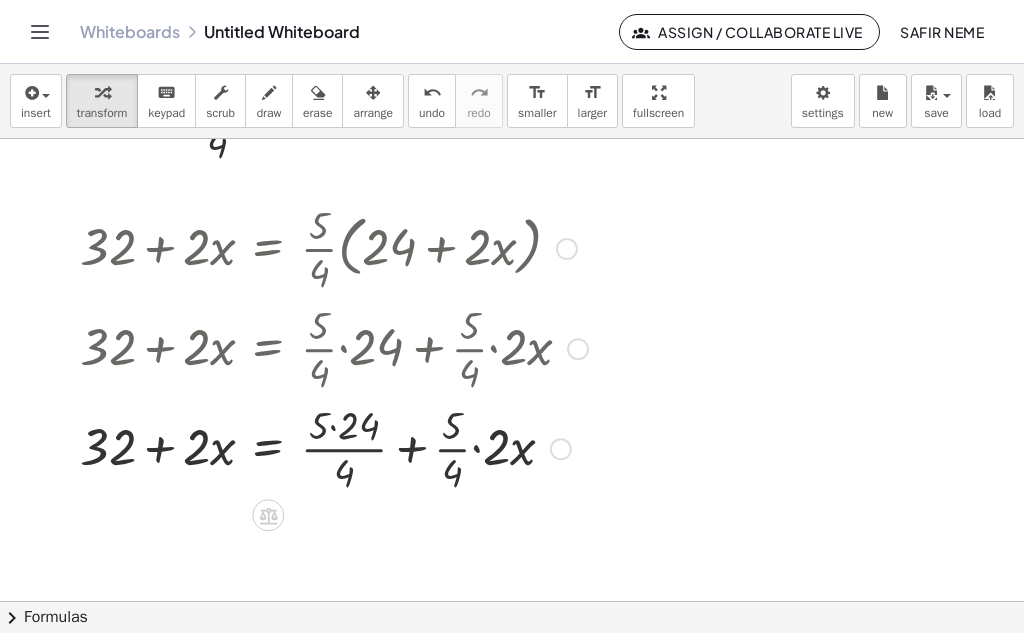 click at bounding box center [334, 447] 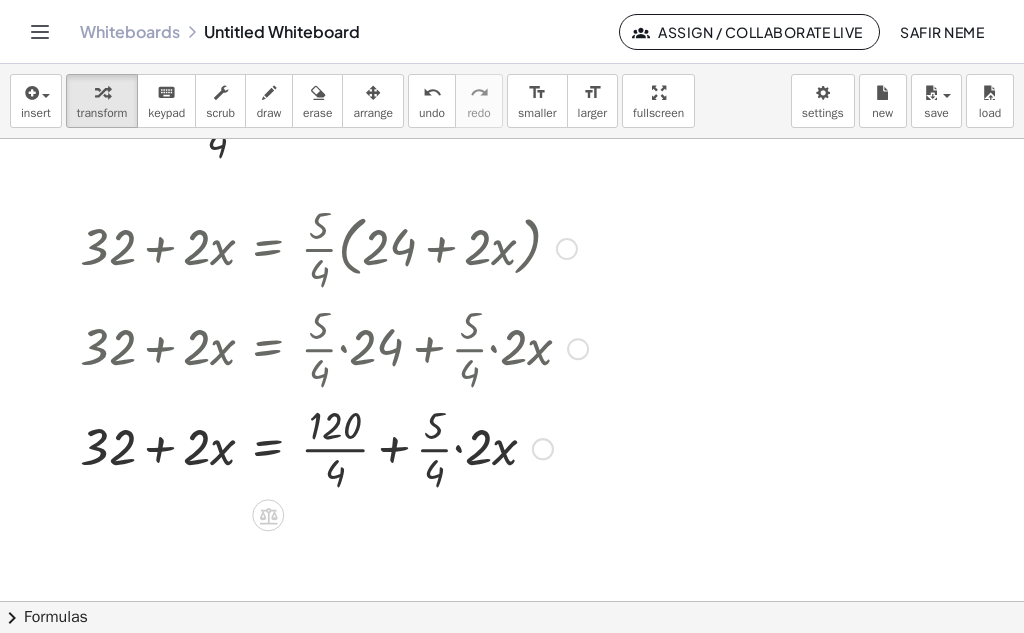 click at bounding box center (334, 447) 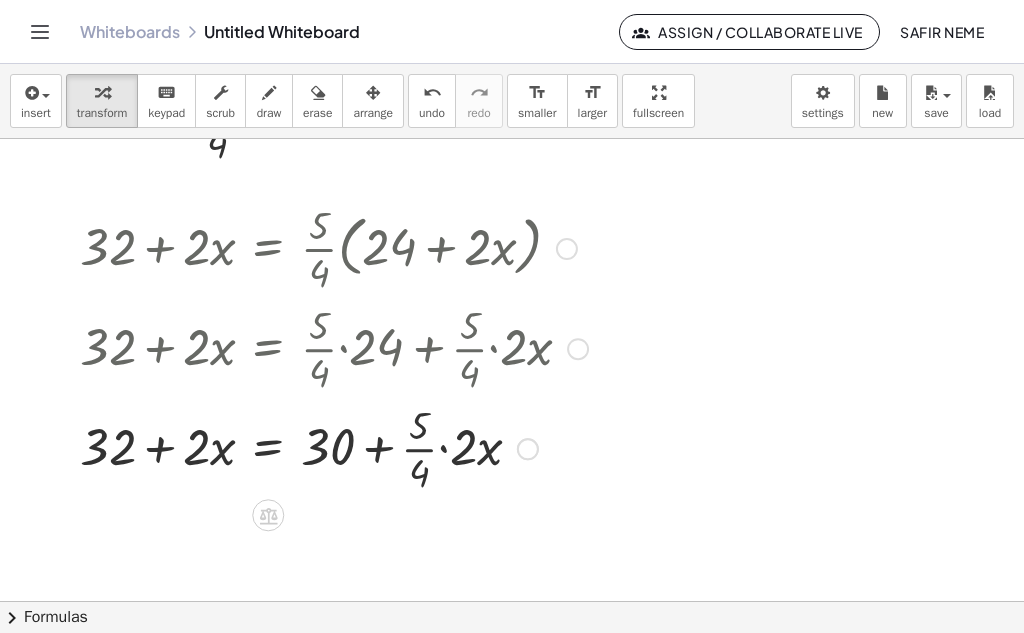 click at bounding box center [334, 447] 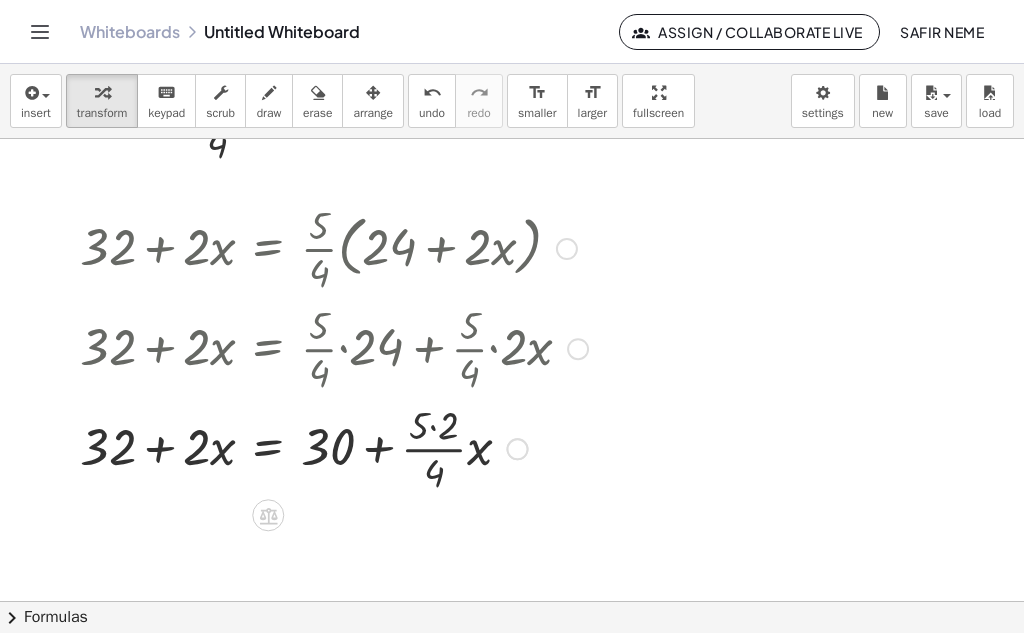 click at bounding box center [334, 447] 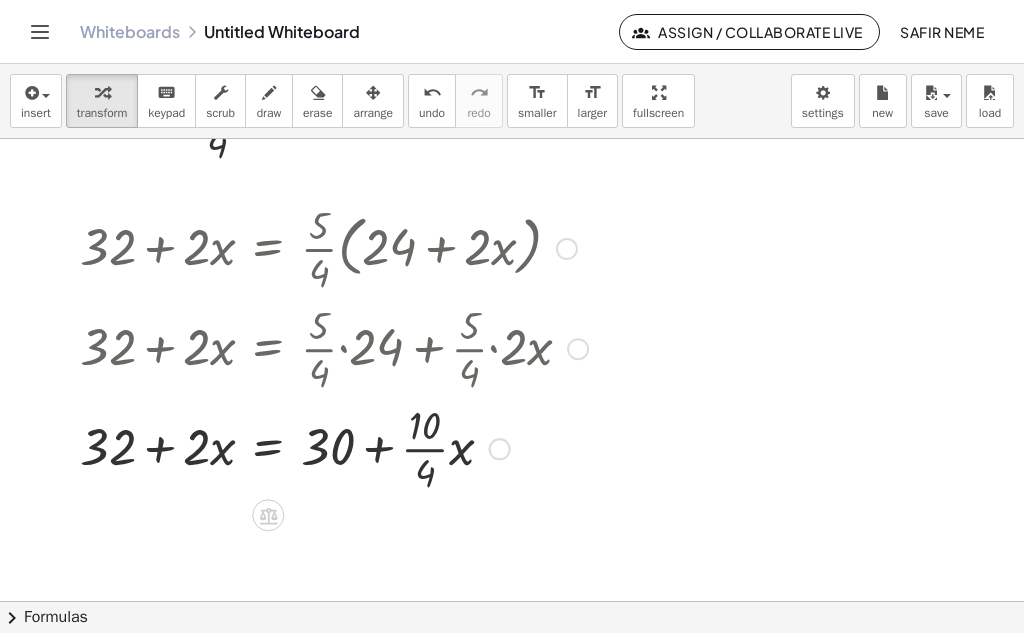 click at bounding box center [334, 447] 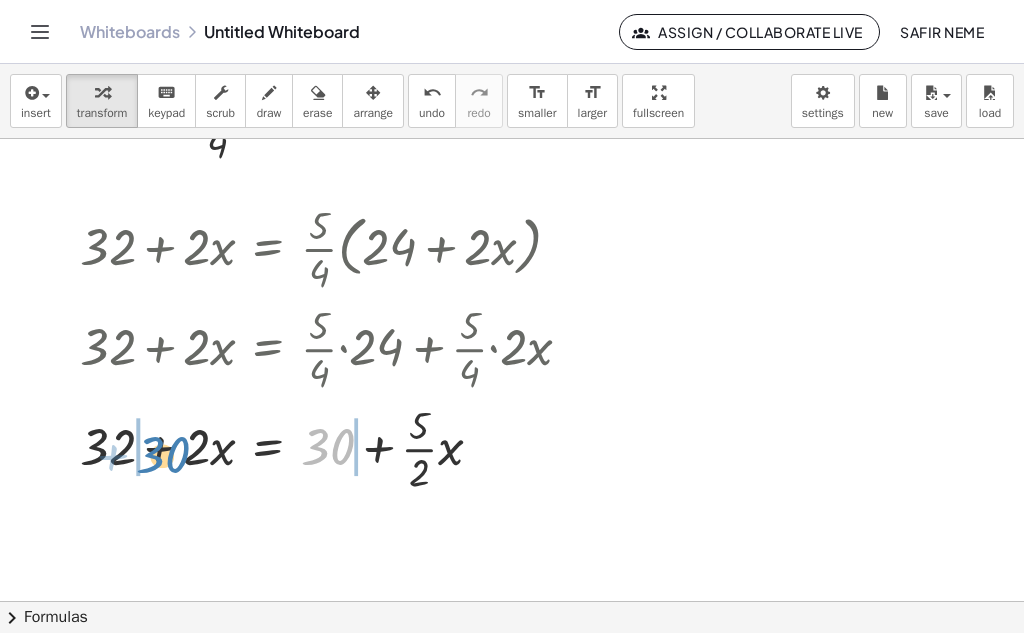 drag, startPoint x: 328, startPoint y: 447, endPoint x: 160, endPoint y: 453, distance: 168.1071 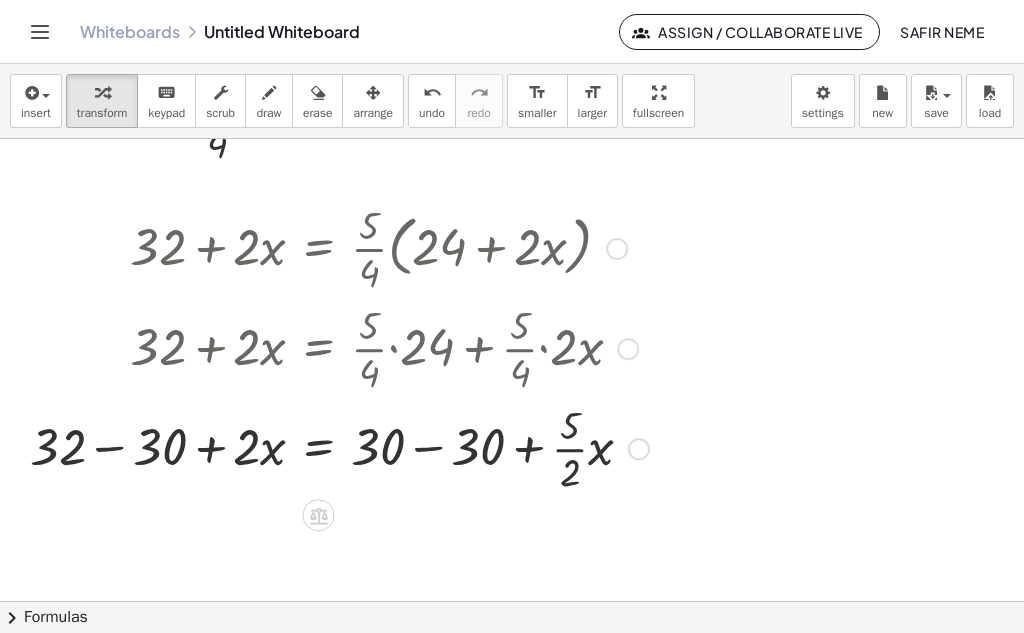 click at bounding box center [339, 447] 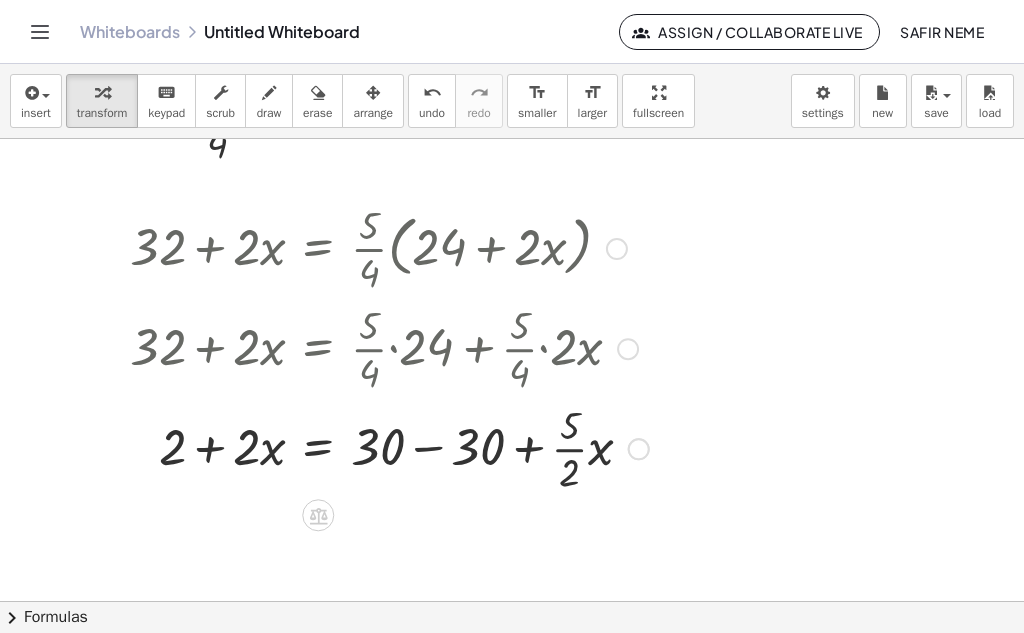 click at bounding box center (389, 447) 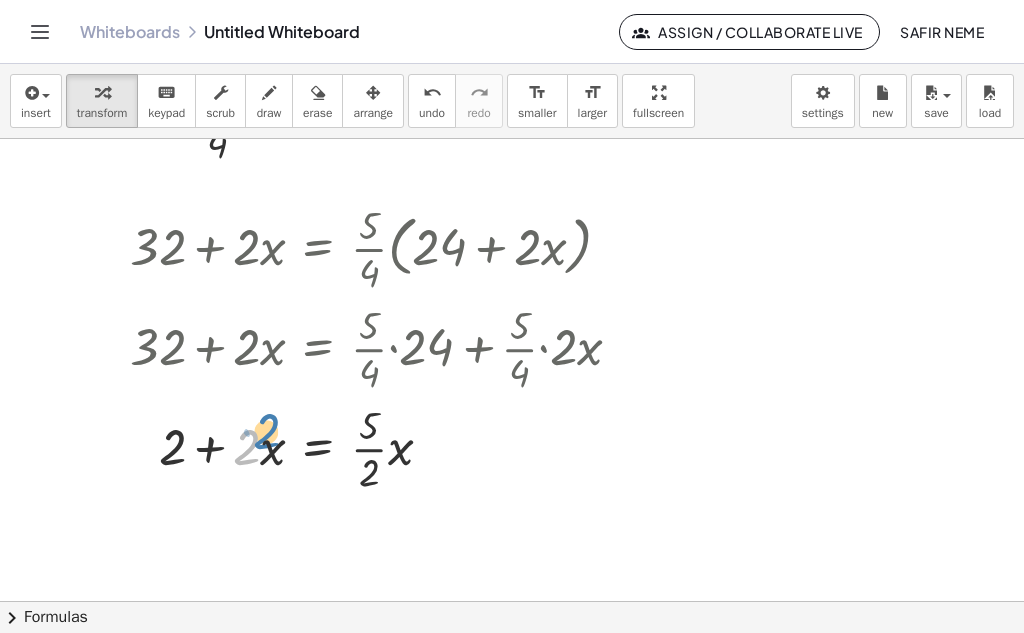 click at bounding box center [384, 447] 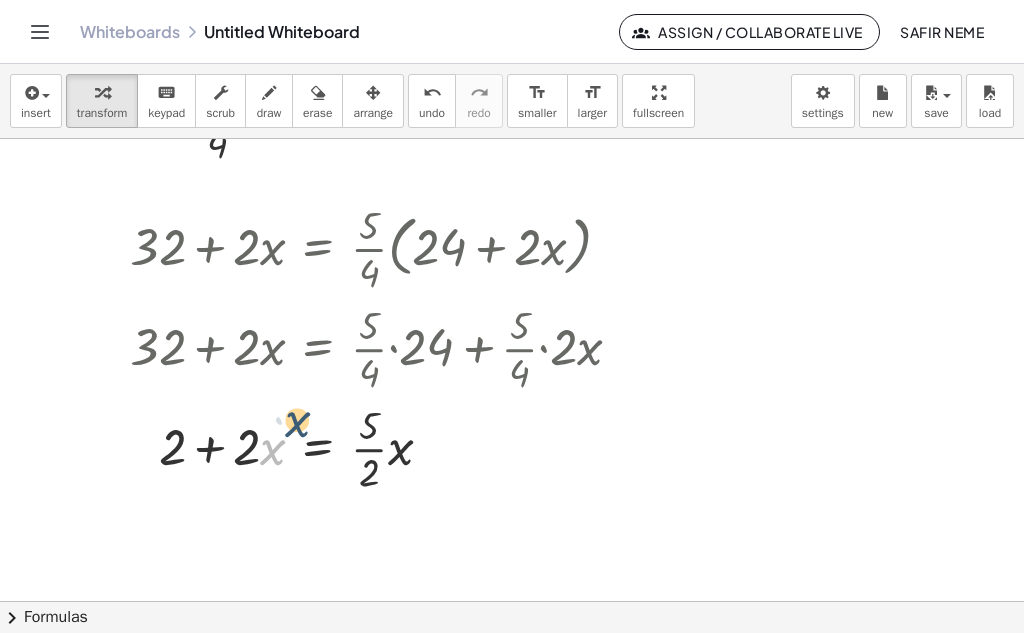 drag, startPoint x: 267, startPoint y: 445, endPoint x: 266, endPoint y: 434, distance: 11.045361 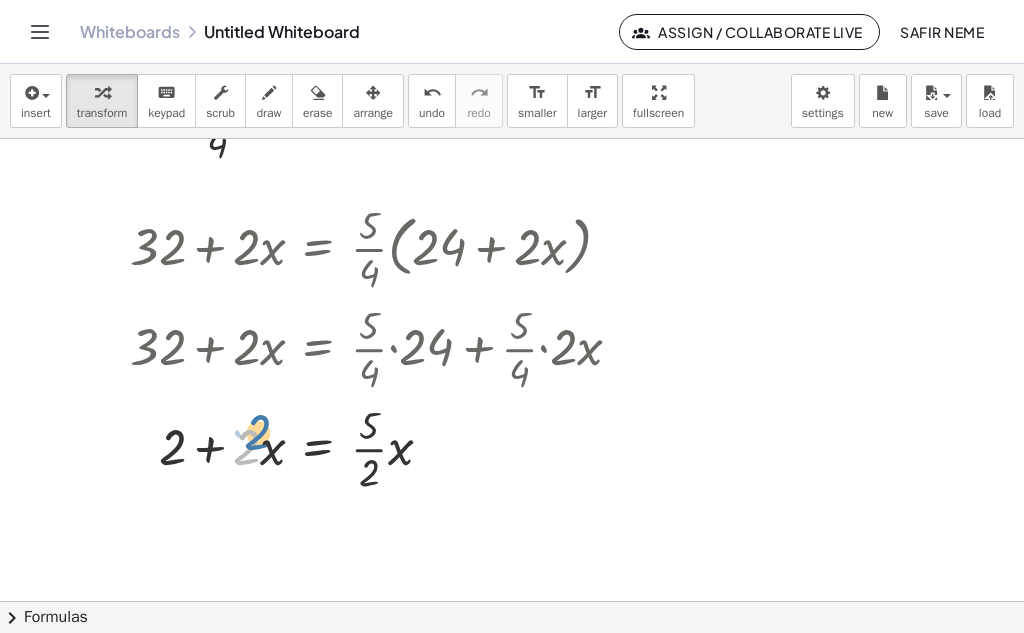 click at bounding box center [384, 447] 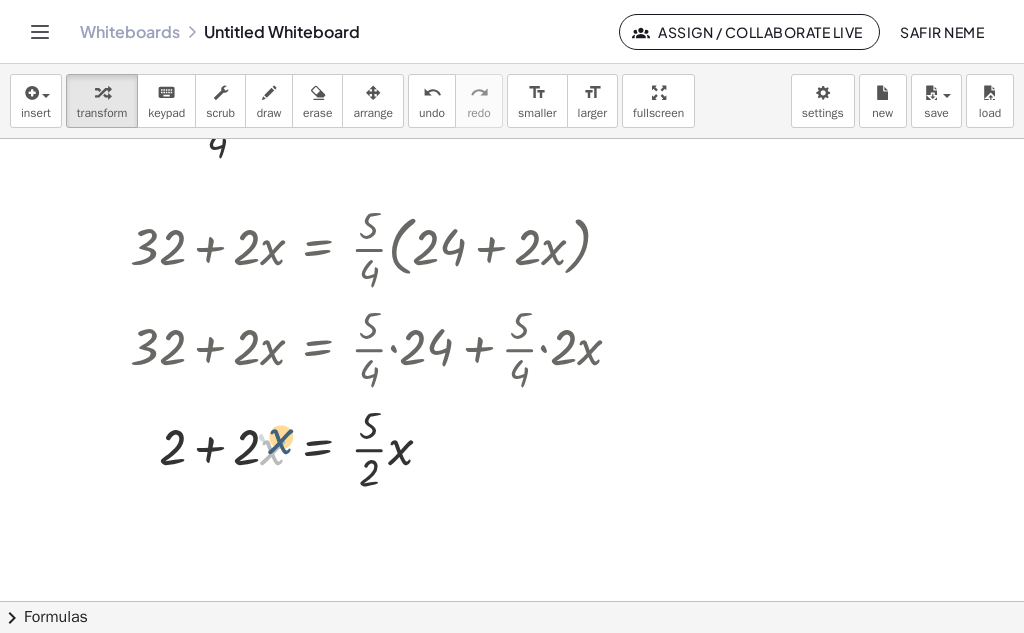click at bounding box center (384, 447) 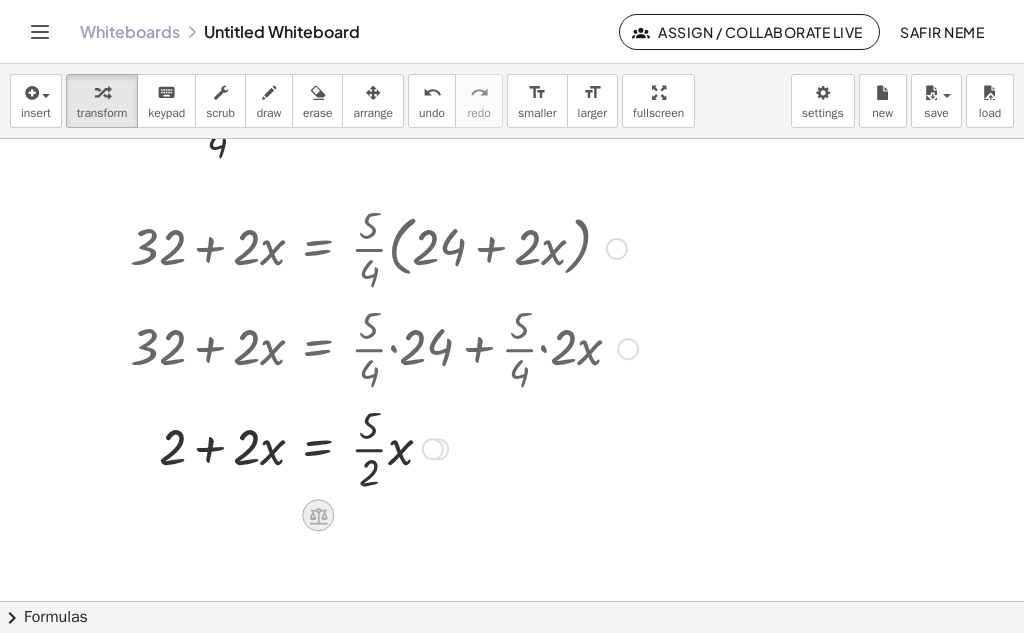 click 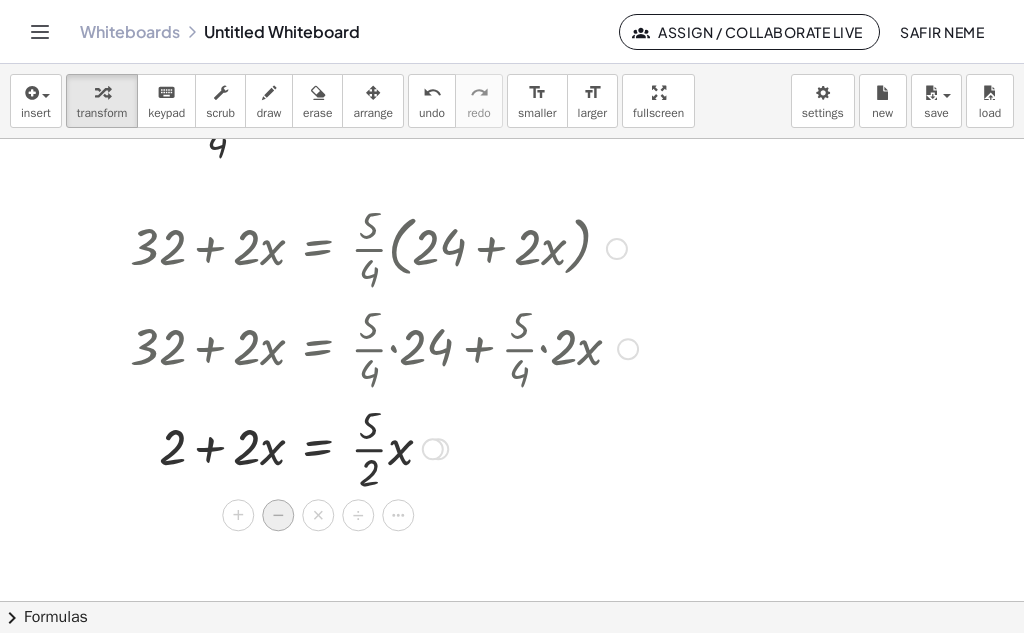 click on "−" at bounding box center [278, 515] 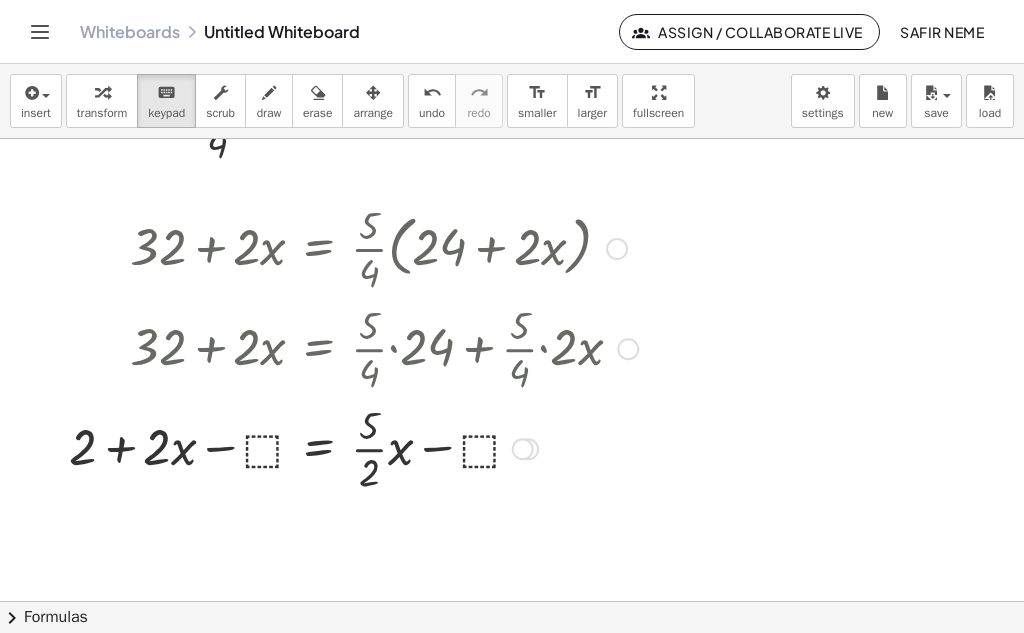 click at bounding box center (353, 447) 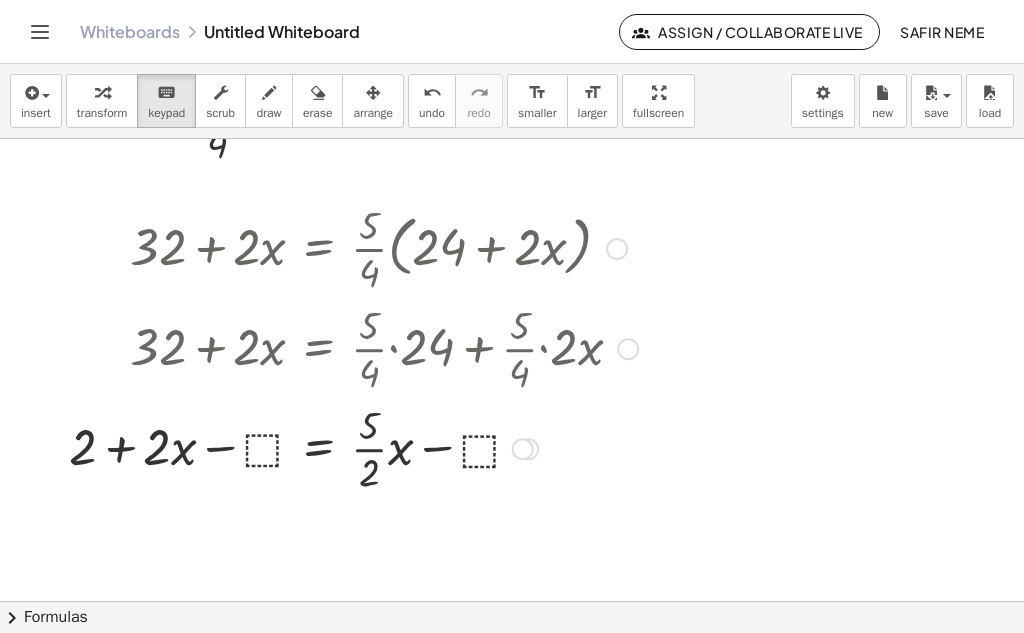 click at bounding box center [353, 447] 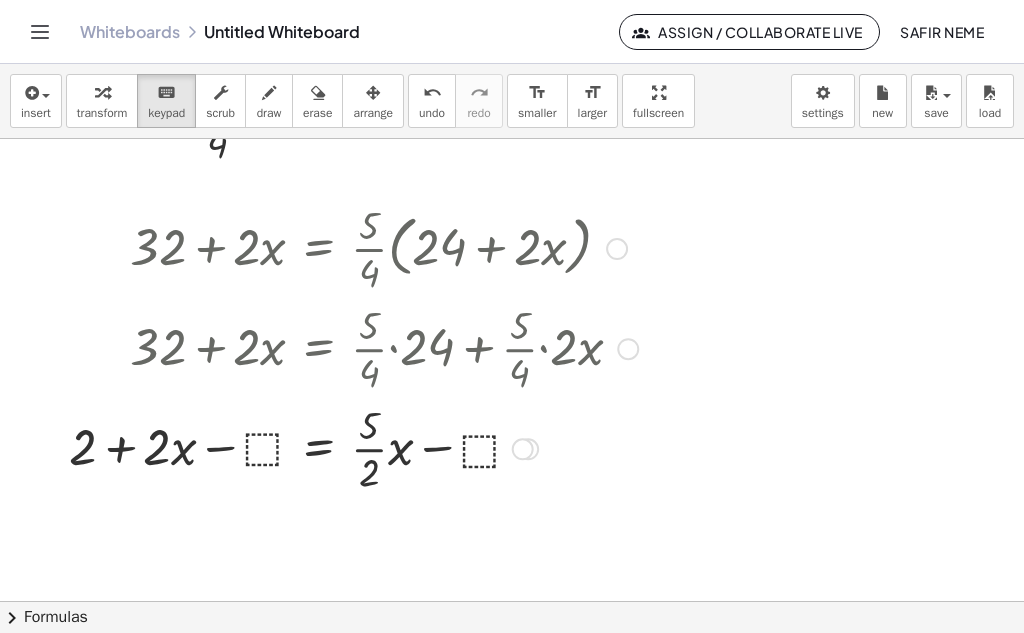 click at bounding box center [353, 447] 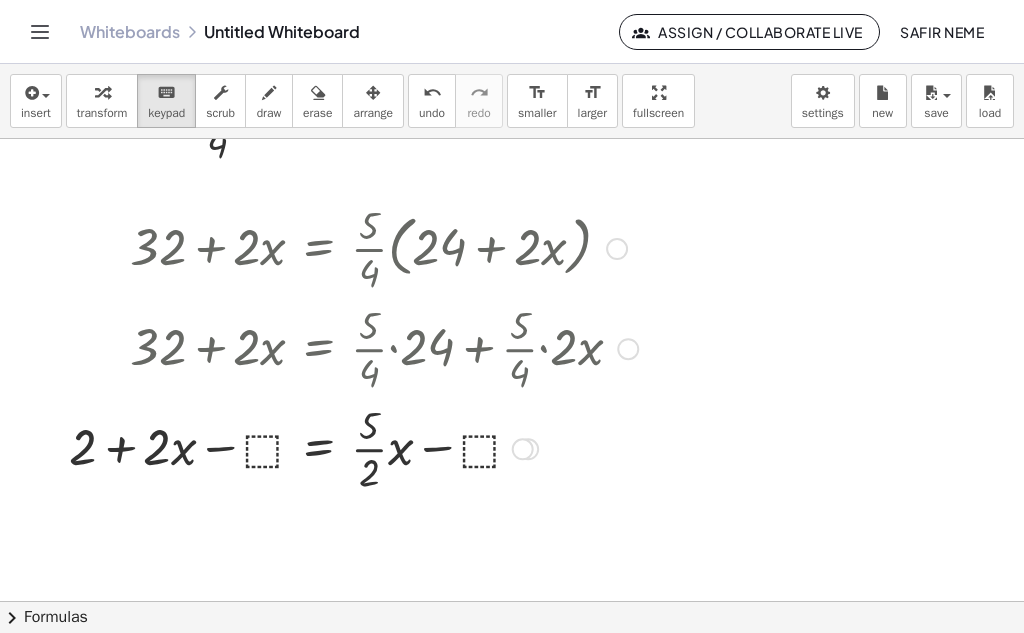 click at bounding box center [353, 447] 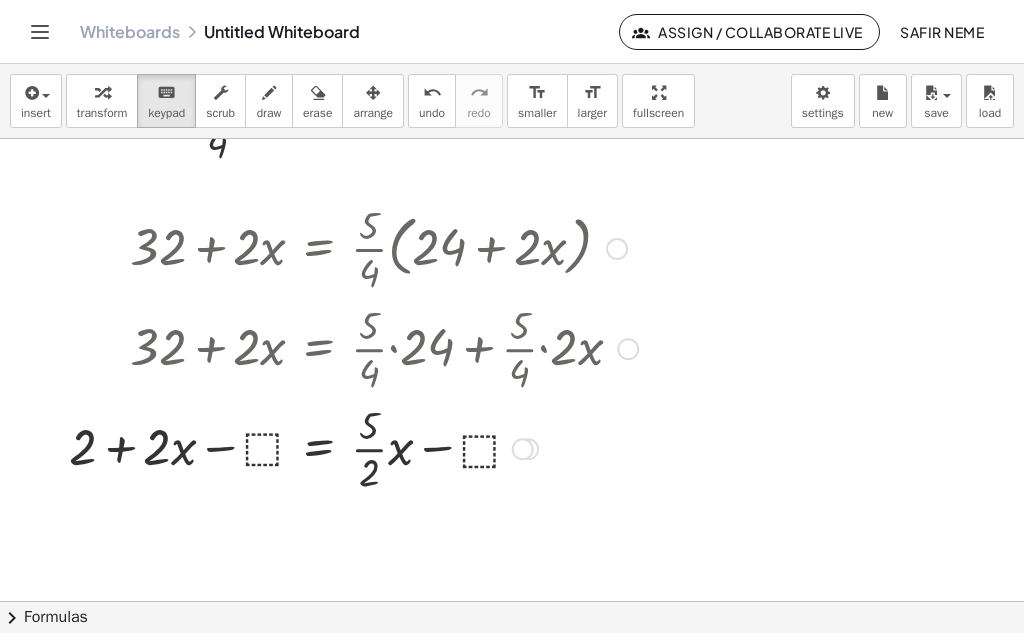 click at bounding box center [353, 447] 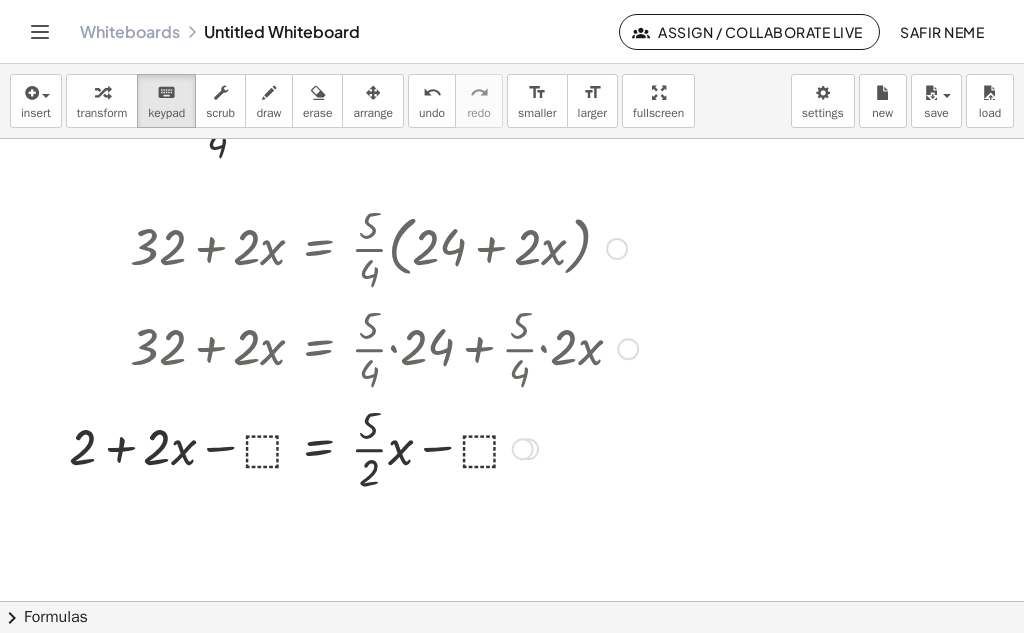 click at bounding box center [353, 447] 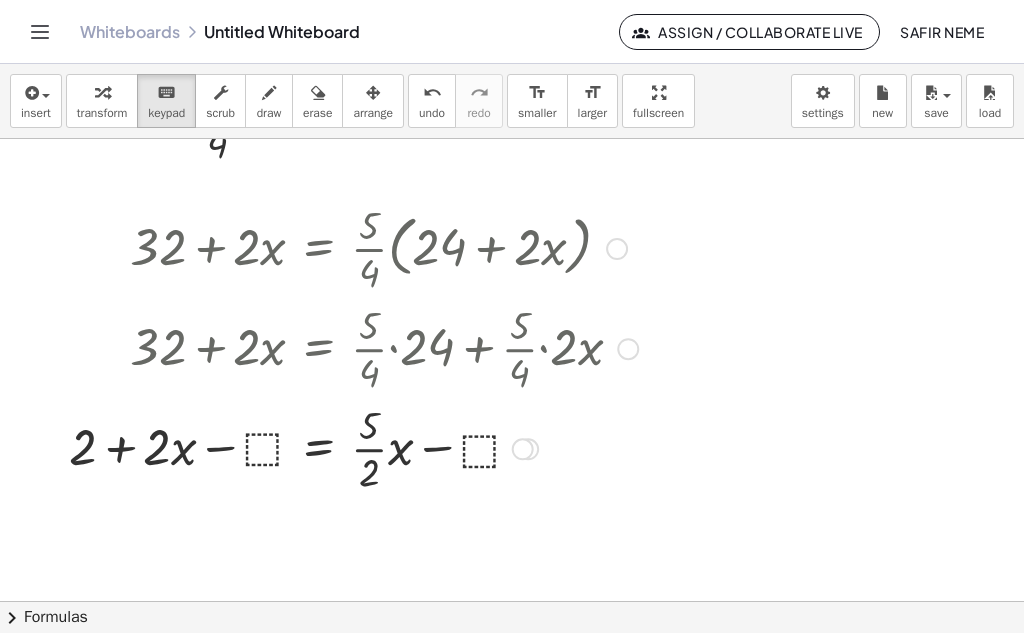 click at bounding box center [353, 447] 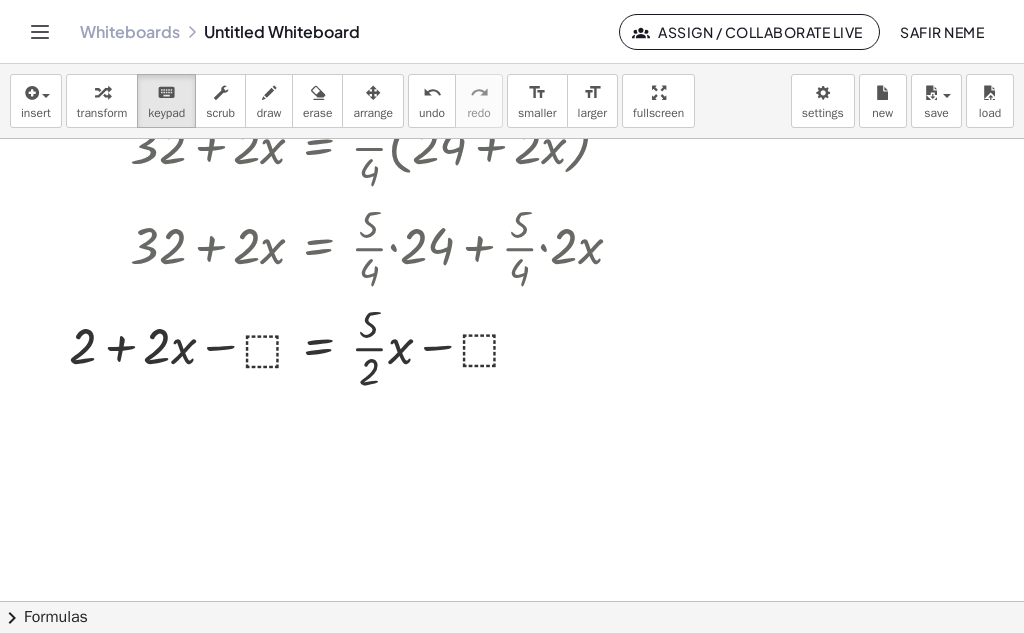 scroll, scrollTop: 2180, scrollLeft: 0, axis: vertical 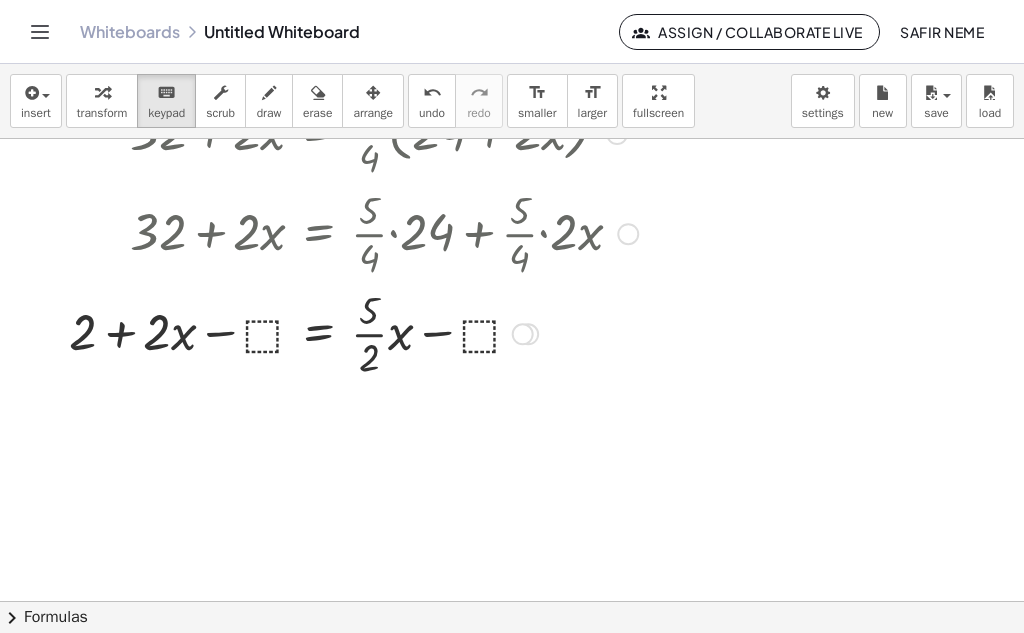 click at bounding box center (353, 332) 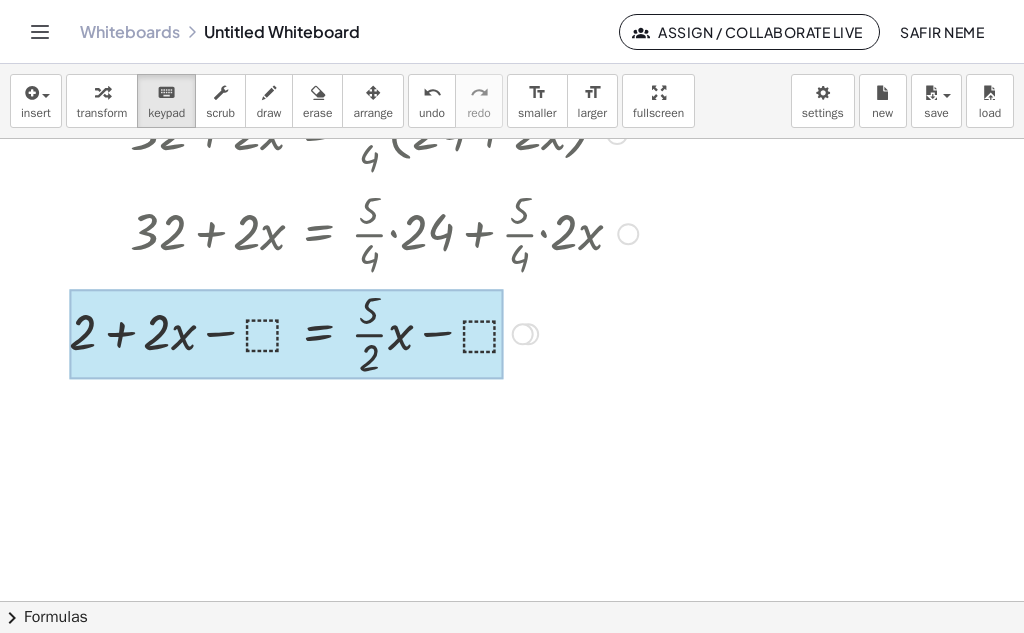 click at bounding box center (286, 334) 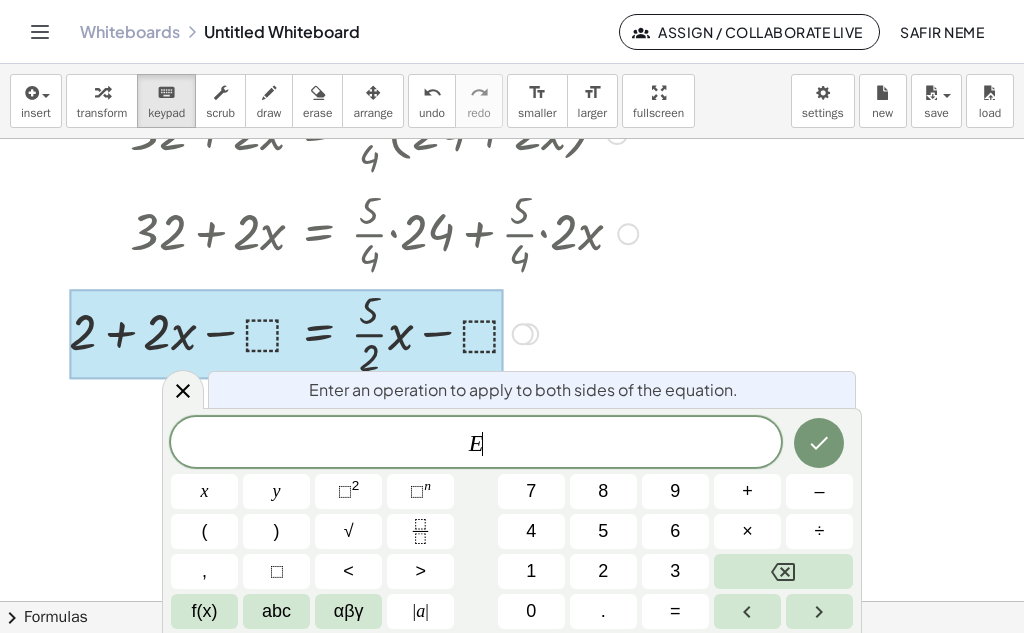 click at bounding box center [286, 334] 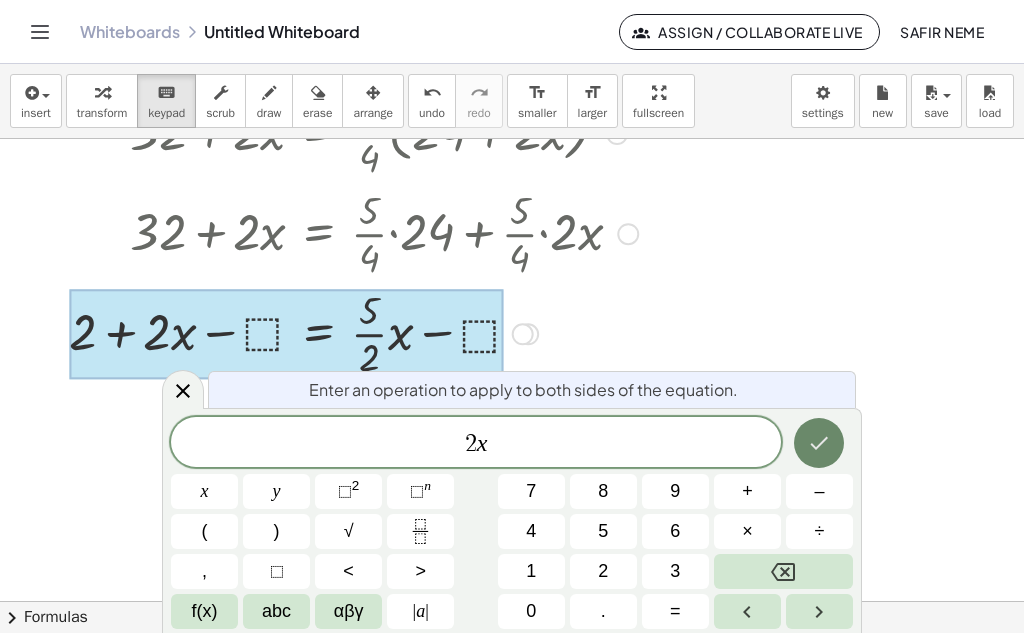click 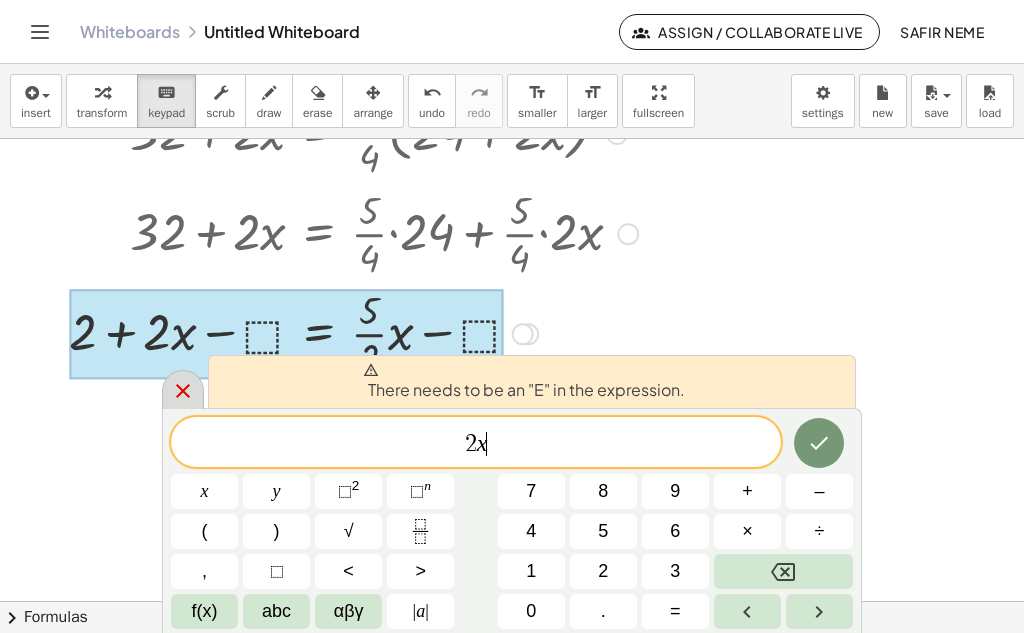 click 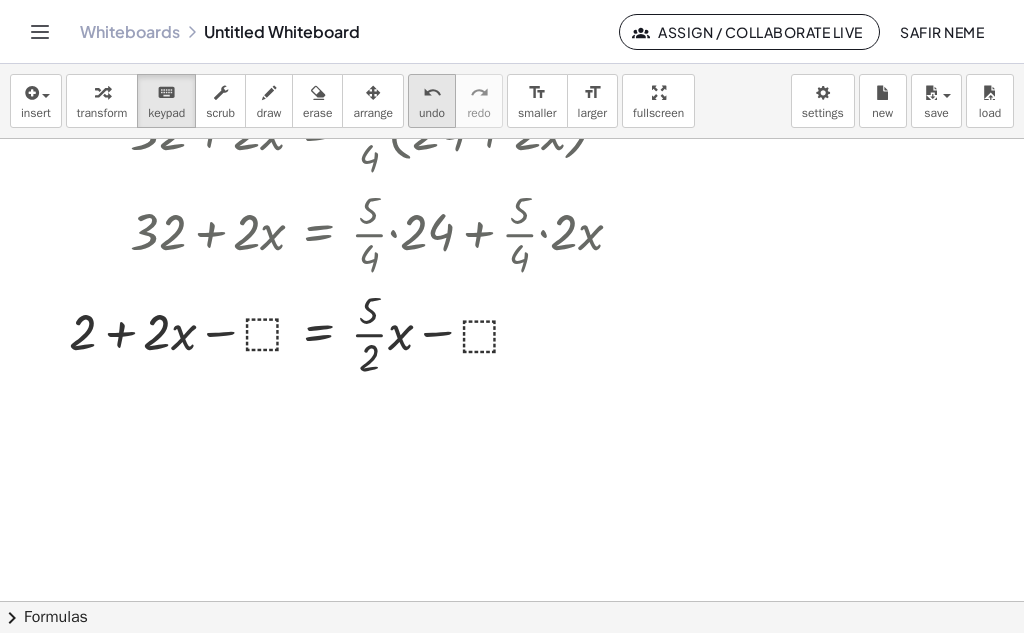 click on "undo" at bounding box center (432, 93) 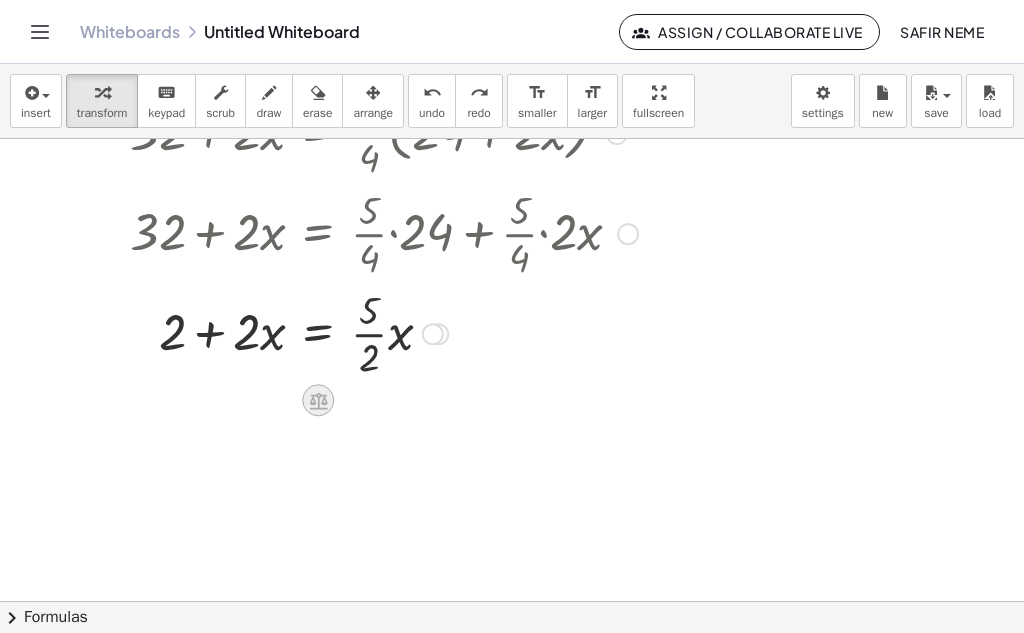 click 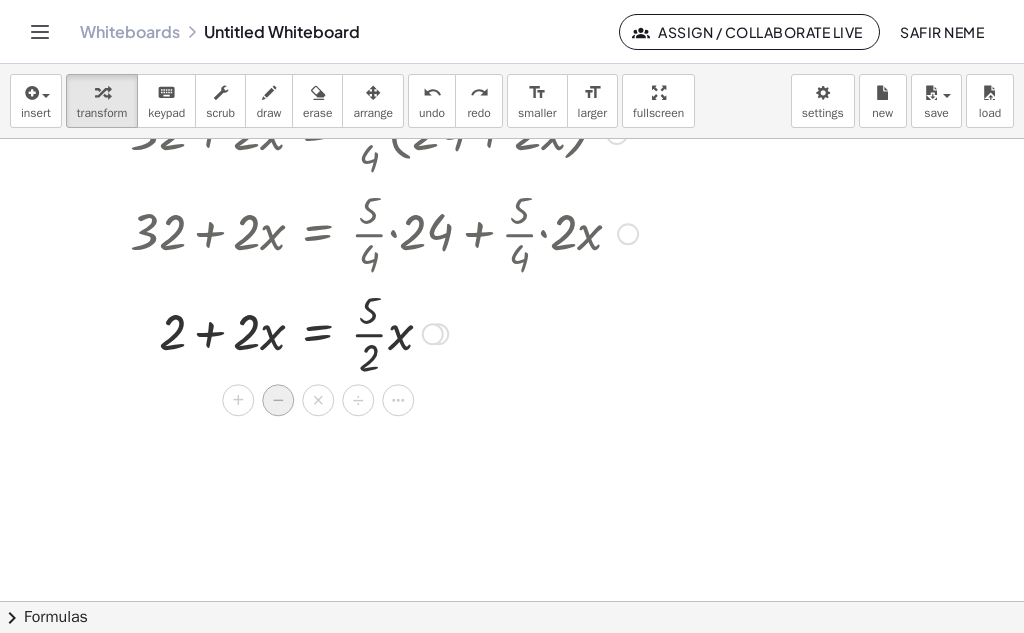 click on "−" at bounding box center (278, 401) 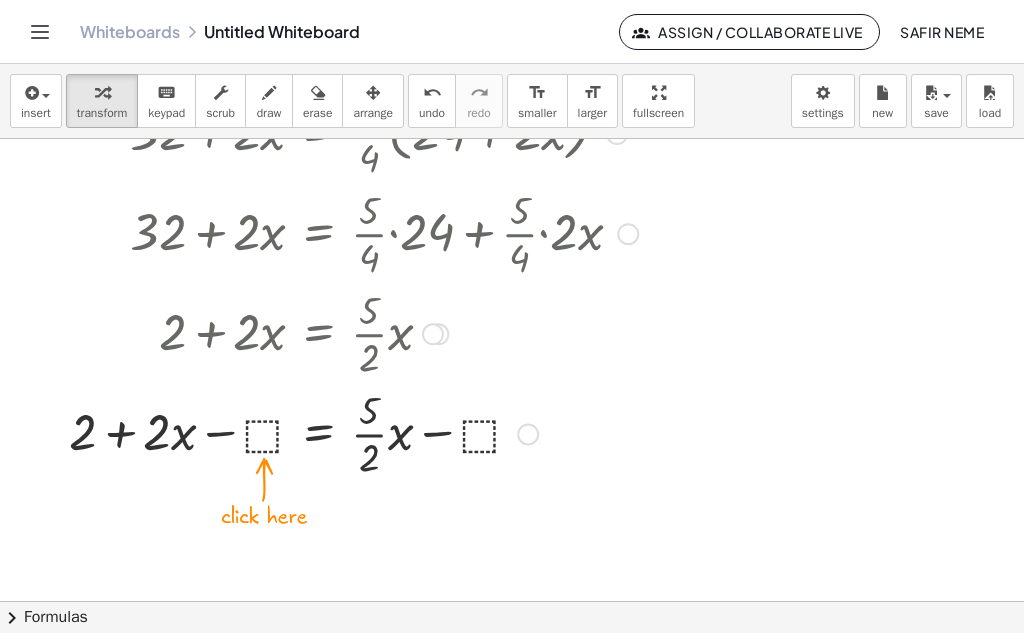 click at bounding box center [353, 432] 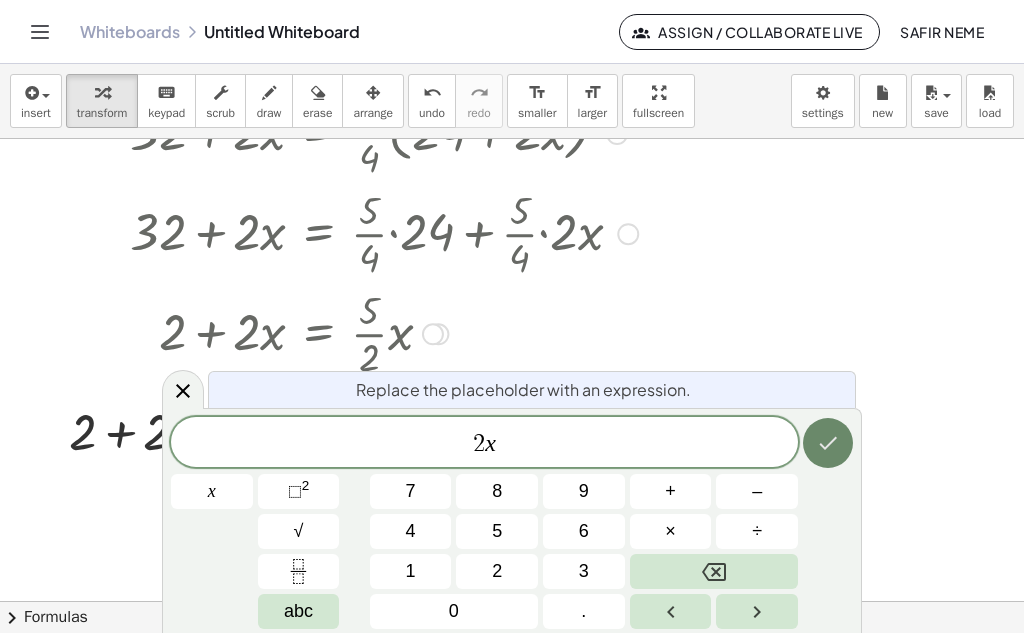 click 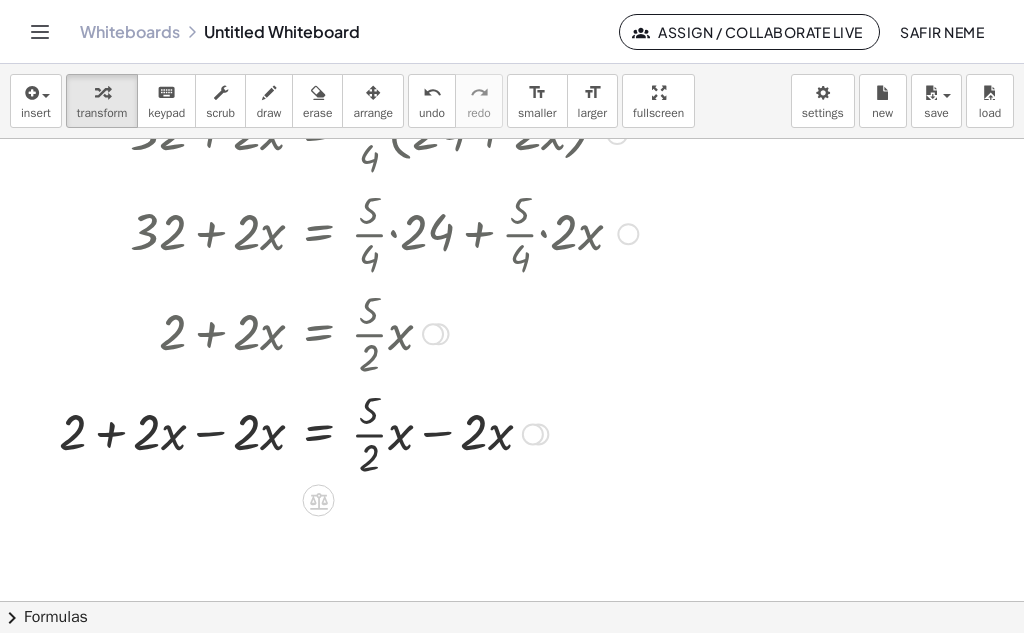 click at bounding box center (348, 432) 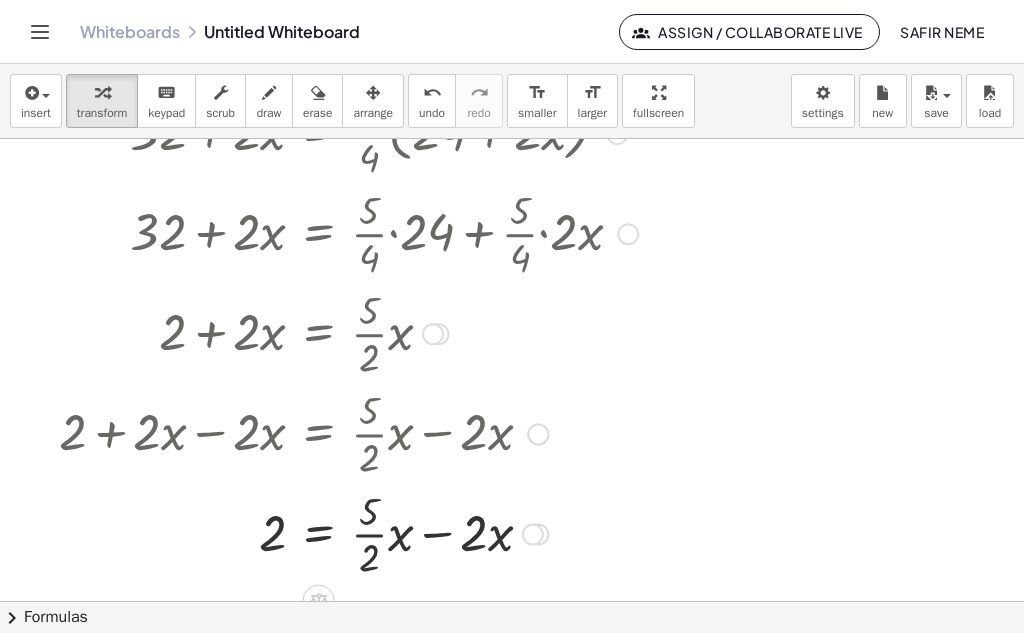 click at bounding box center (348, 533) 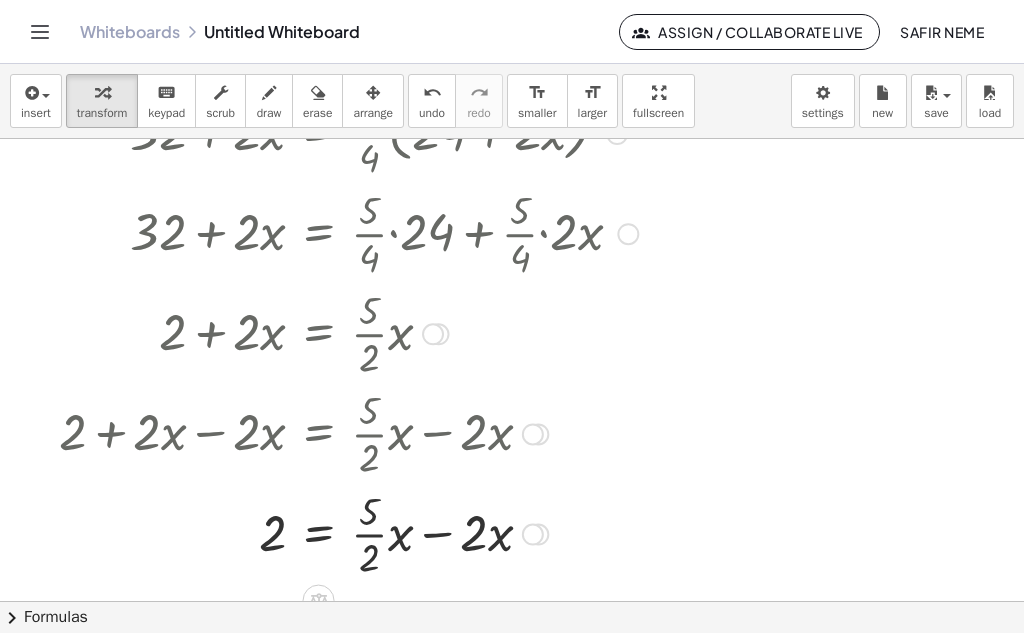 click at bounding box center (348, 533) 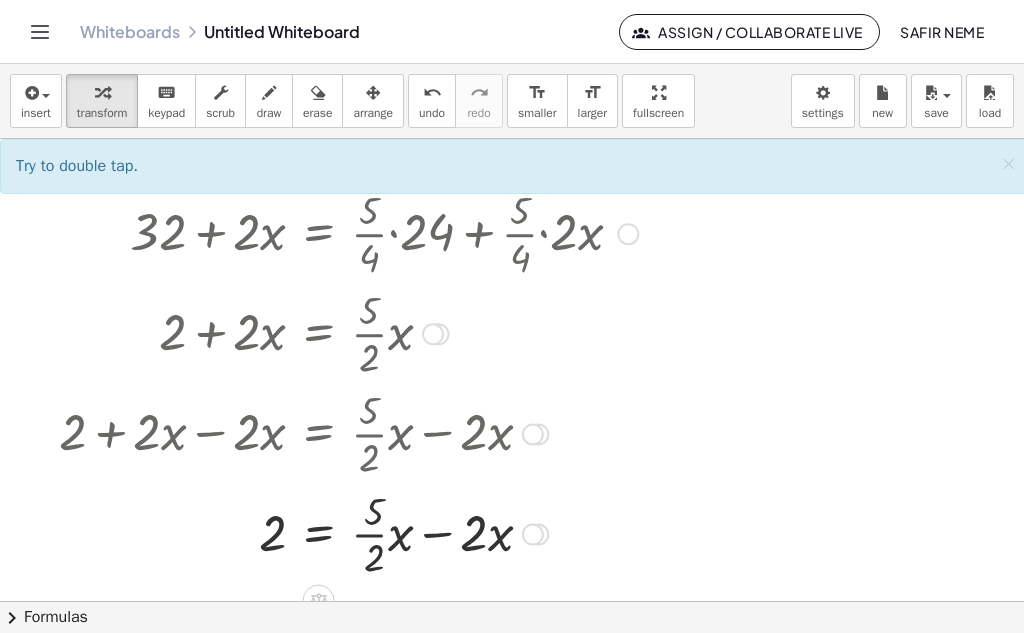 click at bounding box center (348, 533) 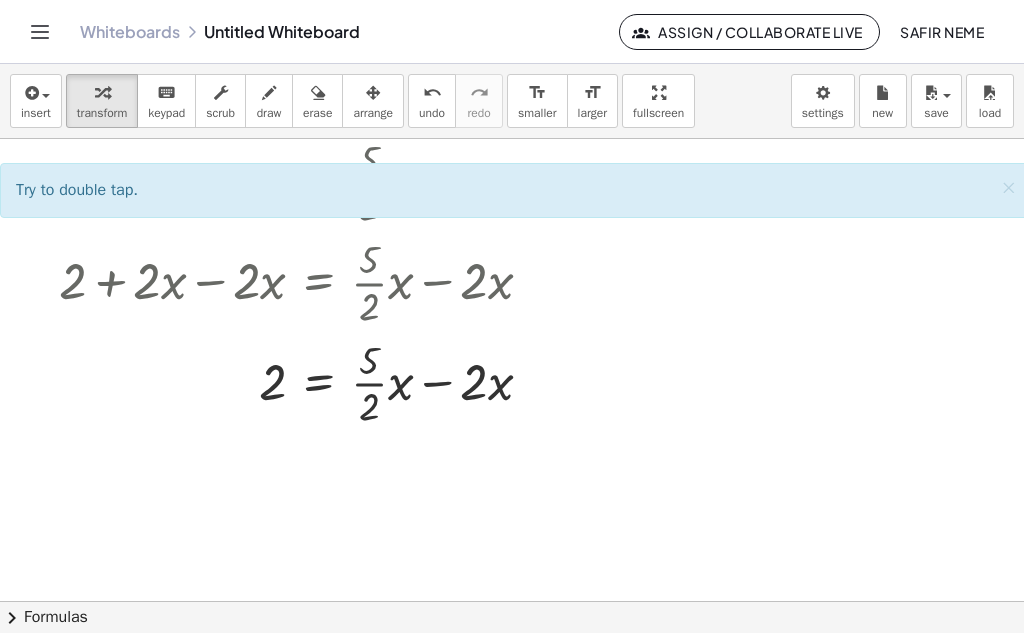 scroll, scrollTop: 2355, scrollLeft: 0, axis: vertical 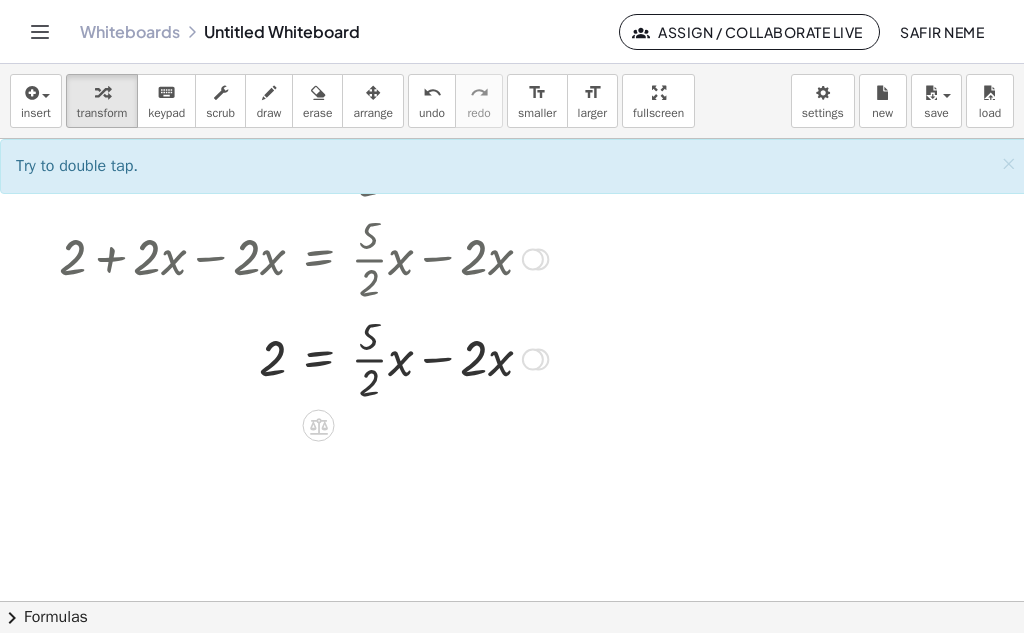click at bounding box center [348, 358] 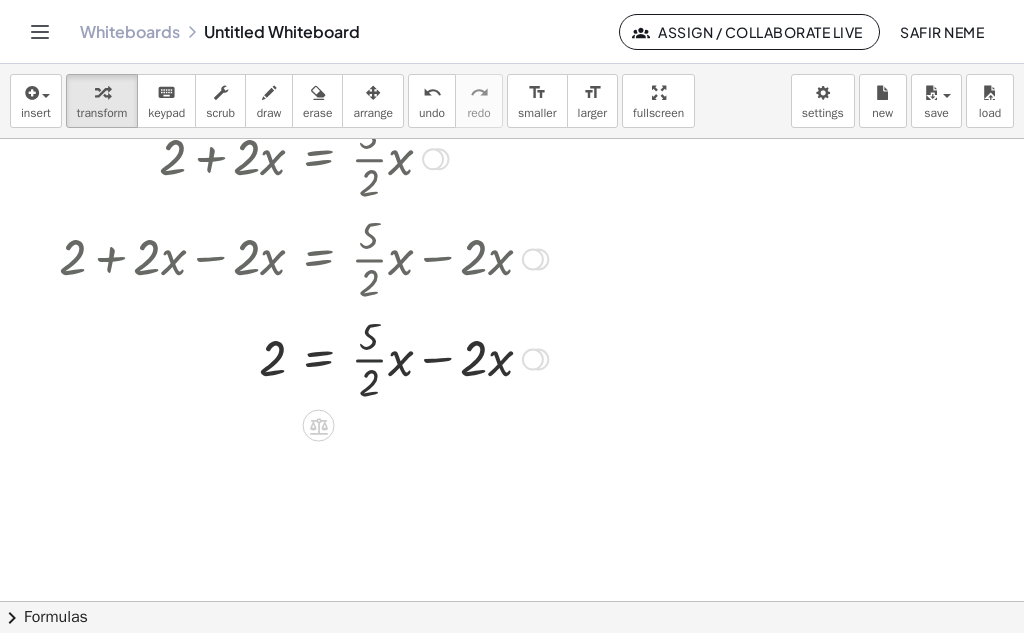 click at bounding box center [348, 358] 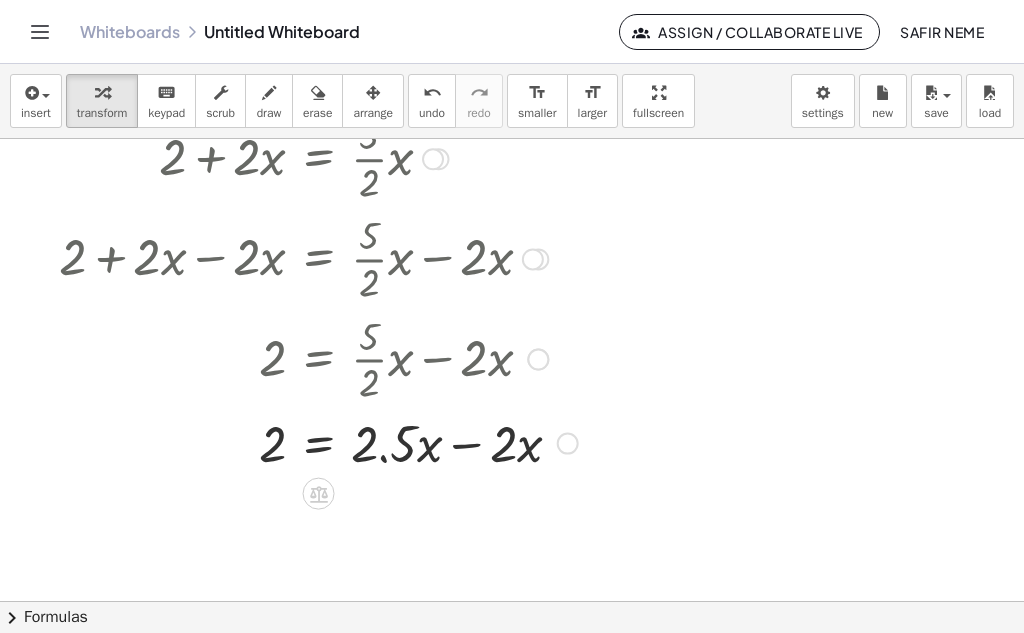 click at bounding box center (348, 442) 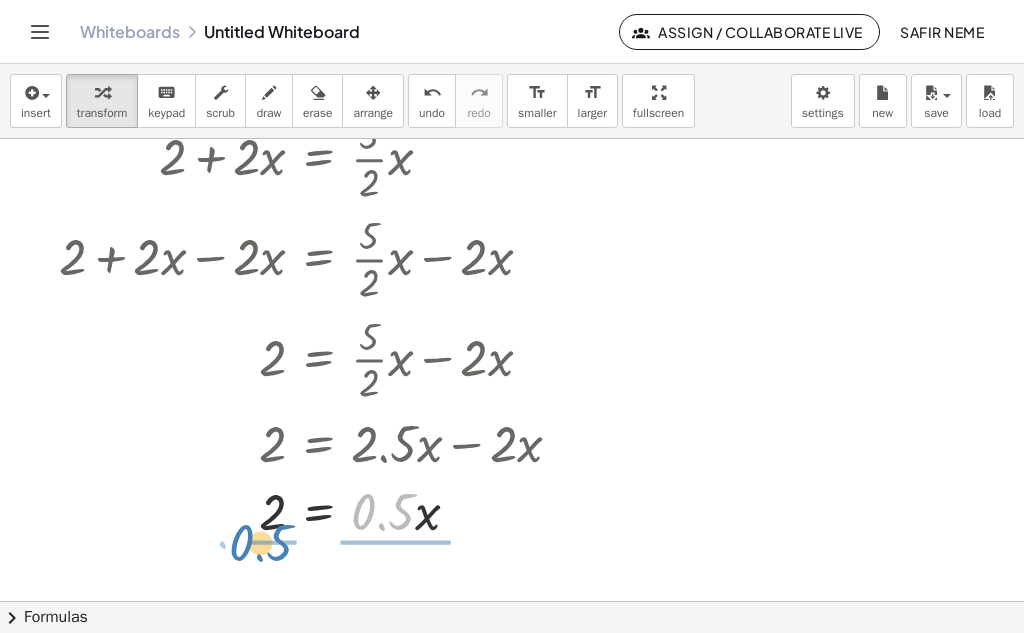 drag, startPoint x: 386, startPoint y: 515, endPoint x: 264, endPoint y: 546, distance: 125.87692 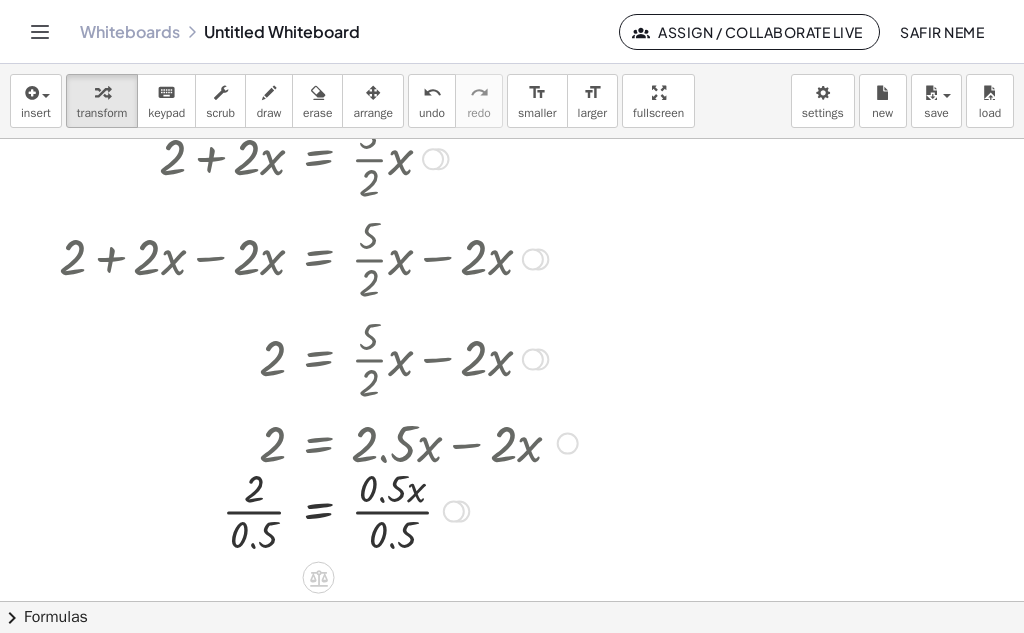 click at bounding box center (348, 510) 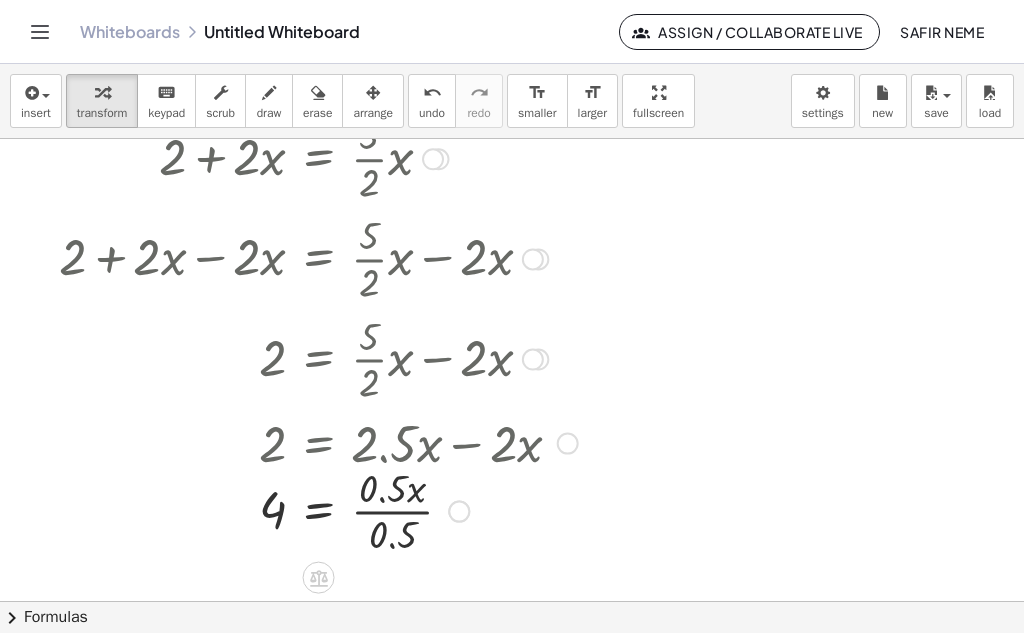 click at bounding box center [348, 510] 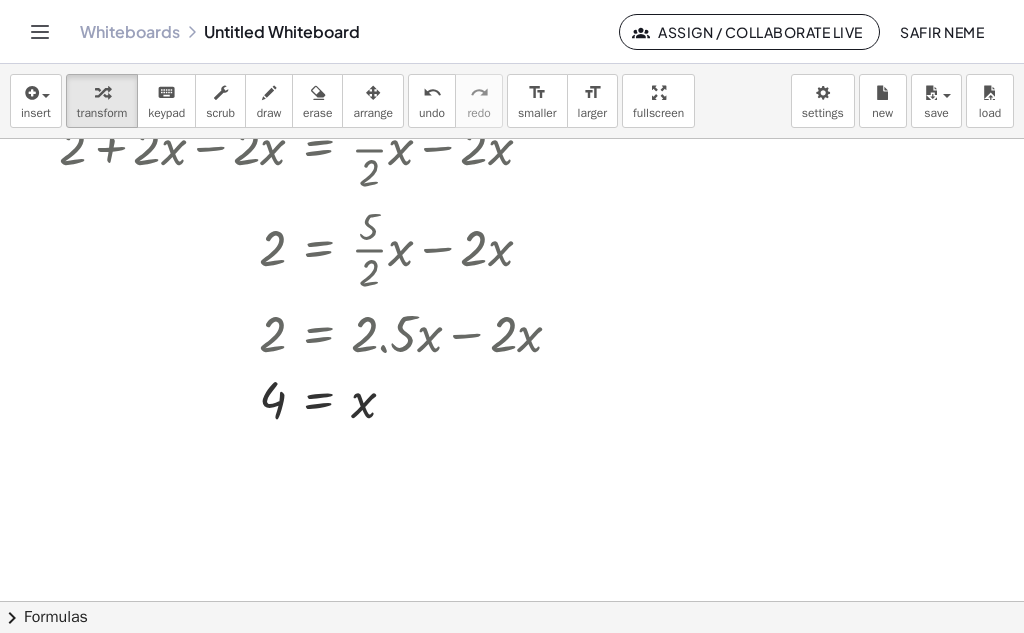 scroll, scrollTop: 2473, scrollLeft: 0, axis: vertical 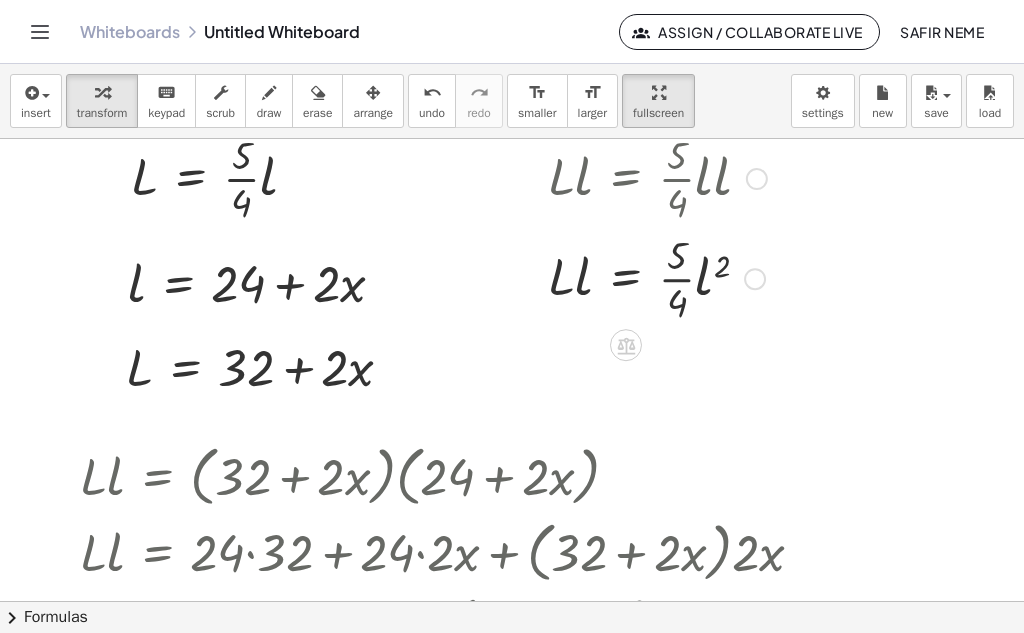 drag, startPoint x: 650, startPoint y: 98, endPoint x: 650, endPoint y: 185, distance: 87 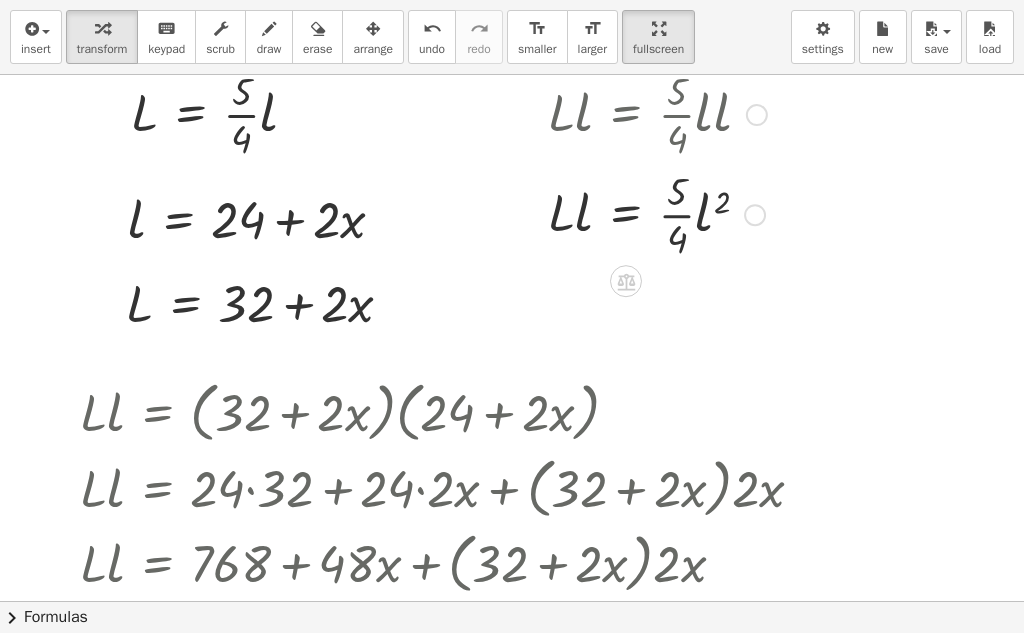 click on "insert select one: Math Expression Function Text Youtube Video Graphing Geometry Geometry 3D transform keyboard keypad scrub draw erase arrange undo undo redo redo format_size smaller format_size larger fullscreen load   save new settings P = 168 + · 168 · 16 − 24 + 80 + 2,688 − 24 + 80 + 2,664 + 80 2,744 · 2,744 ÷ 16 171.5 1 2 1 1 0 - 1 - 1 0 - 1 - 1 0 · 2,016 ÷ 3 672 + 4 + · 3 · 672 + 4 + 2,016 2,020 H 2 = + 1 + 1 H 2 = 2 H = ± 2 √ 2 H = ± 1.414 … h 2 = + 2 + 2 h 2 = 4 h = ± 2 √ 4 h 2 = ± L = · · 5 · 4 · l l = + 24 + · 2 · x · L · l = · · 5 · 4 · l · l · L · l = · · 5 · 4 · l 2 L = + 32 + · 2 · x · L · l = · ( + 32 + · 2 · x ) · ( + 24 + · 2 · x ) · L · l = + · ( + 32 + · 2 · x ) · 24 + · ( + 32 + · 2 · x ) · 2 · x · L · l = + · 24 · 32 + · 24 · 2 · x + · ( + 32 + · 2 · x ) · 2 · x · L · l = + 768 + · 24 · 2 · x + · ( + 32 + · 2 · x ) · 2 · x · L · l = + 768 + · 48 · x + · ( + 32 + · 2 · x ) · 2 · x · L · l =" at bounding box center [512, 316] 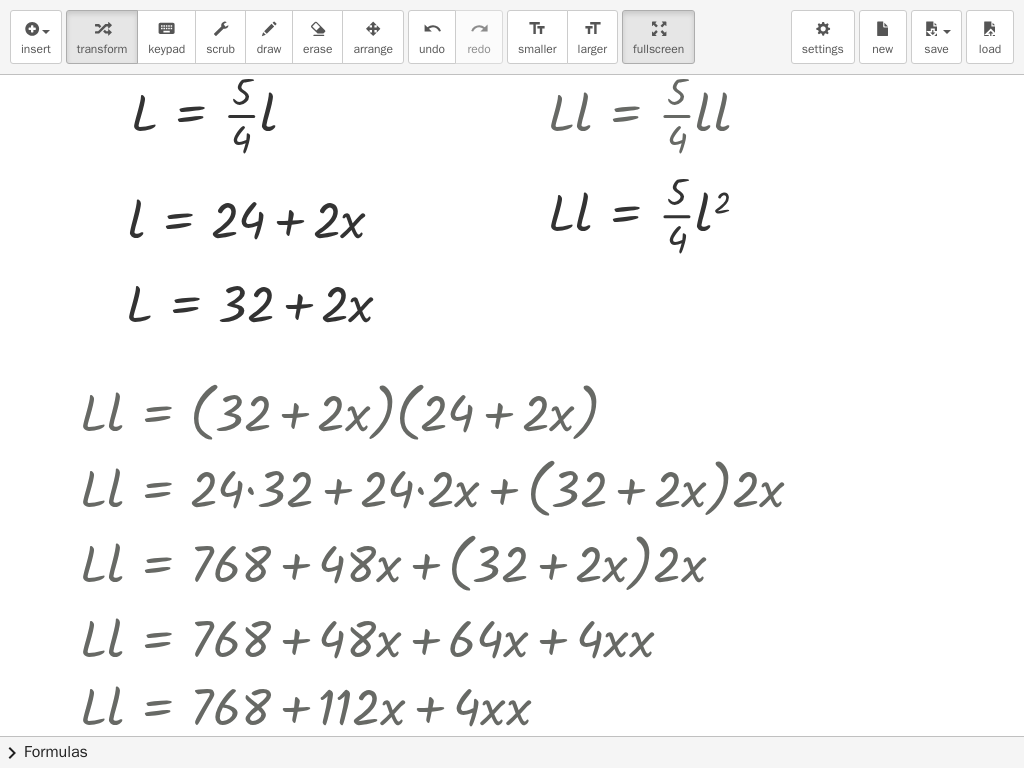 click on "Graspable Math Activities Get Started Activity Bank Assigned Work Classes Whiteboards Go Premium! Reference Account v1.26.2 | Privacy policy © 2025 | Graspable, Inc. Whiteboards Untitled Whiteboard Assign / Collaborate Live  [FIRST] [LAST]   insert select one: Math Expression Function Text Youtube Video Graphing Geometry Geometry 3D transform keyboard keypad scrub draw erase arrange undo undo redo redo format_size smaller format_size larger fullscreen load   save new settings P = 168 + · 168 · 16 − 24 + 80 + 2,688 − 24 + 80 + 2,664 + 80 2,744 · 2,744 ÷ 16 171.5 1 2 1 1 0 - 1 - 1 0 - 1 - 1 0 · 2,016 ÷ 3 672 + 4 + · 3 · 672 + 4 + 2,016 2,020 H 2 = + 1 + 1 H 2 = 2 H = ± 2 √ 2 H = ± 1.414 … h 2 = + 2 + 2 h 2 = 4 h = ± 2 √ 4 h 2 = ± L = · · 5 · 4 · l l = + 24 + · 2 · x · L · l = · · 5 · 4 · l · l · L · l = · · 5 · 4 · l 2 L = + 32 + · 2 · x · L · l = · ( + 32 + · 2 · x ) · ( + 24 + · 2 · x ) · L · l = + · ( + 32 + · 2 · x ) · 24 + · ( + 32 +" at bounding box center [512, 384] 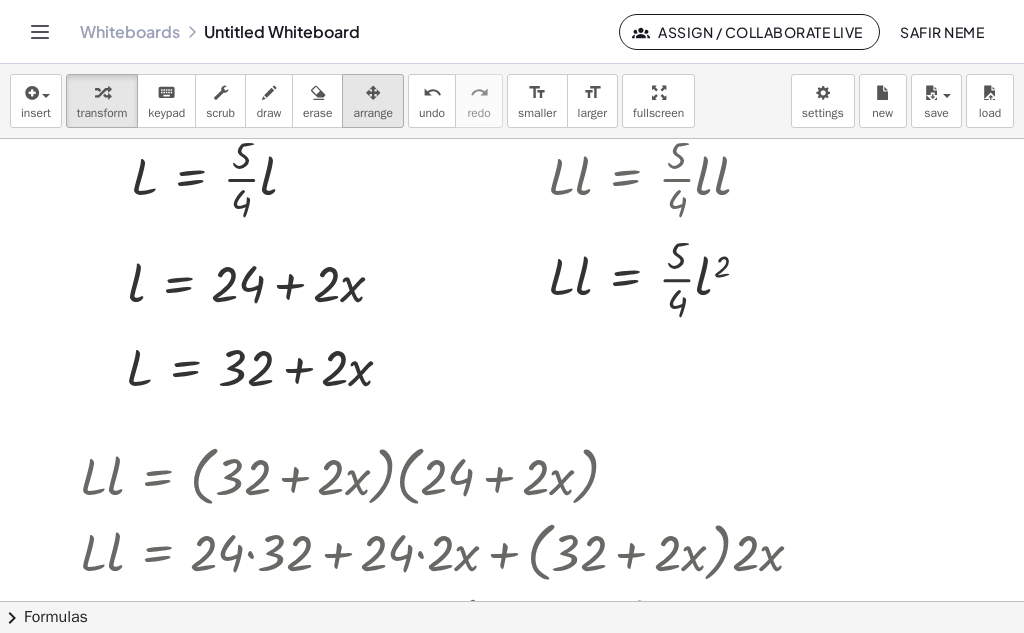 click at bounding box center (373, 93) 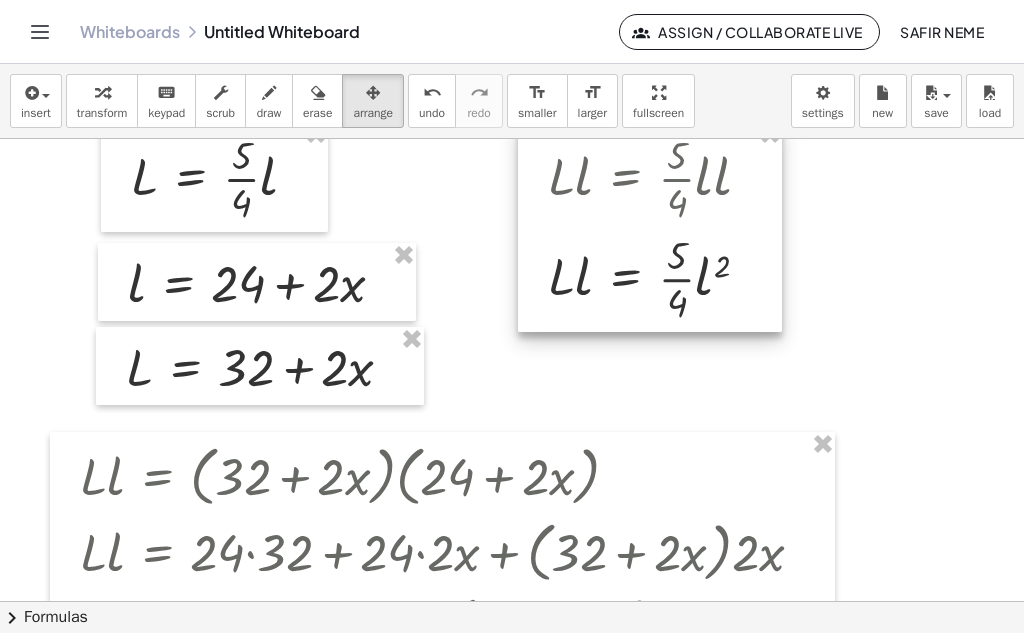 click at bounding box center (650, 227) 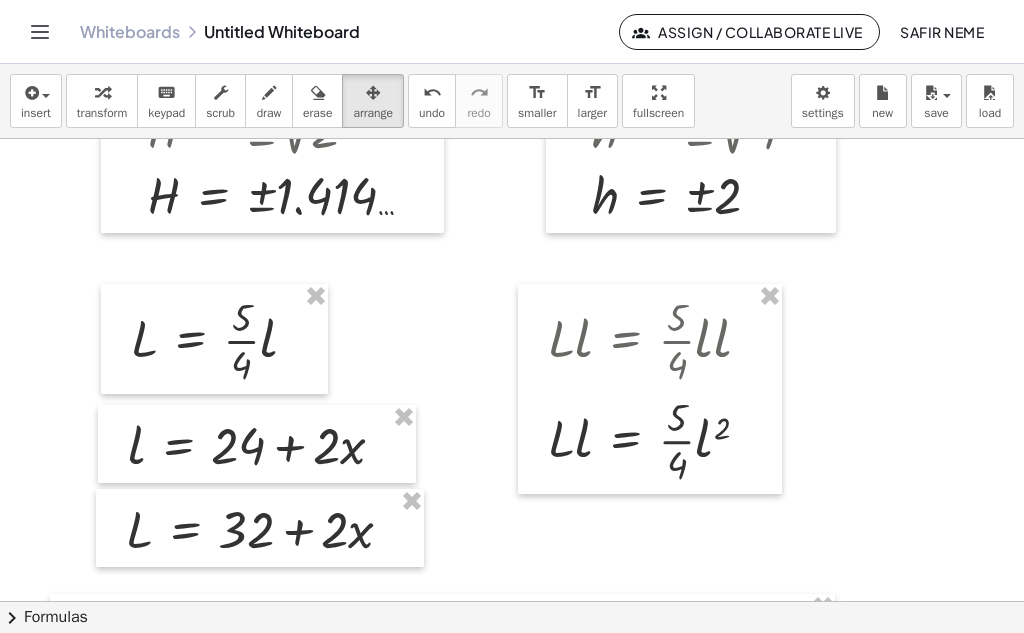 scroll, scrollTop: 1061, scrollLeft: 0, axis: vertical 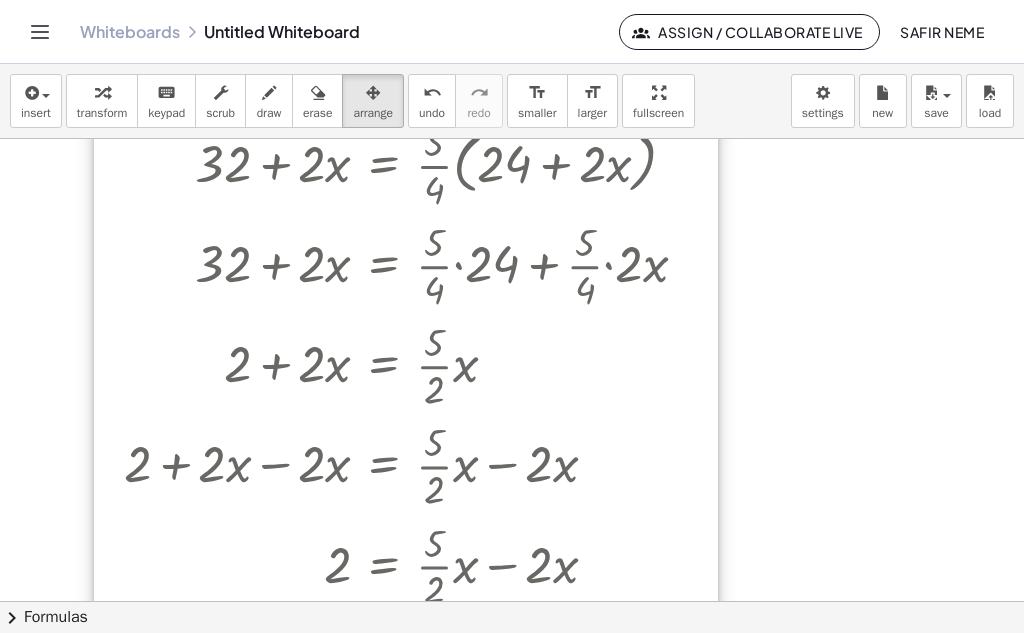 drag, startPoint x: 361, startPoint y: 518, endPoint x: 429, endPoint y: 155, distance: 369.31424 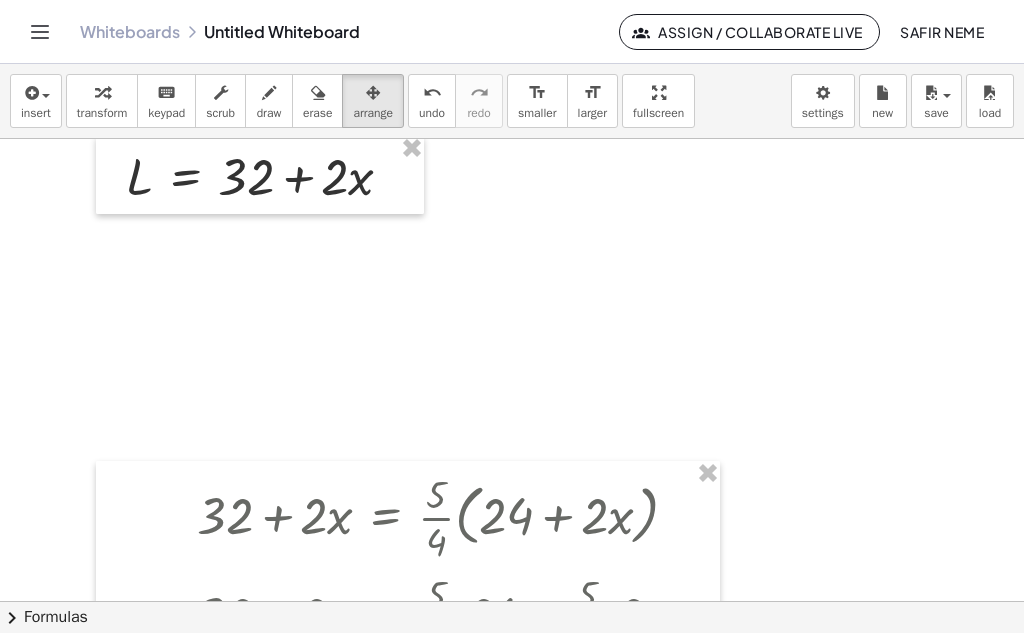 scroll, scrollTop: 1428, scrollLeft: 0, axis: vertical 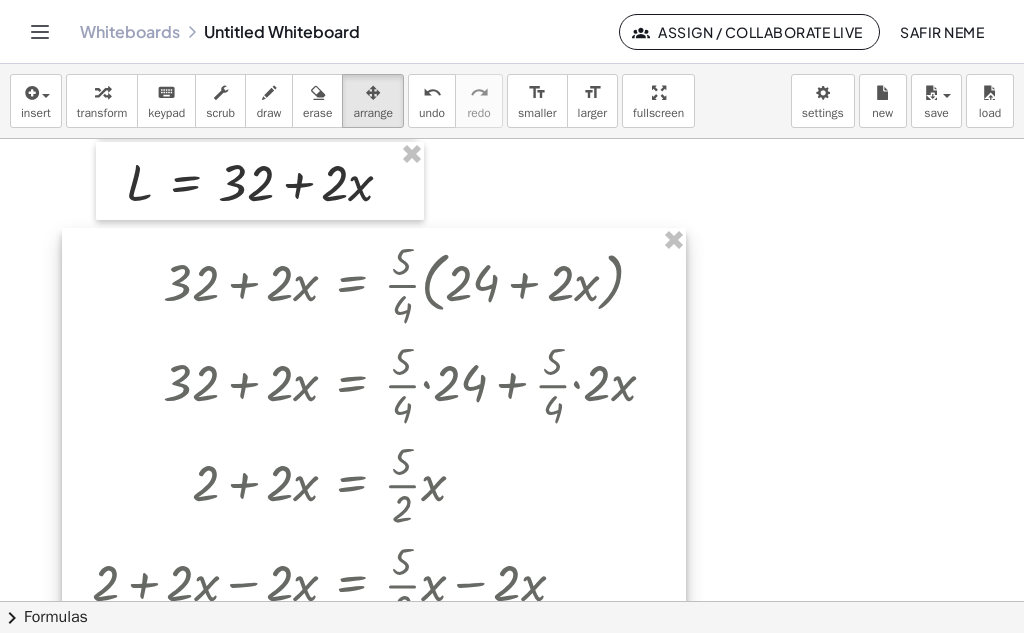 drag, startPoint x: 511, startPoint y: 493, endPoint x: 481, endPoint y: 275, distance: 220.05453 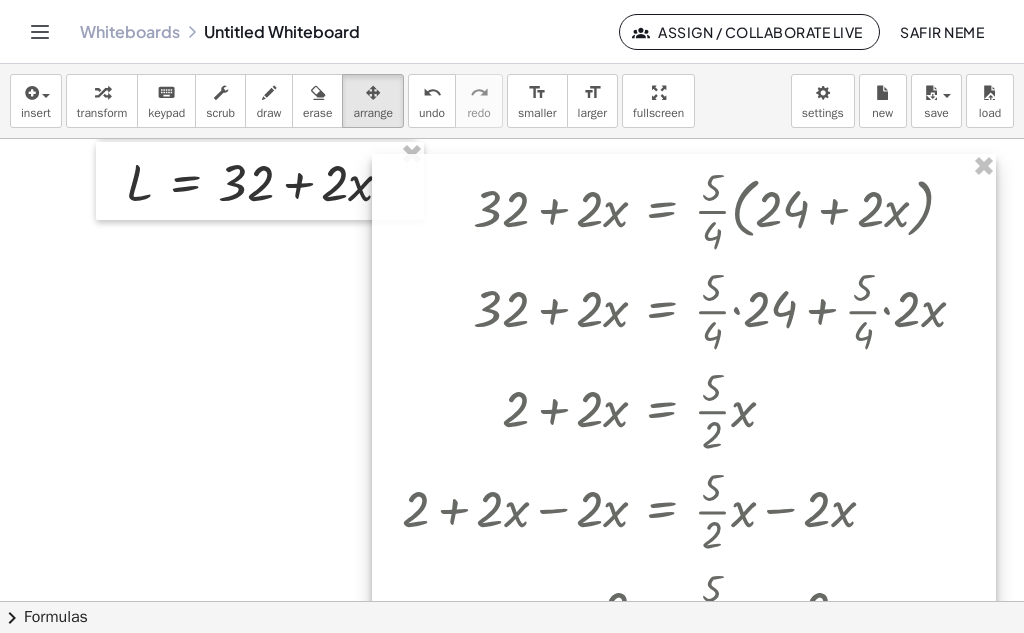 drag, startPoint x: 525, startPoint y: 346, endPoint x: 784, endPoint y: 280, distance: 267.277 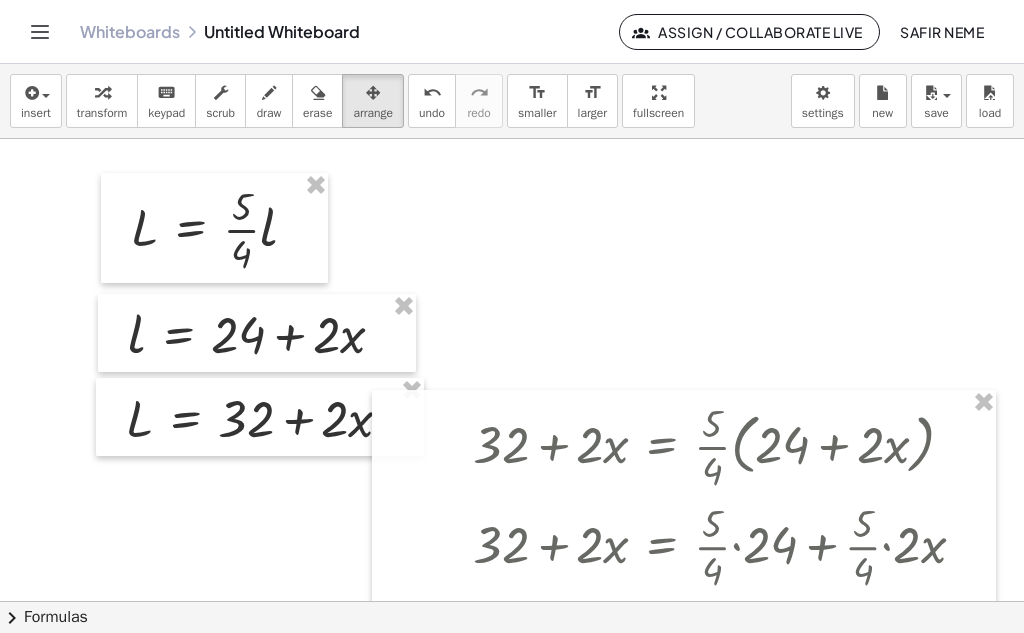 scroll, scrollTop: 1180, scrollLeft: 0, axis: vertical 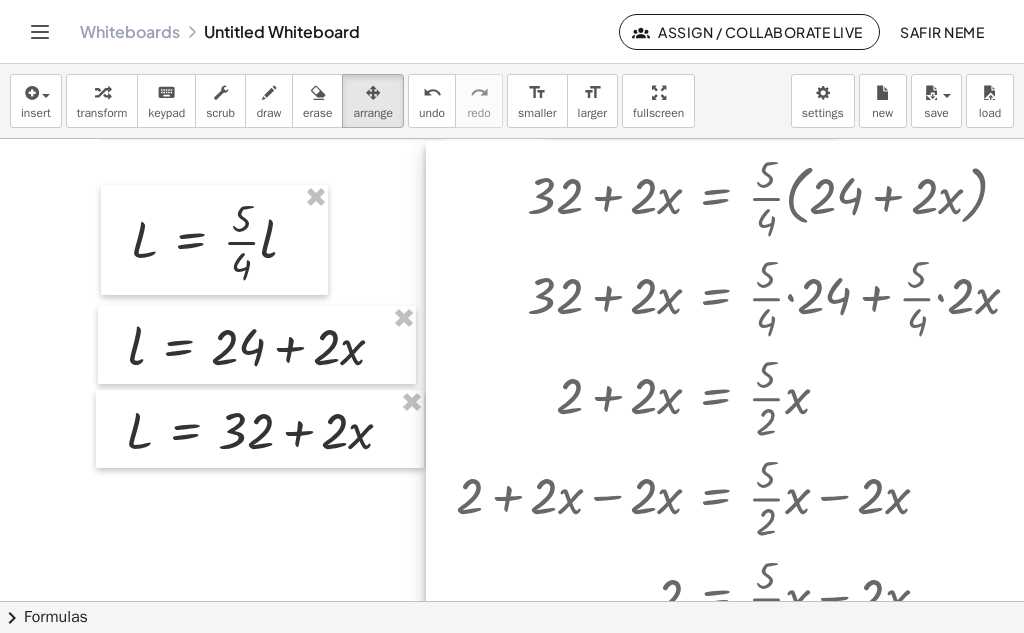 drag, startPoint x: 721, startPoint y: 494, endPoint x: 775, endPoint y: 233, distance: 266.52768 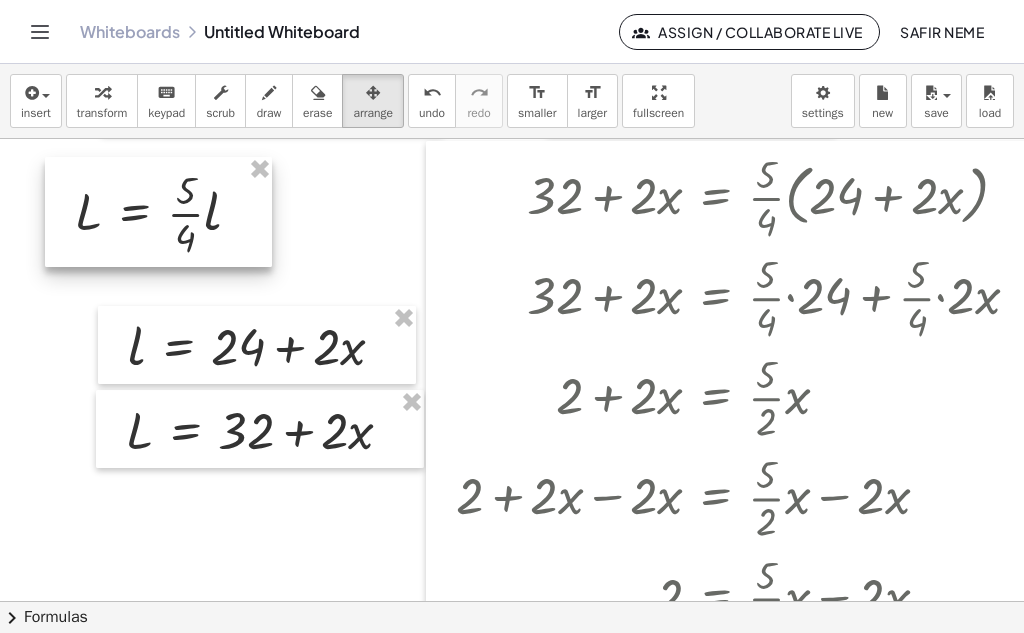 drag, startPoint x: 187, startPoint y: 244, endPoint x: 140, endPoint y: 228, distance: 49.648766 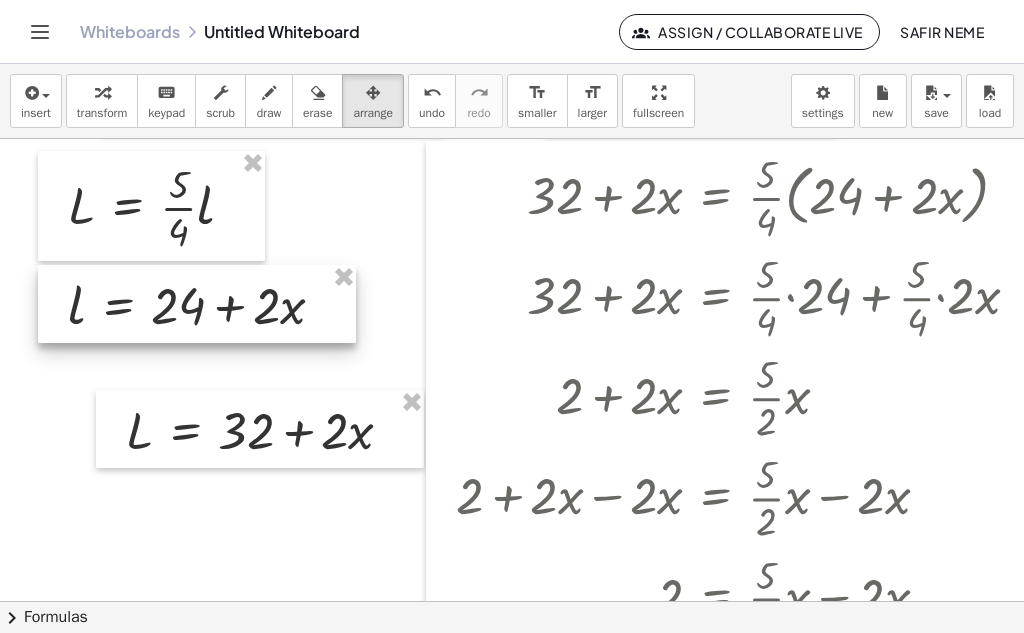 drag, startPoint x: 192, startPoint y: 348, endPoint x: 132, endPoint y: 307, distance: 72.67049 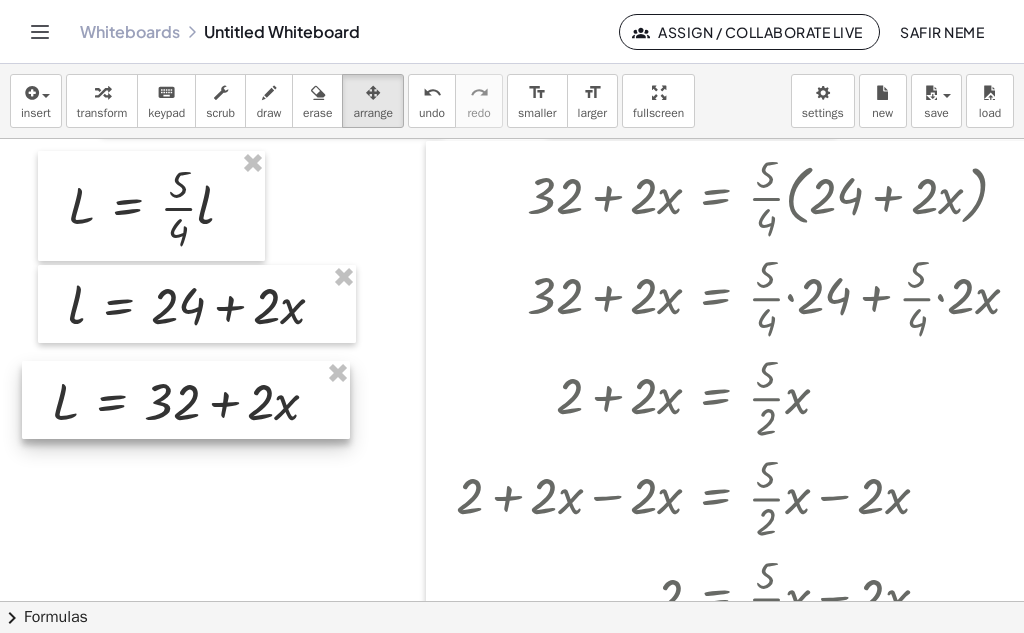 drag, startPoint x: 211, startPoint y: 439, endPoint x: 137, endPoint y: 407, distance: 80.622574 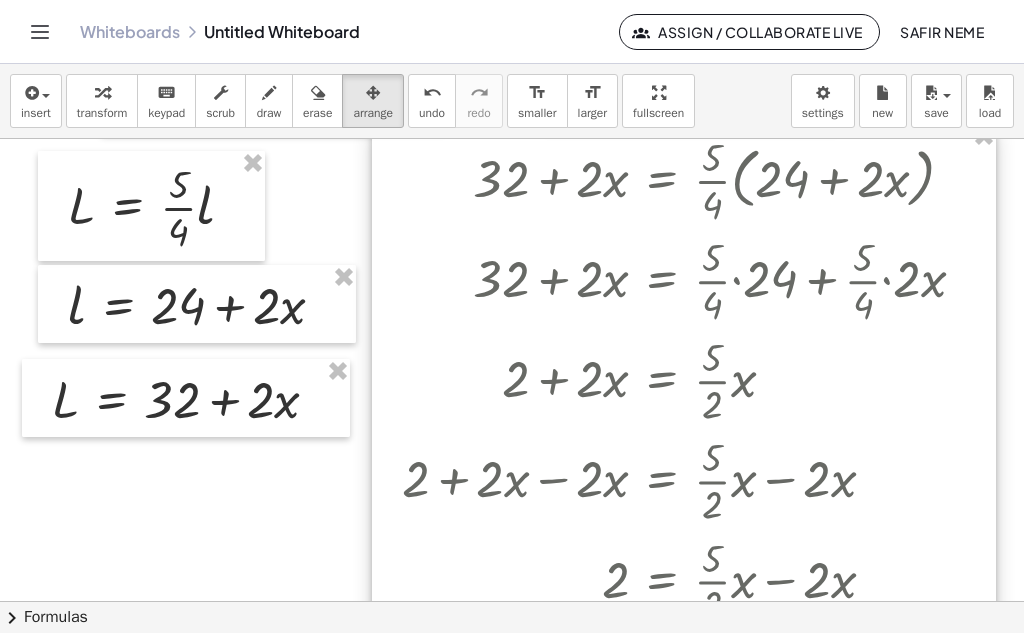 drag, startPoint x: 675, startPoint y: 353, endPoint x: 621, endPoint y: 336, distance: 56.61272 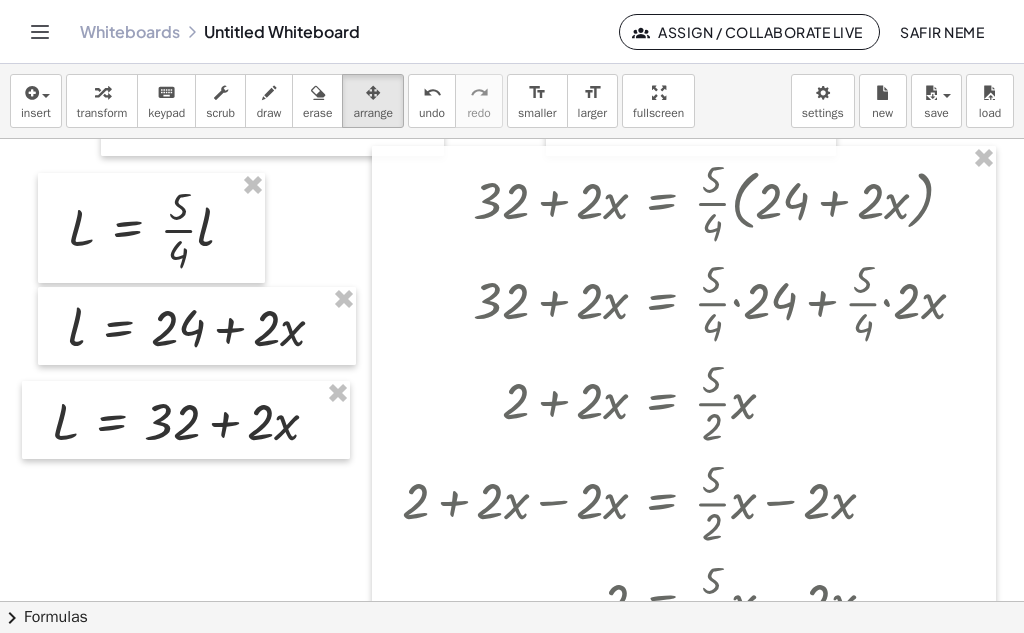 scroll, scrollTop: 1152, scrollLeft: 0, axis: vertical 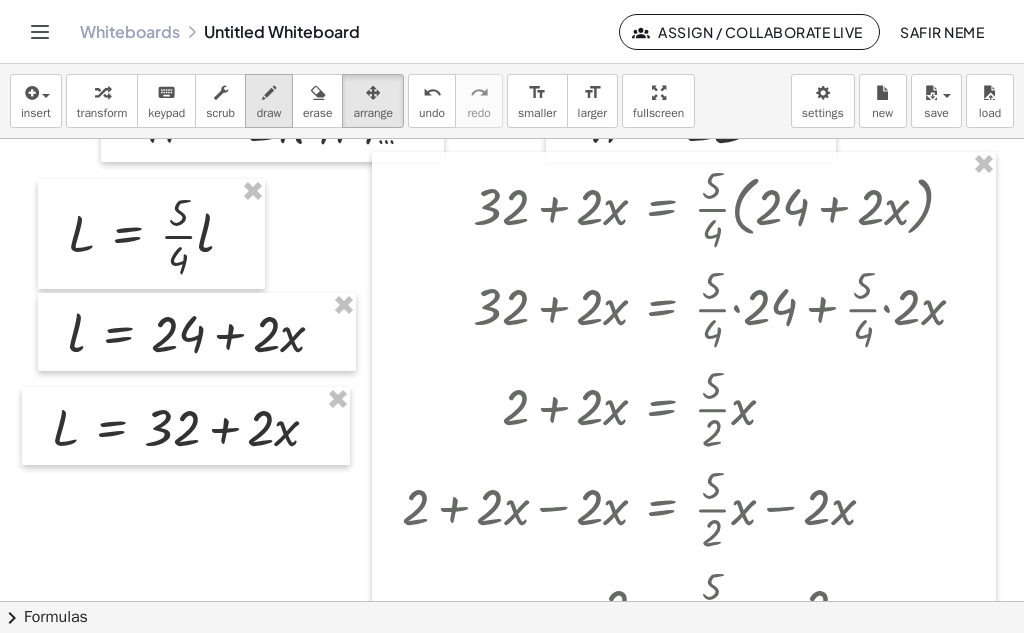 click on "draw" at bounding box center [269, 113] 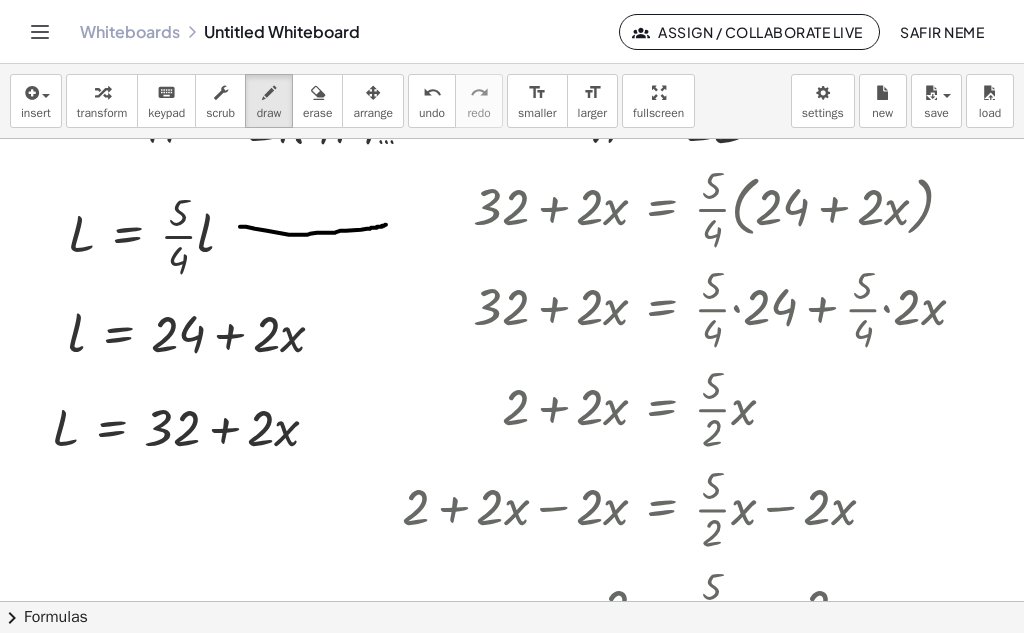 drag, startPoint x: 240, startPoint y: 227, endPoint x: 386, endPoint y: 225, distance: 146.0137 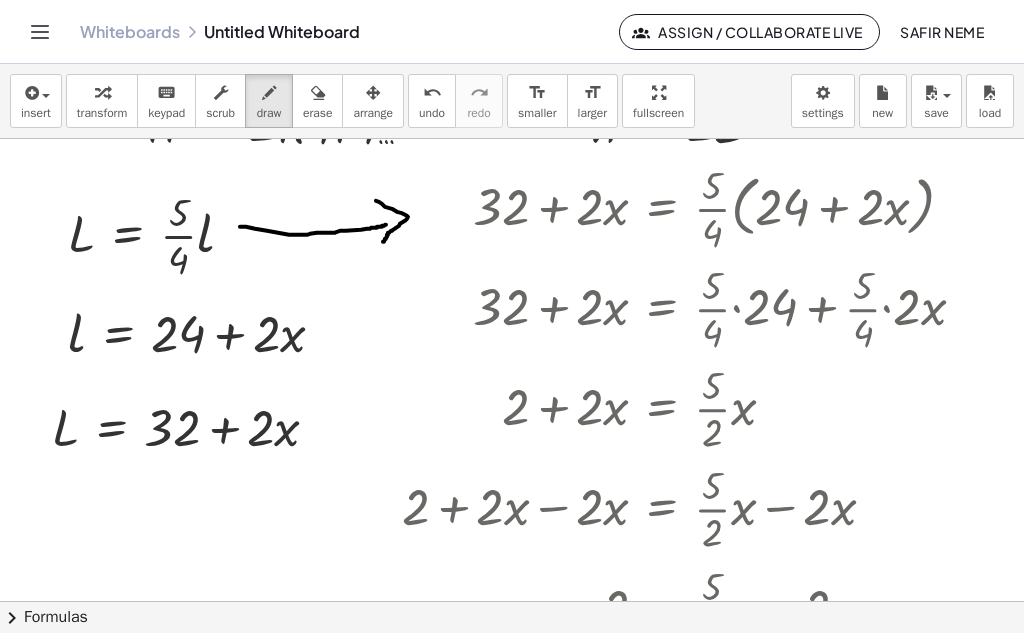 drag, startPoint x: 379, startPoint y: 202, endPoint x: 383, endPoint y: 242, distance: 40.1995 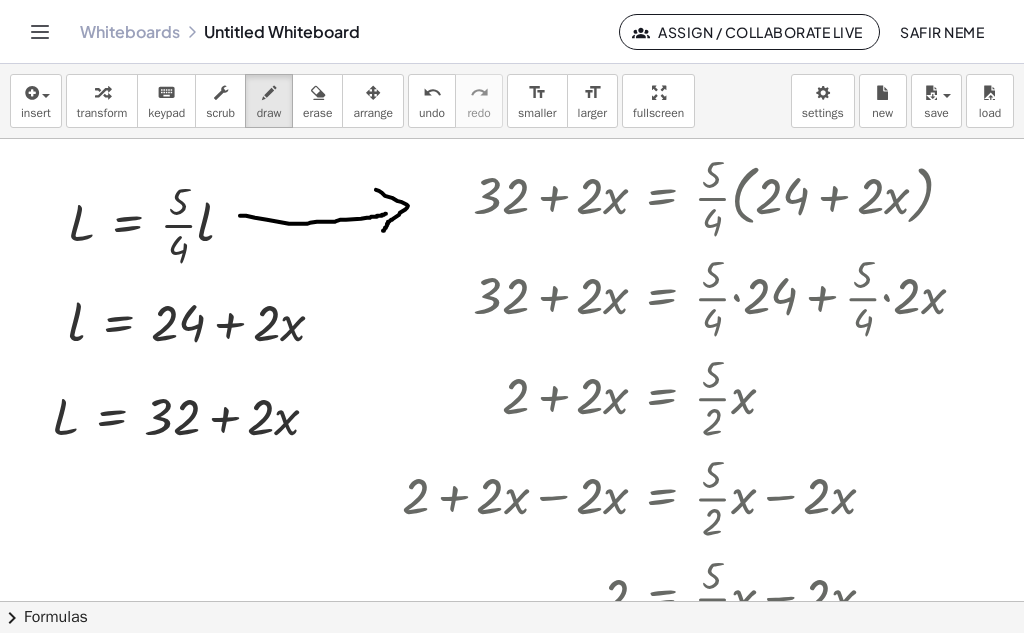 scroll, scrollTop: 1175, scrollLeft: 0, axis: vertical 